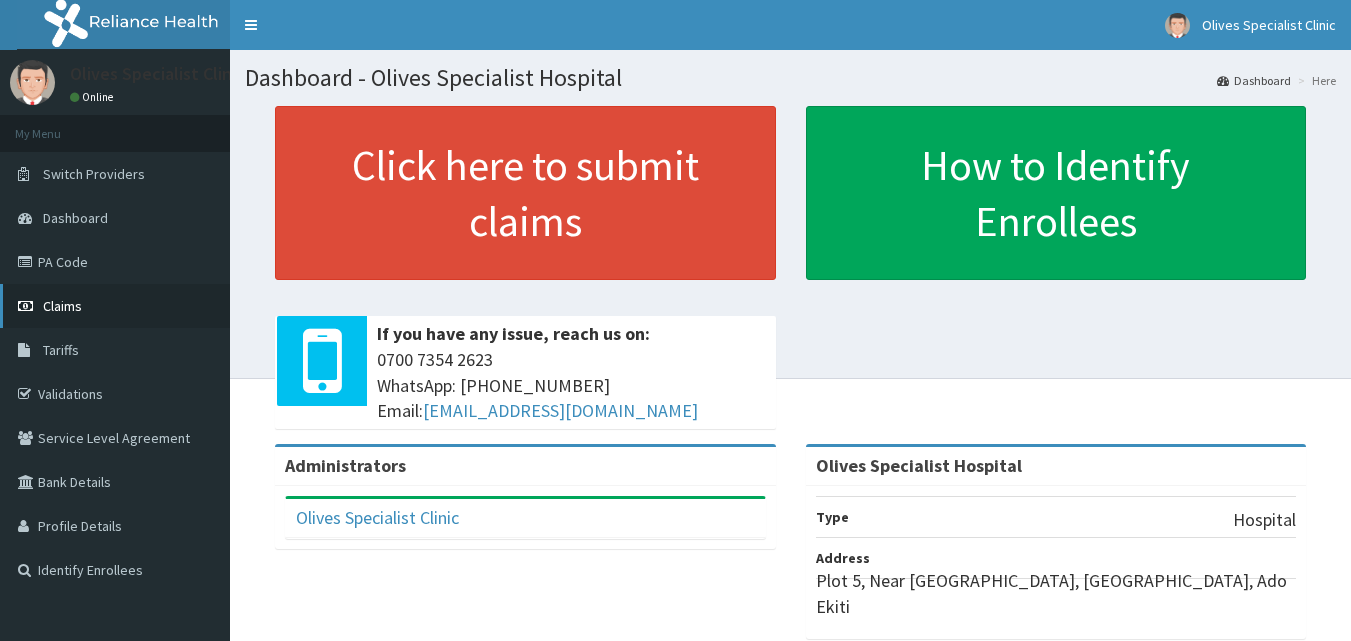 scroll, scrollTop: 0, scrollLeft: 0, axis: both 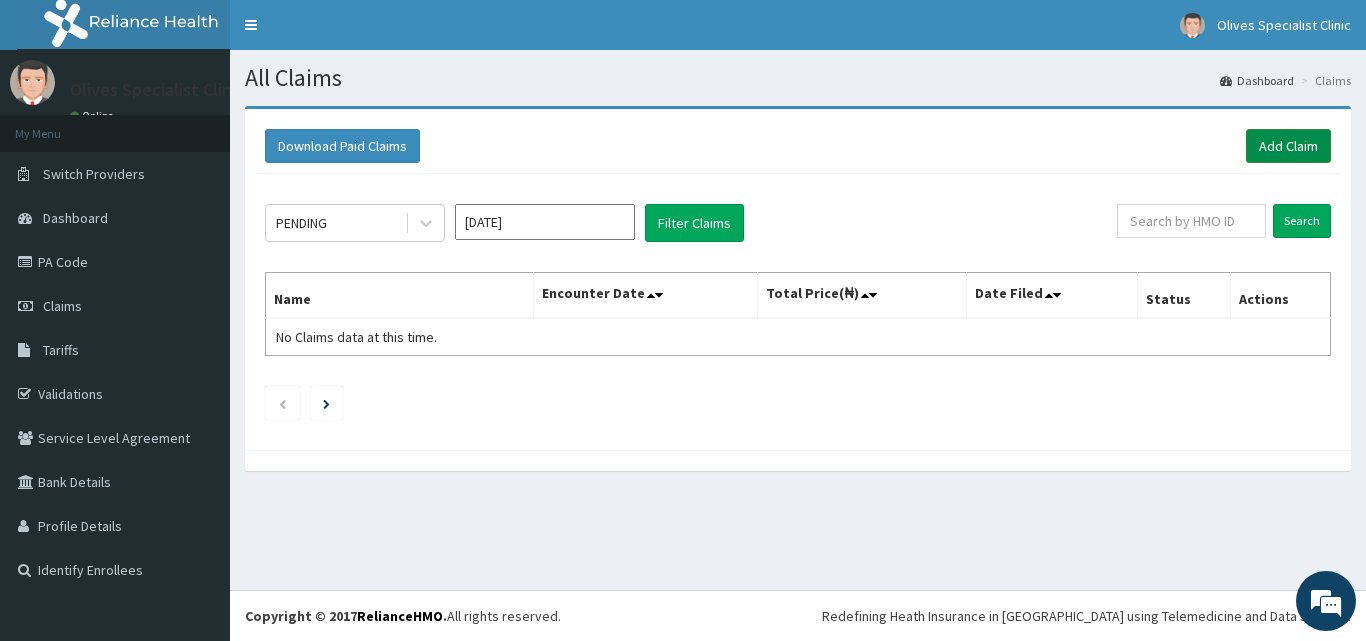 click on "Add Claim" at bounding box center [1288, 146] 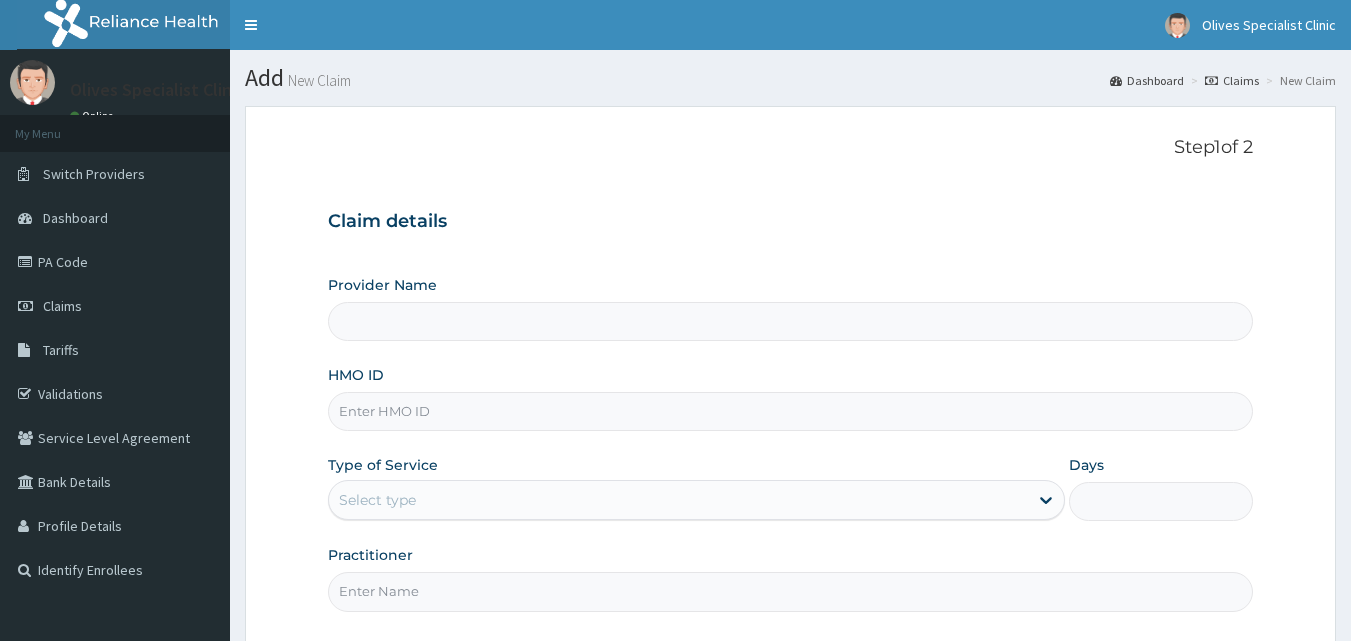 scroll, scrollTop: 0, scrollLeft: 0, axis: both 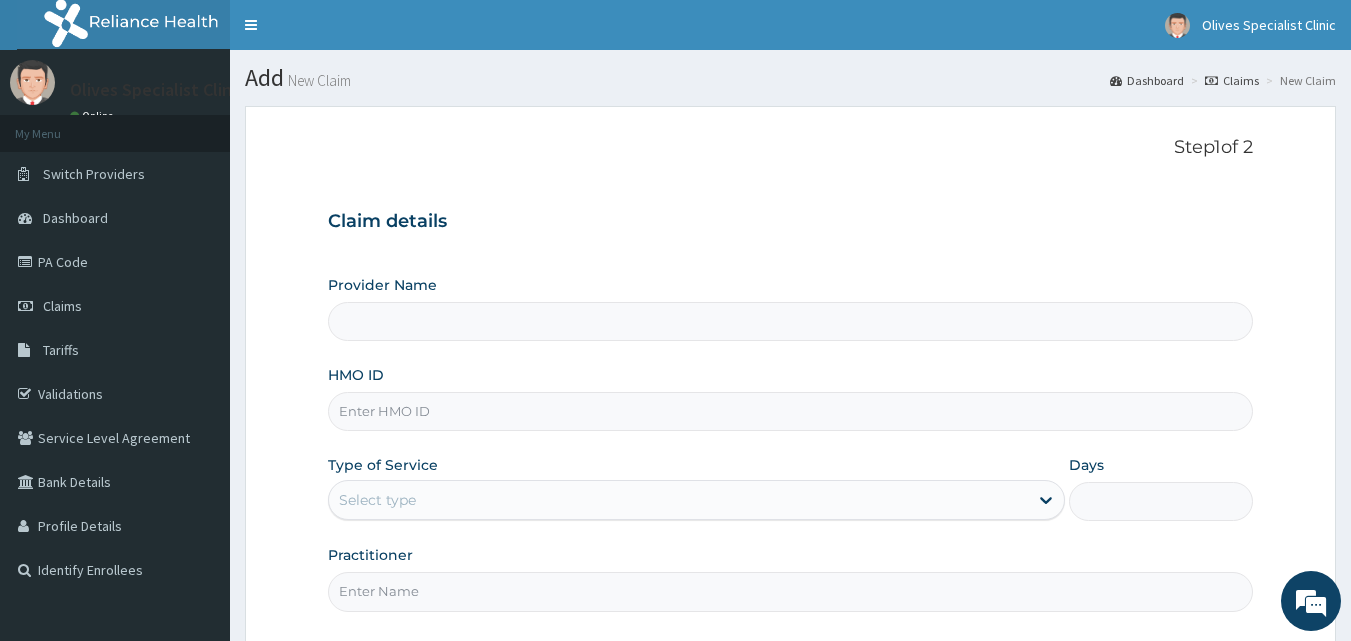 type on "Olives Specialist Hospital" 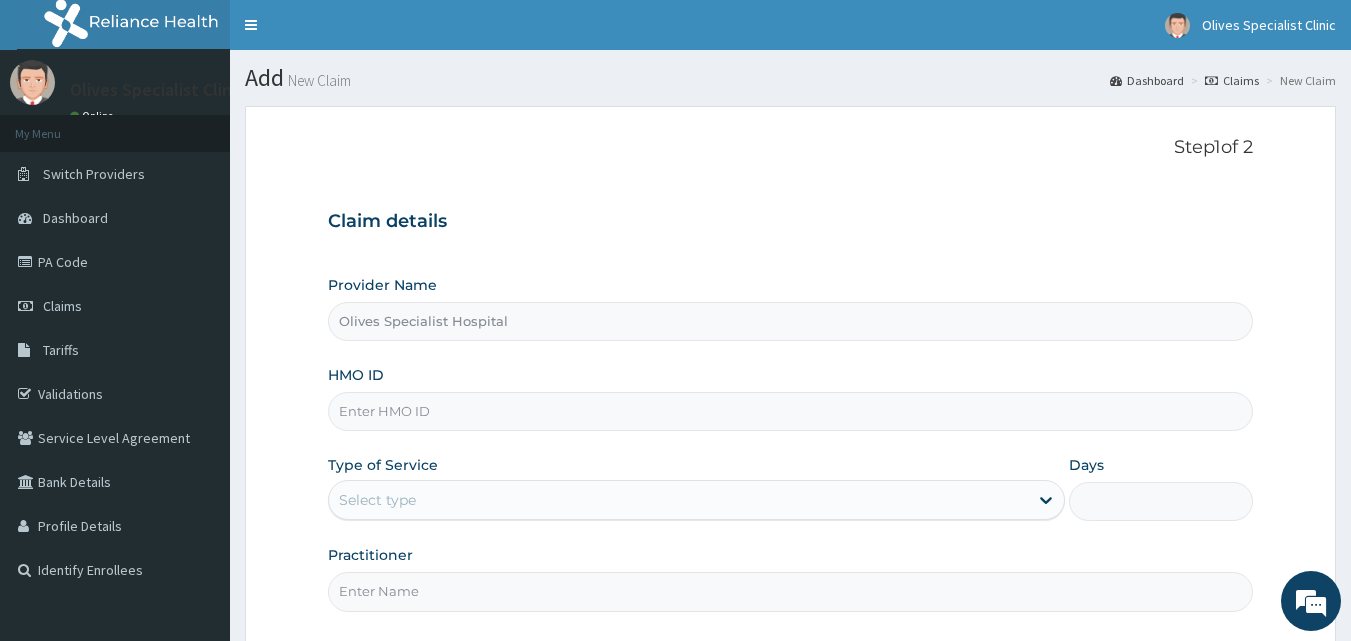 scroll, scrollTop: 0, scrollLeft: 0, axis: both 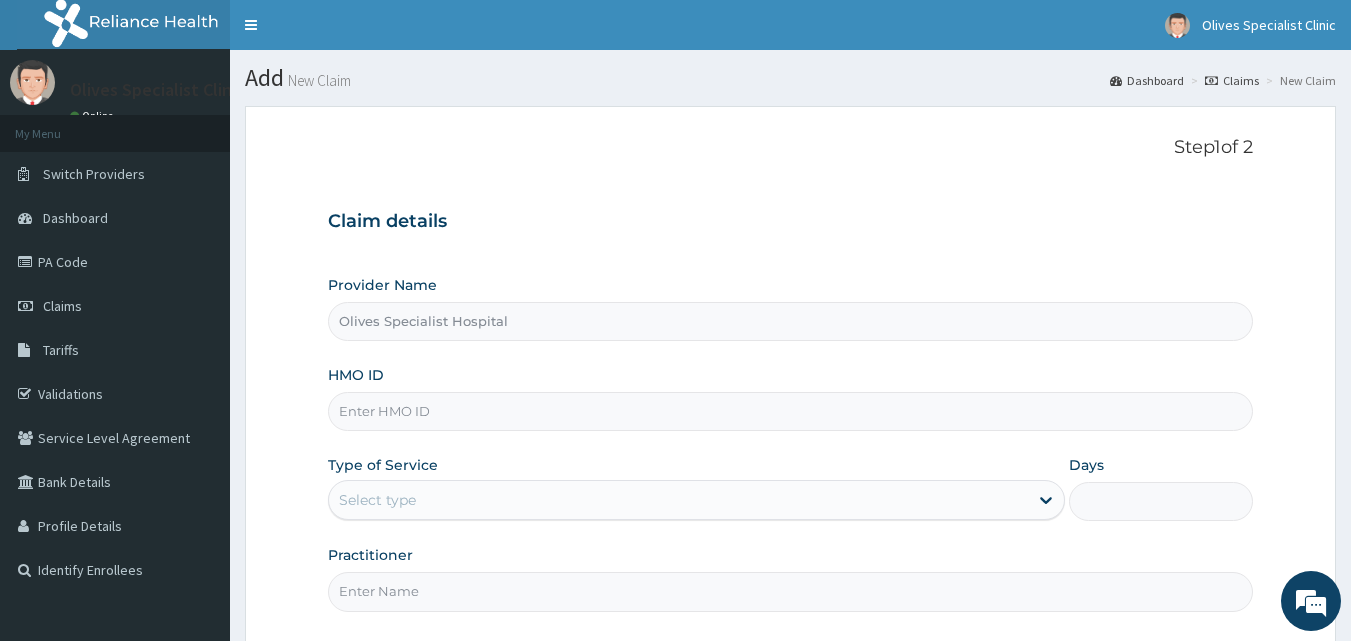click on "HMO ID" at bounding box center [791, 411] 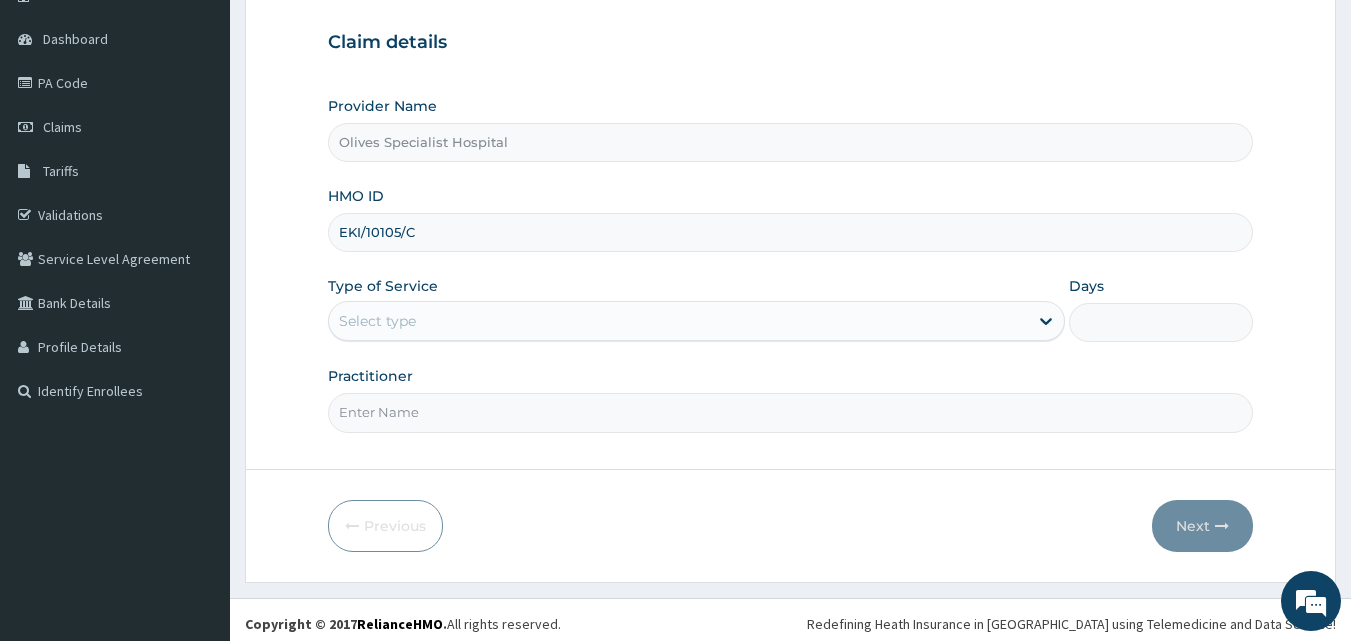 scroll, scrollTop: 187, scrollLeft: 0, axis: vertical 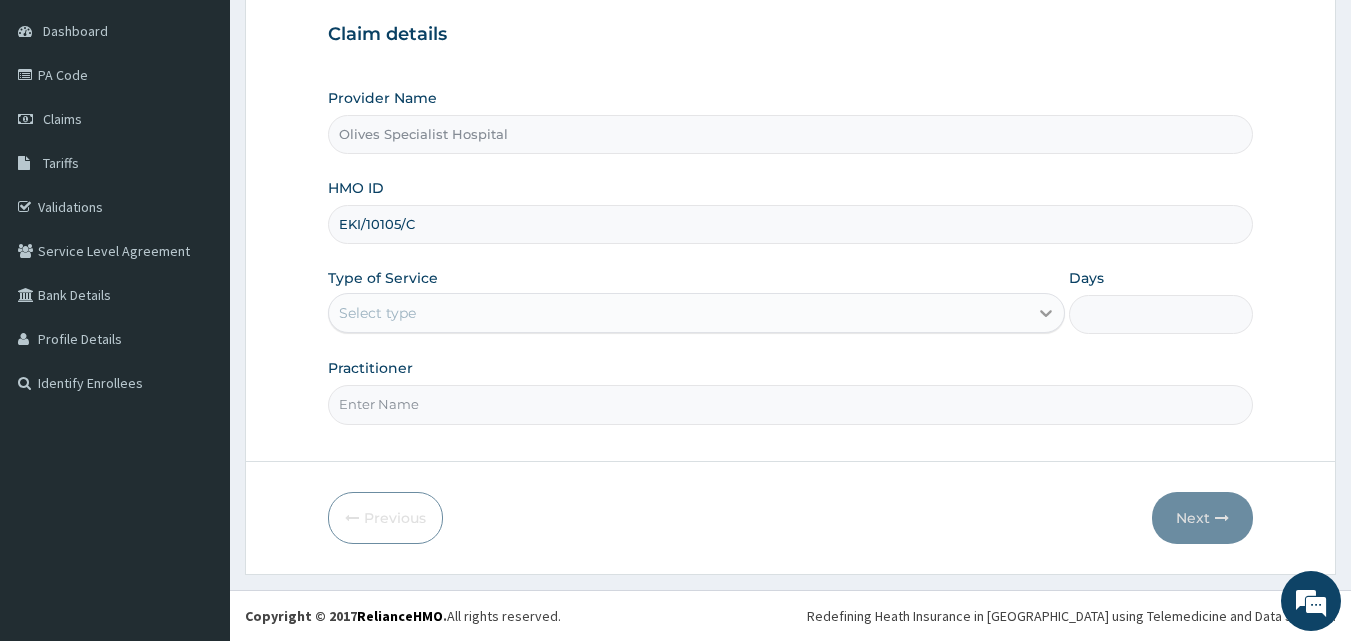 type on "EKI/10105/C" 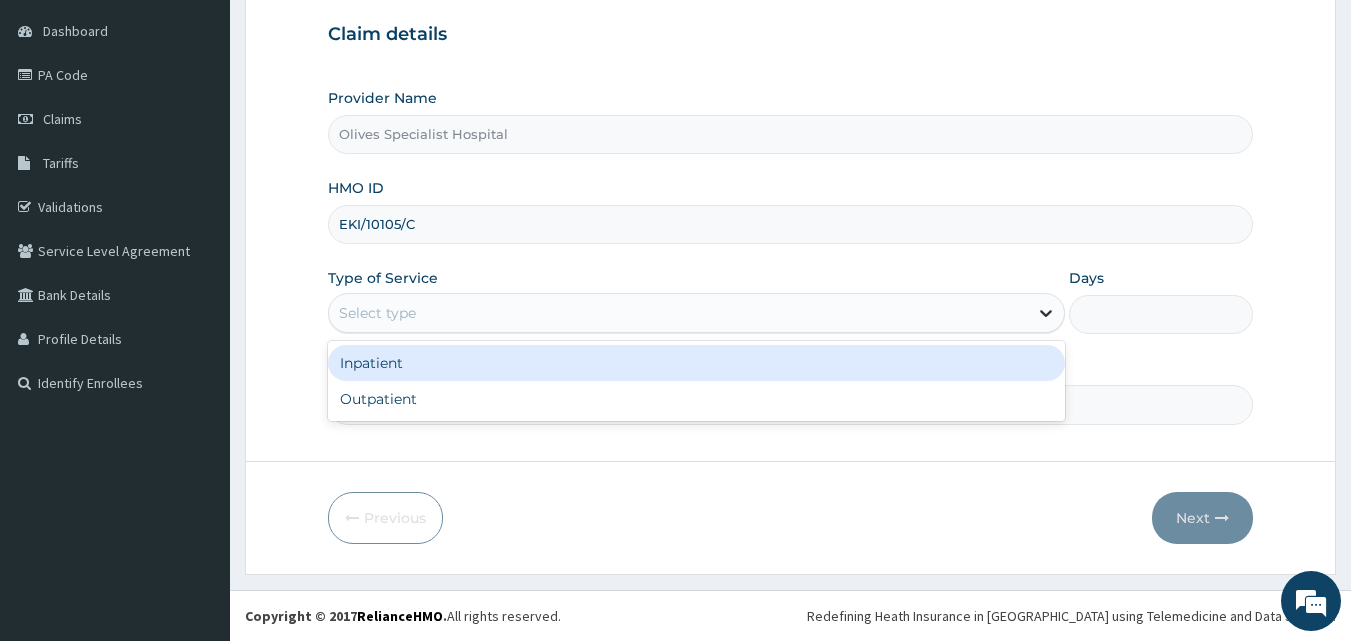 click 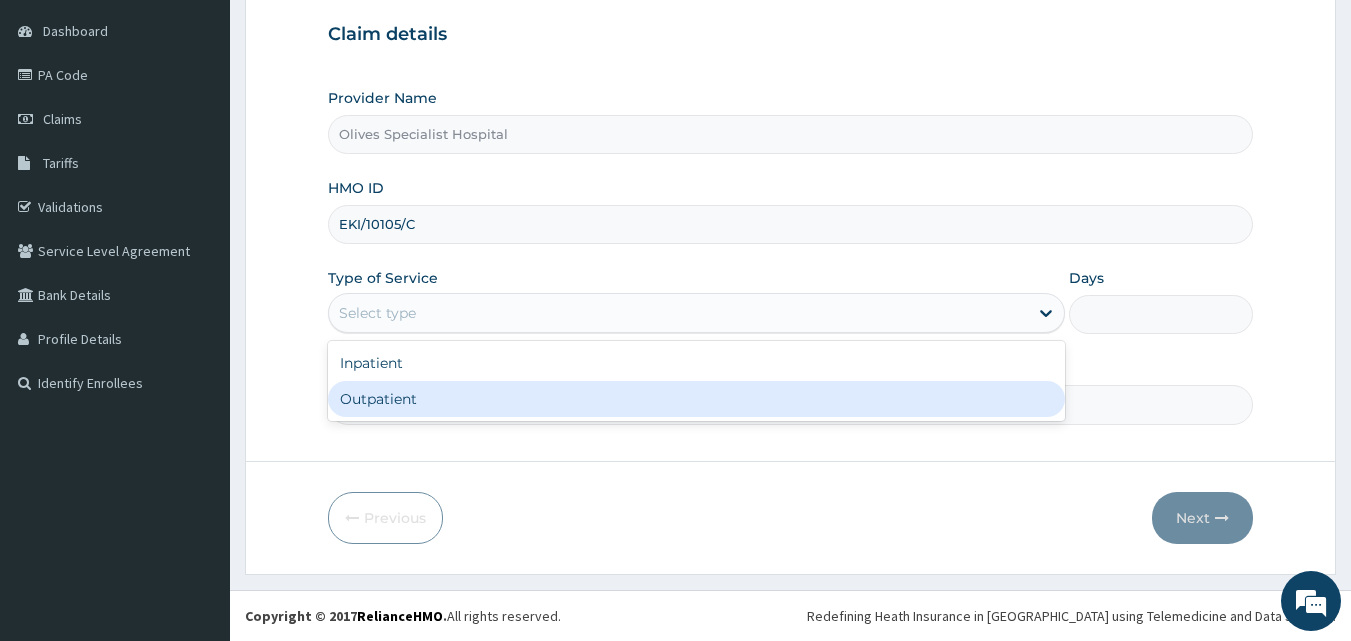 click on "Outpatient" at bounding box center [696, 399] 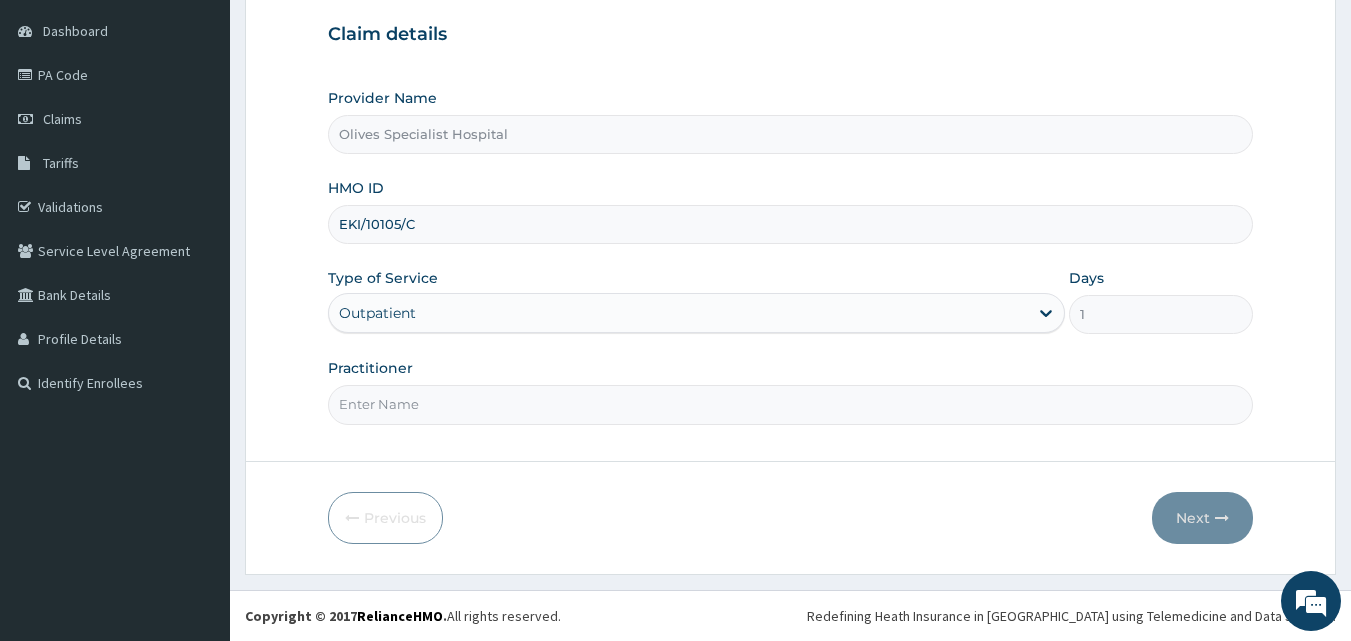 click on "Practitioner" at bounding box center [791, 404] 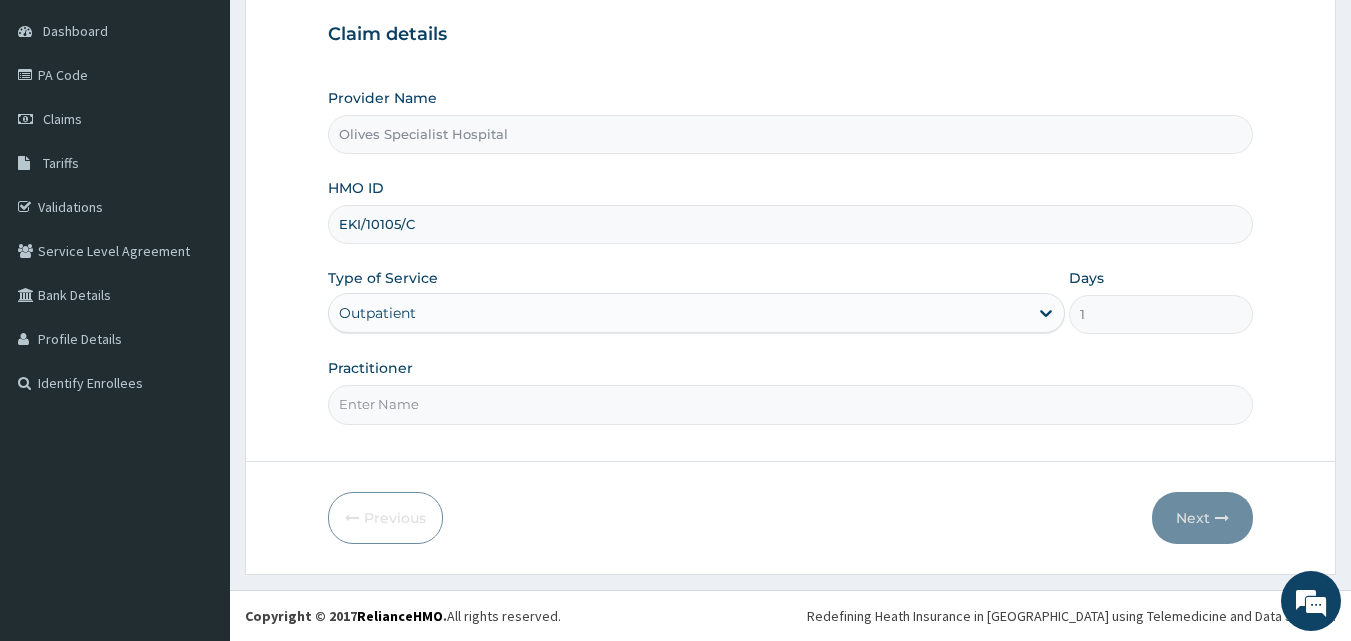 type on "DR Akomolafe" 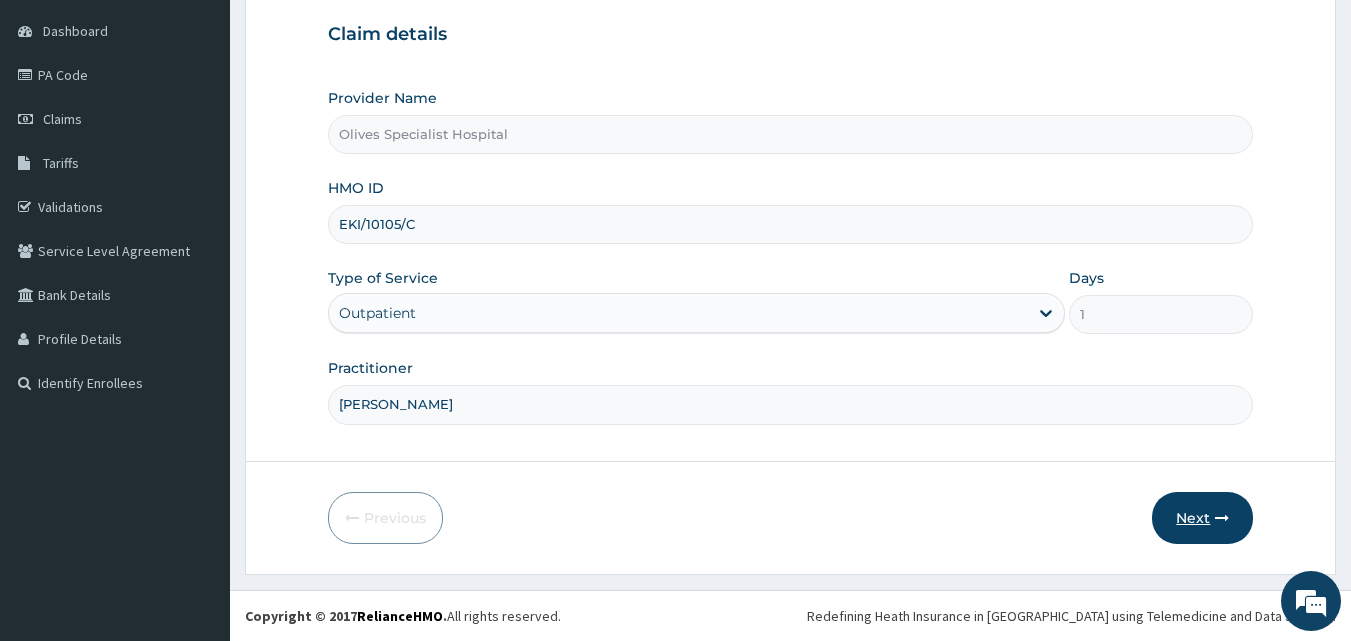 click on "Next" at bounding box center [1202, 518] 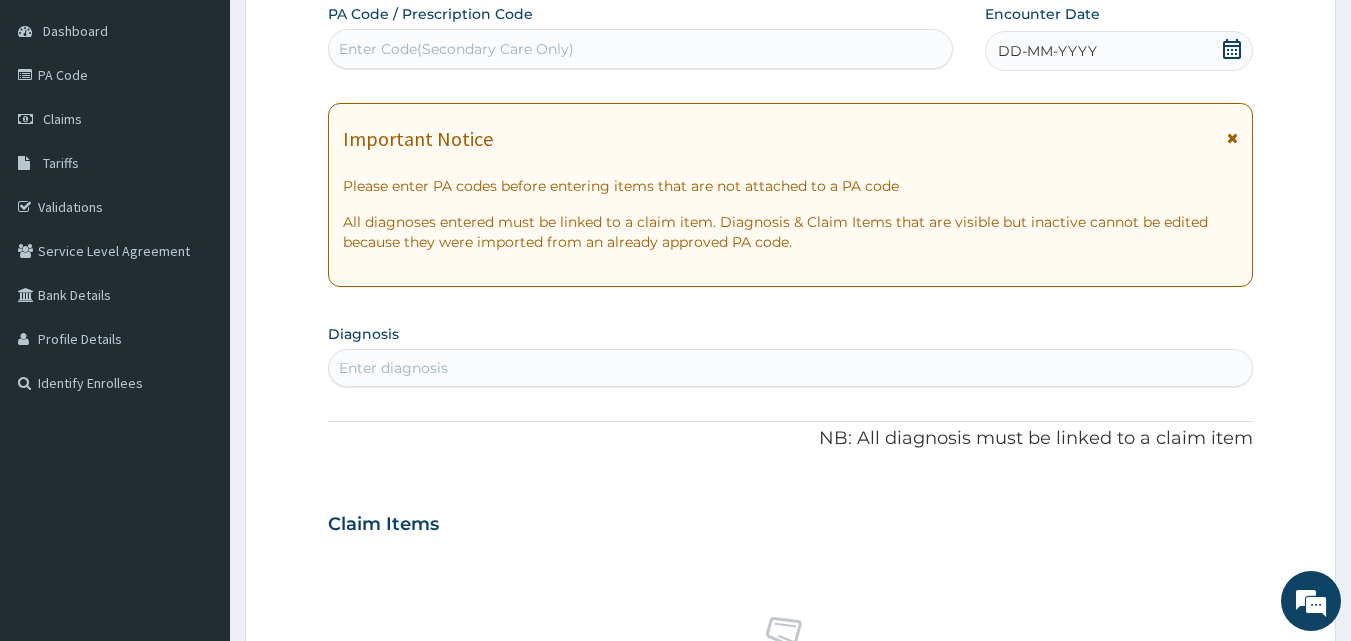 click 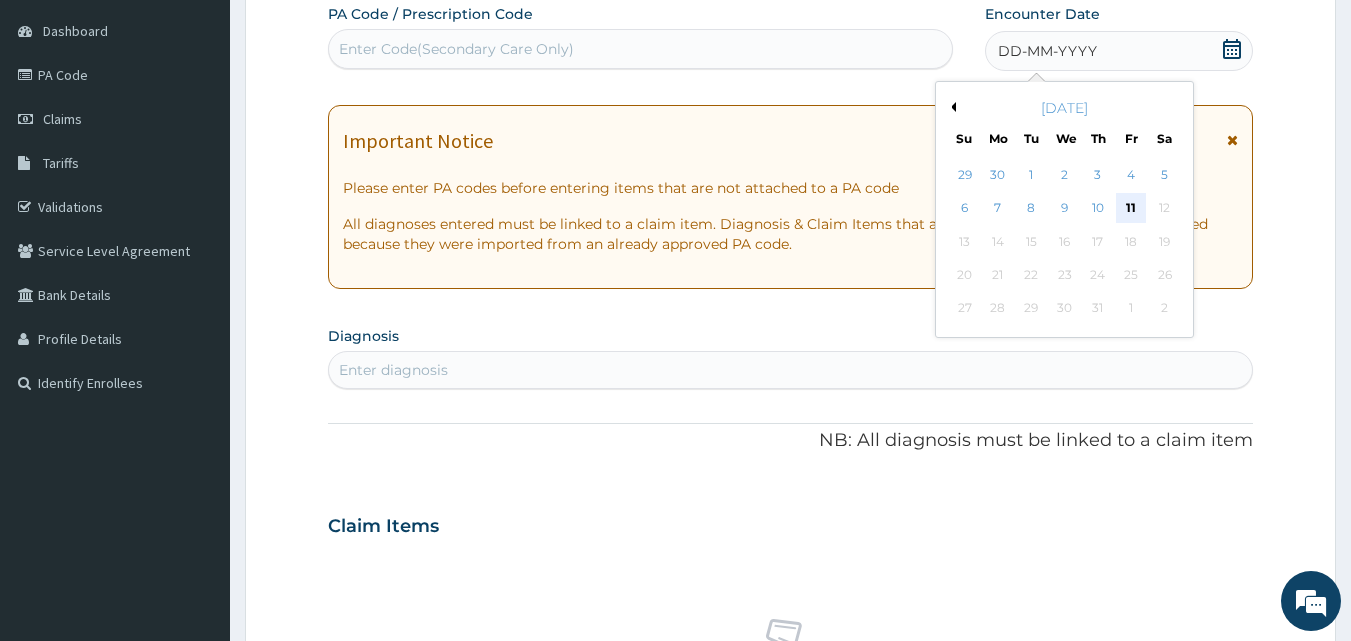 click on "11" at bounding box center (1131, 209) 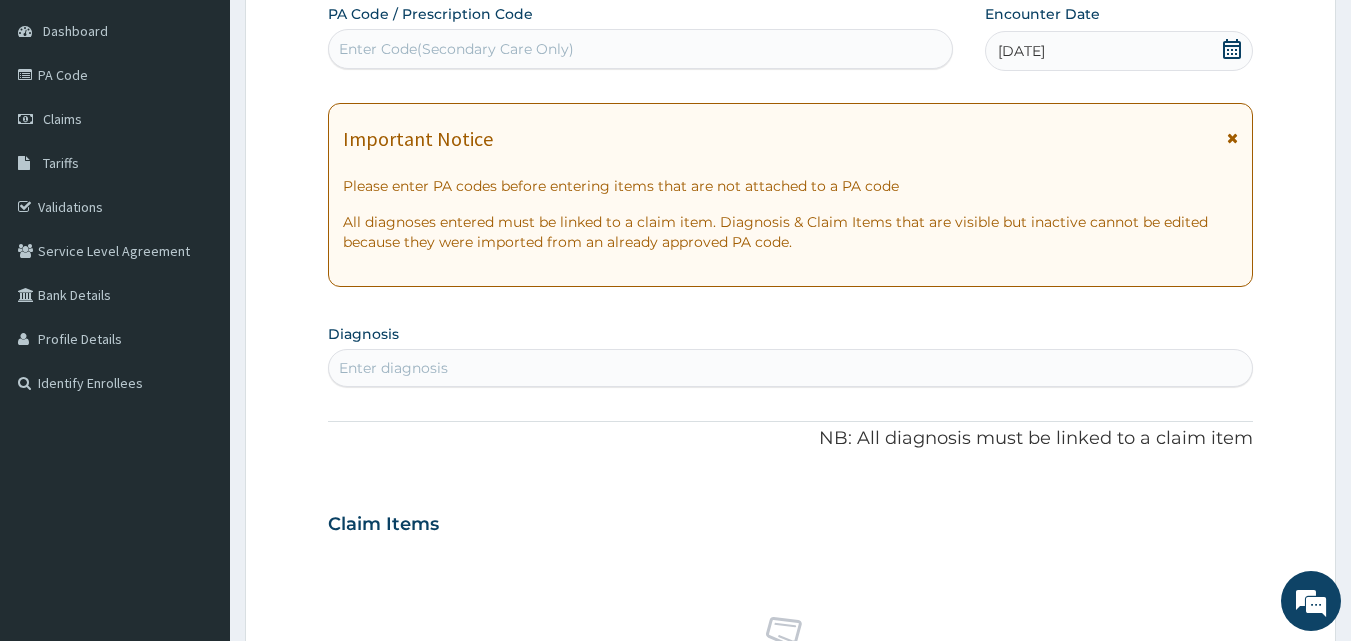 click at bounding box center [1232, 138] 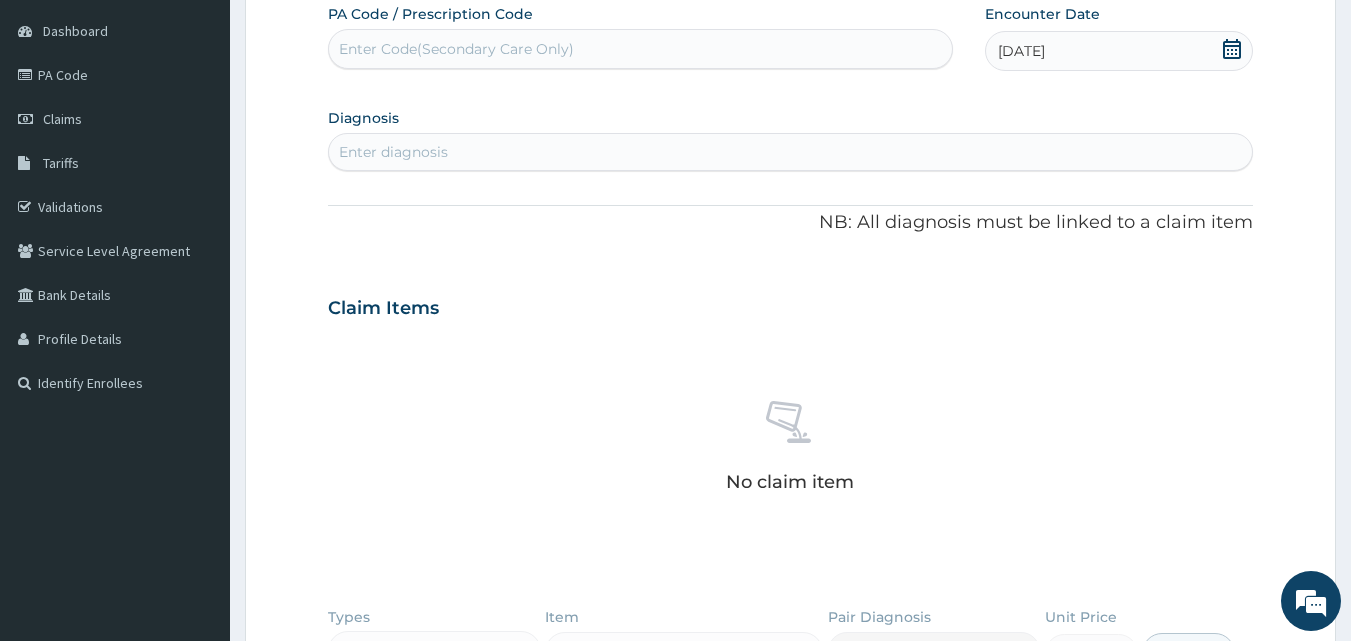 click on "Enter diagnosis" at bounding box center (791, 152) 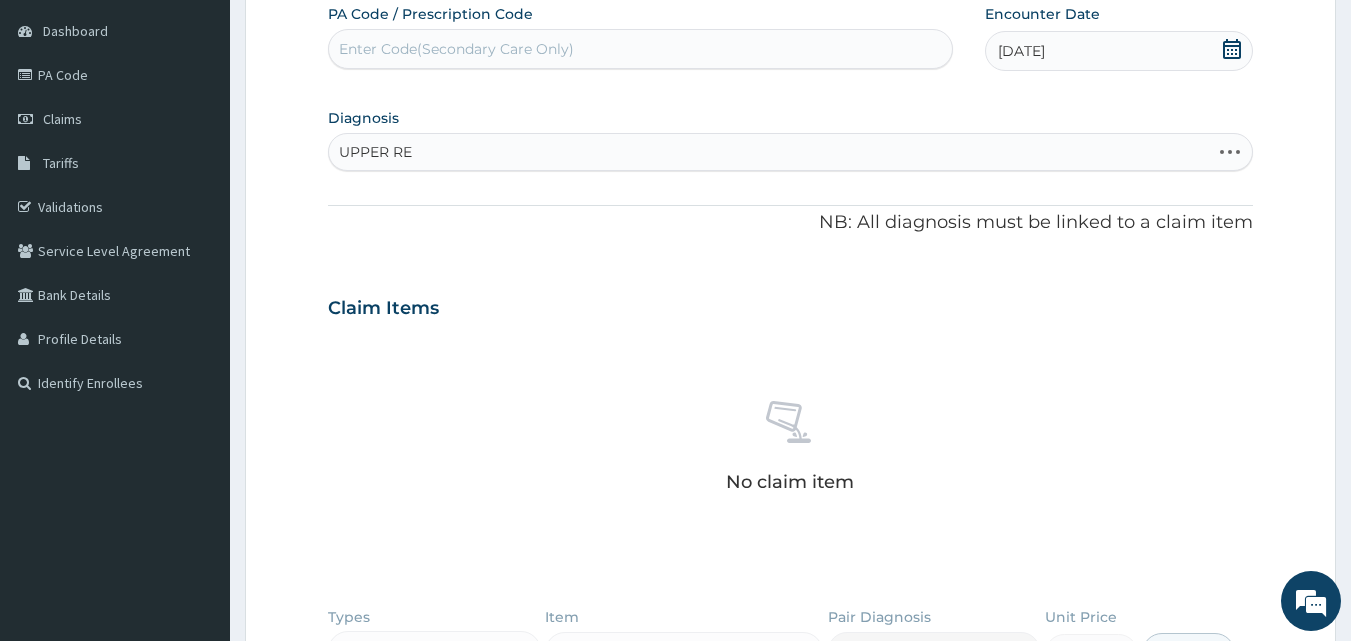 type on "UPPER RES" 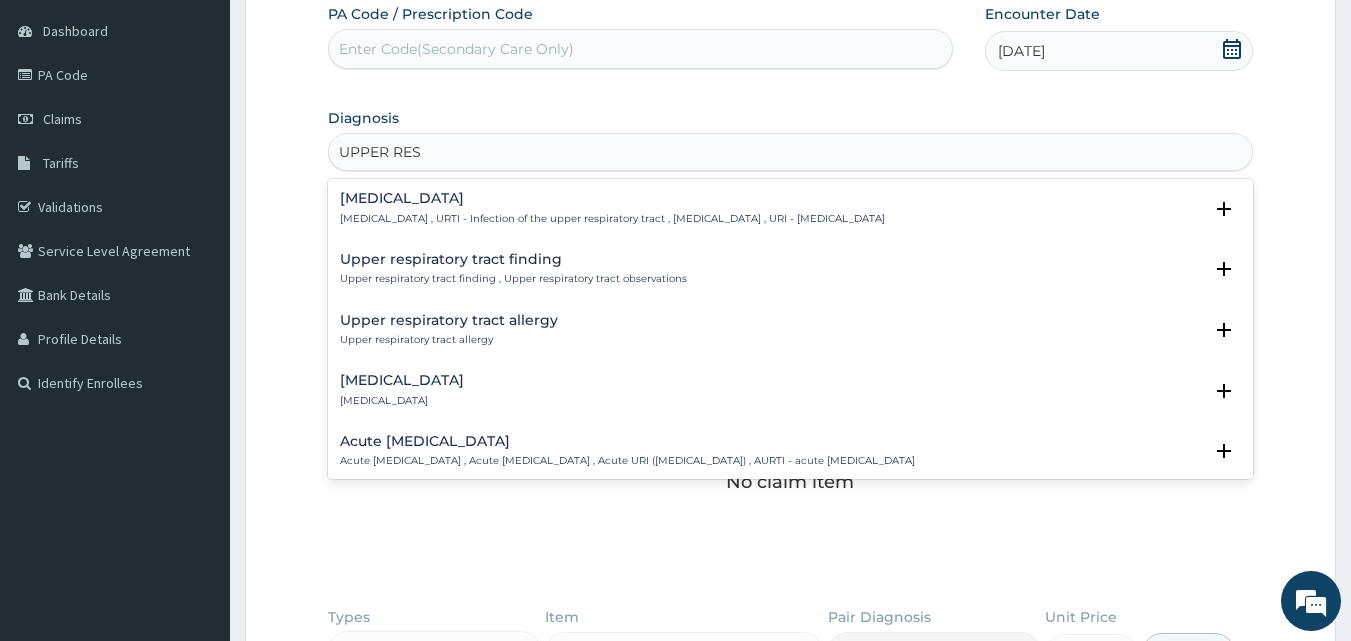 click on "[MEDICAL_DATA] , URTI - Infection of the upper respiratory tract , [MEDICAL_DATA] , URI - [MEDICAL_DATA]" at bounding box center (612, 219) 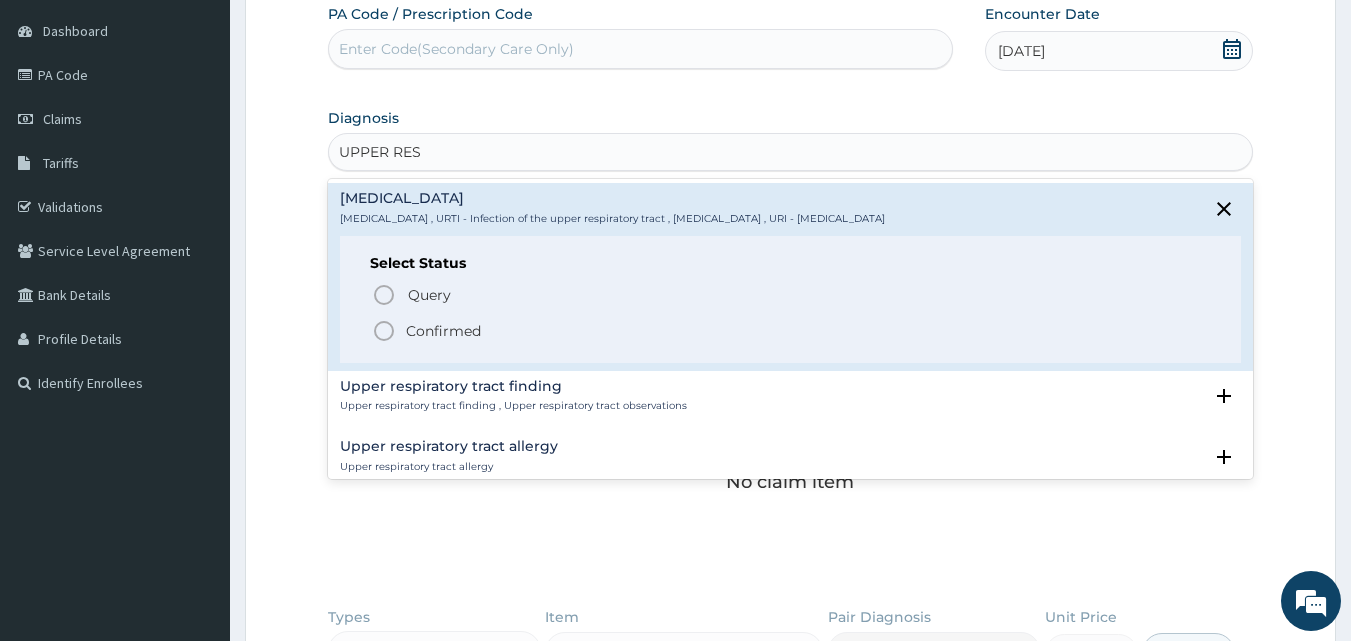 click 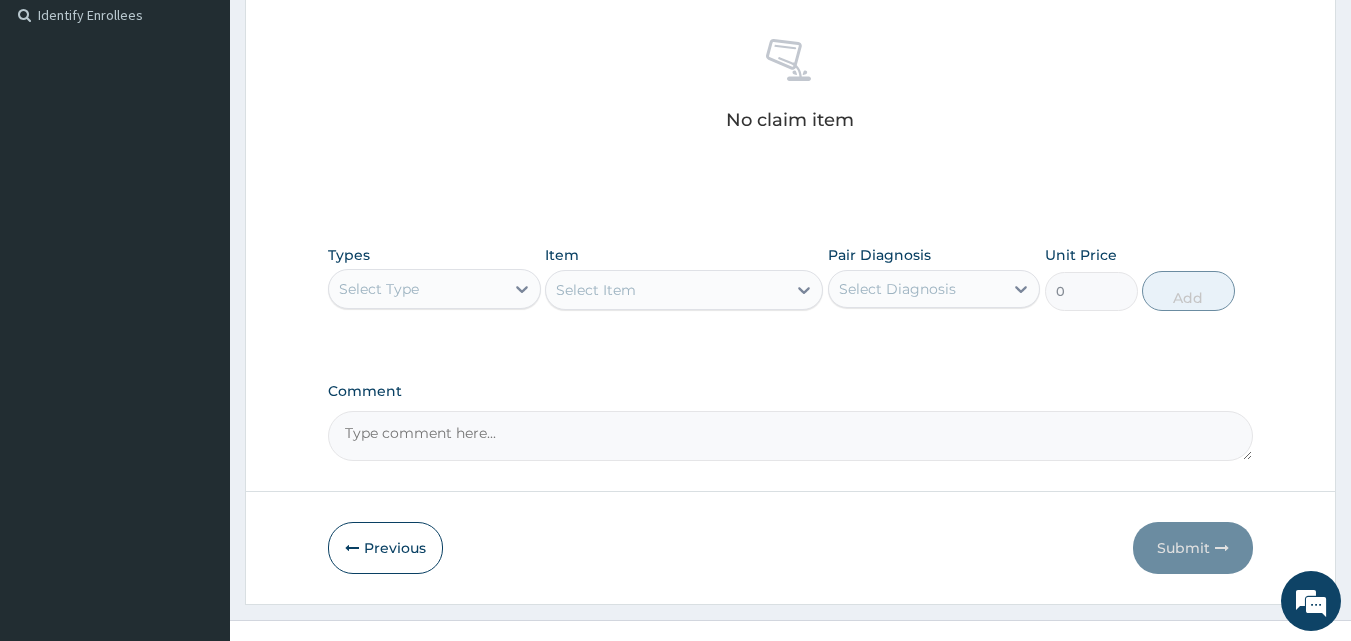scroll, scrollTop: 557, scrollLeft: 0, axis: vertical 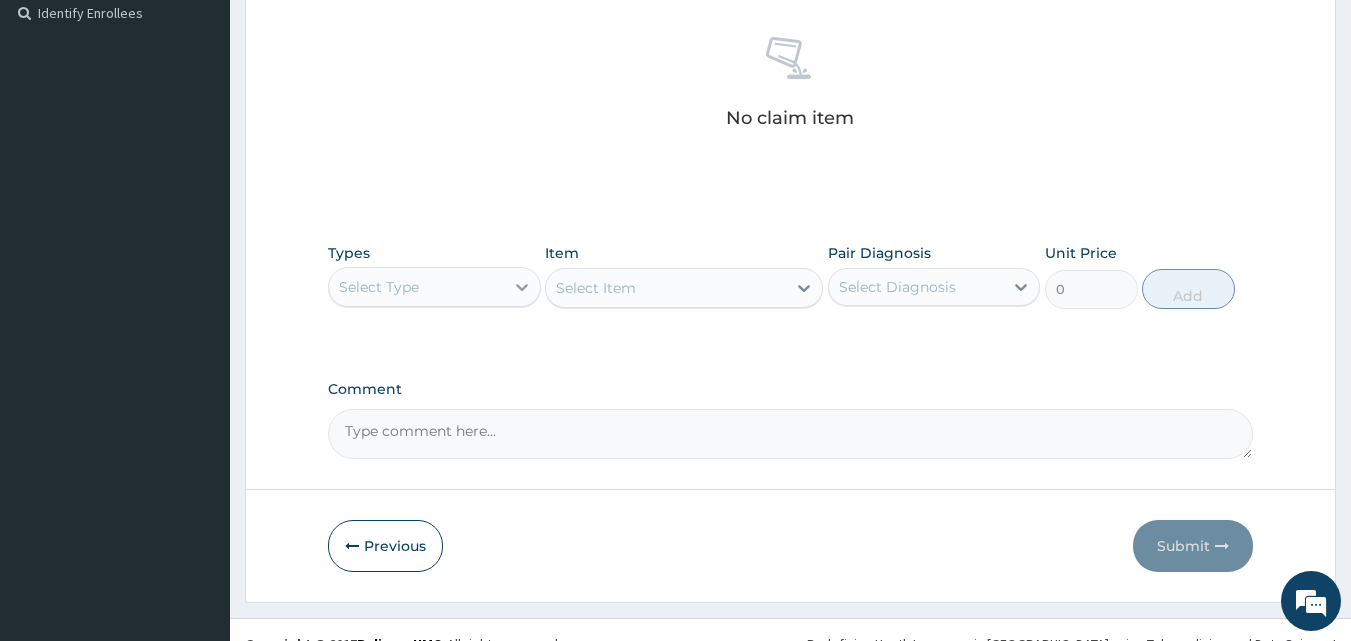 click 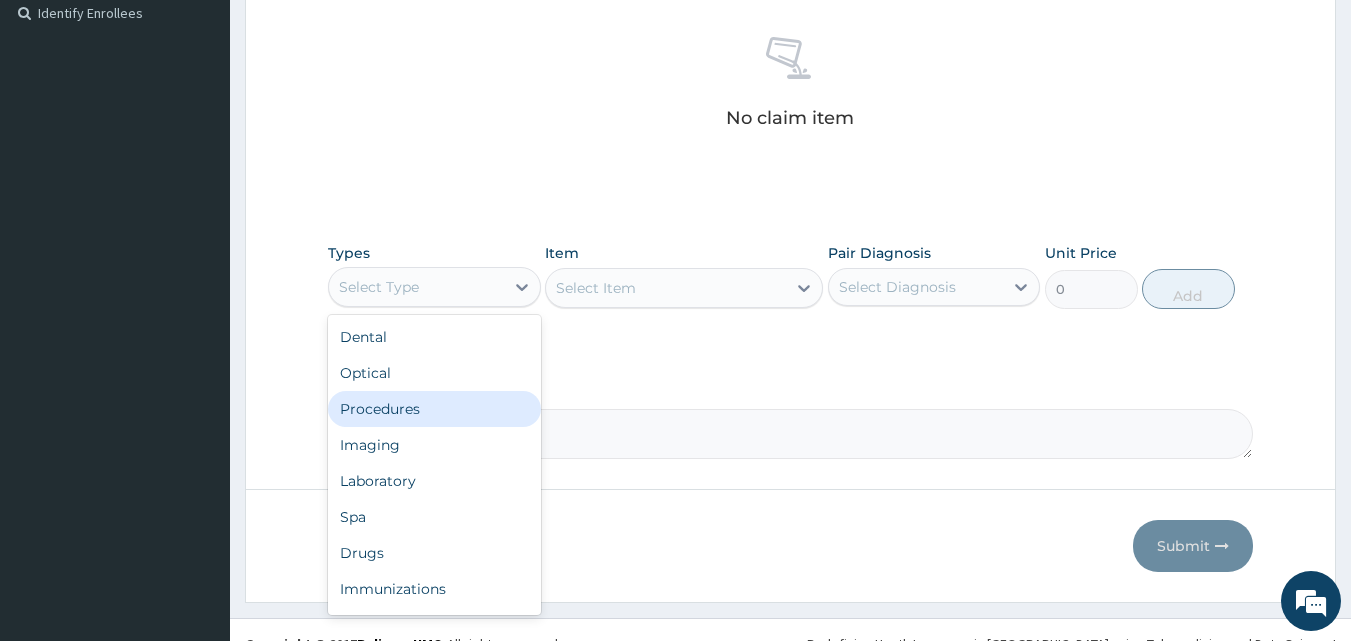 click on "Procedures" at bounding box center (434, 409) 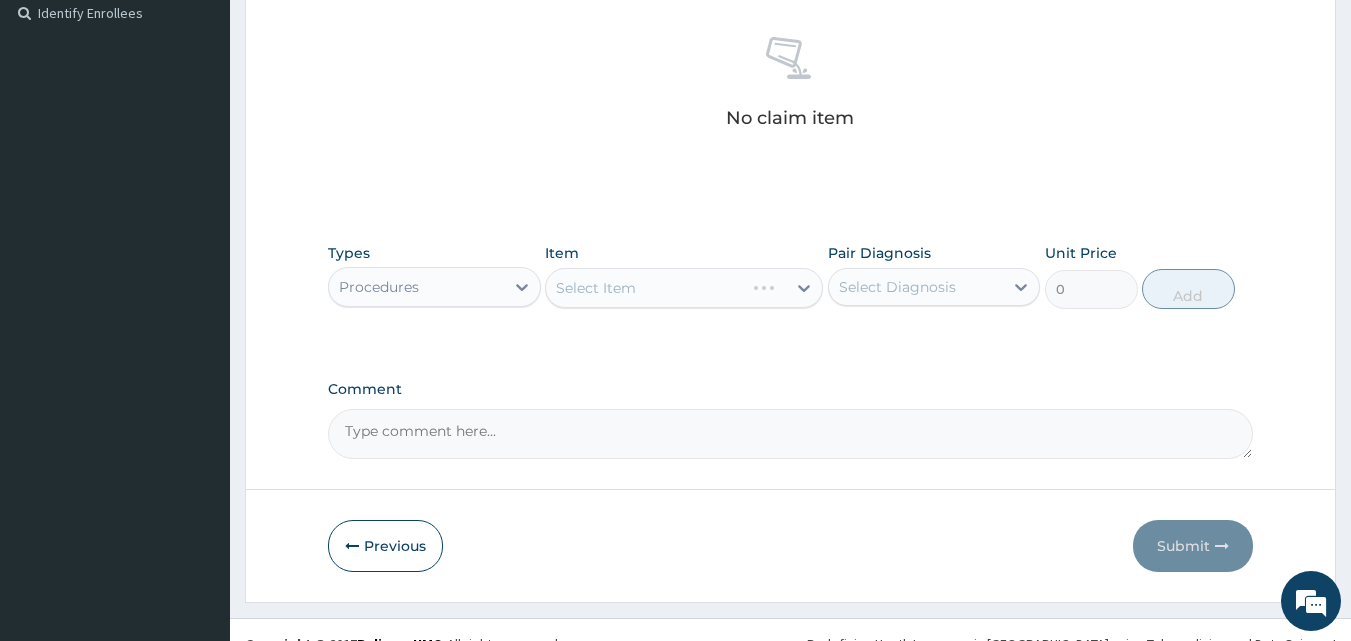 click on "Select Item" at bounding box center (684, 288) 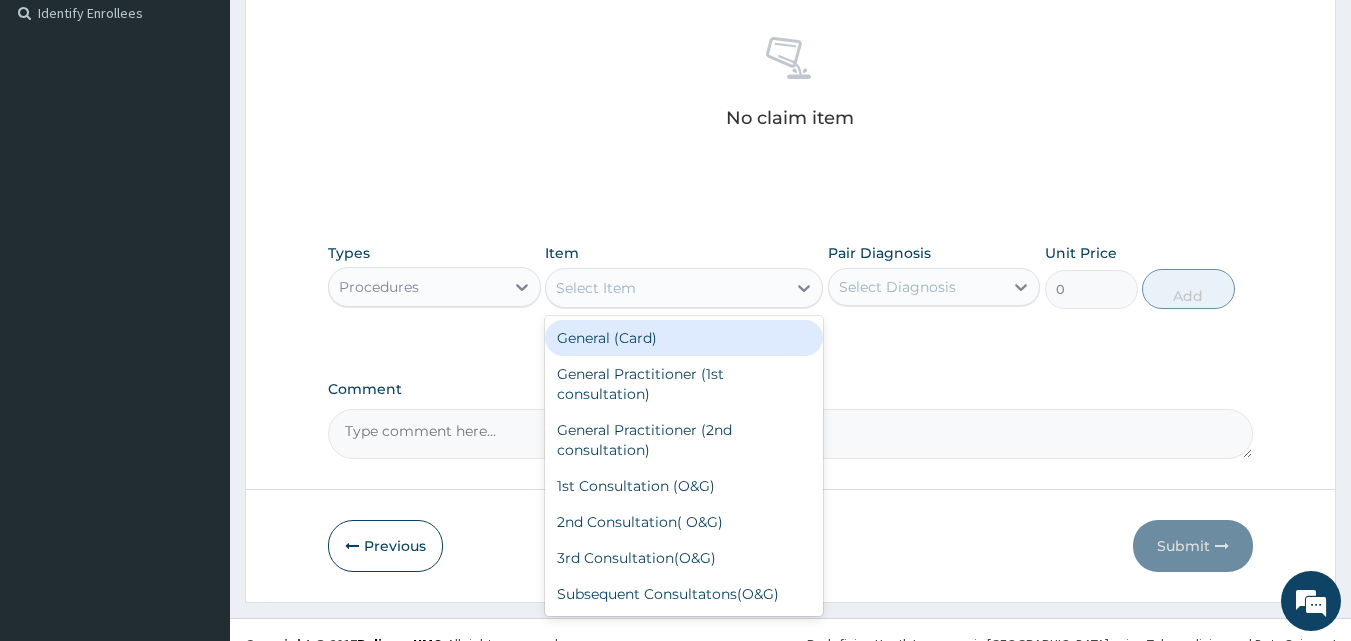 click 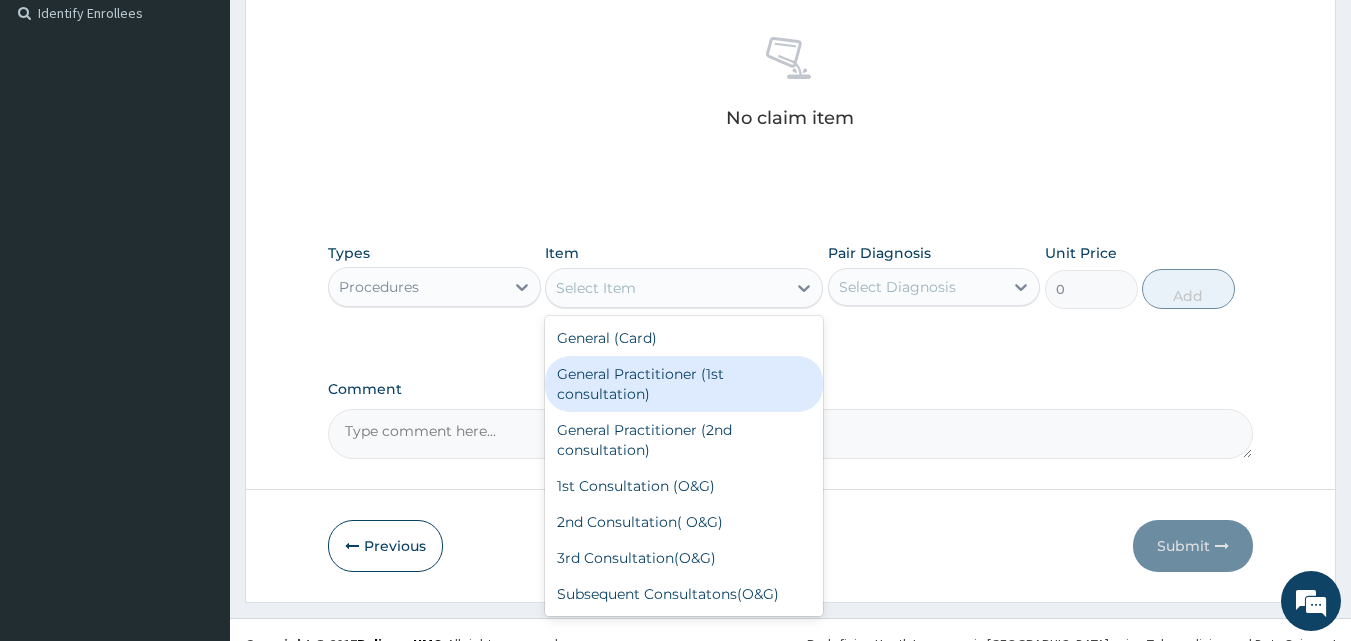 click on "General Practitioner (1st consultation)" at bounding box center [684, 384] 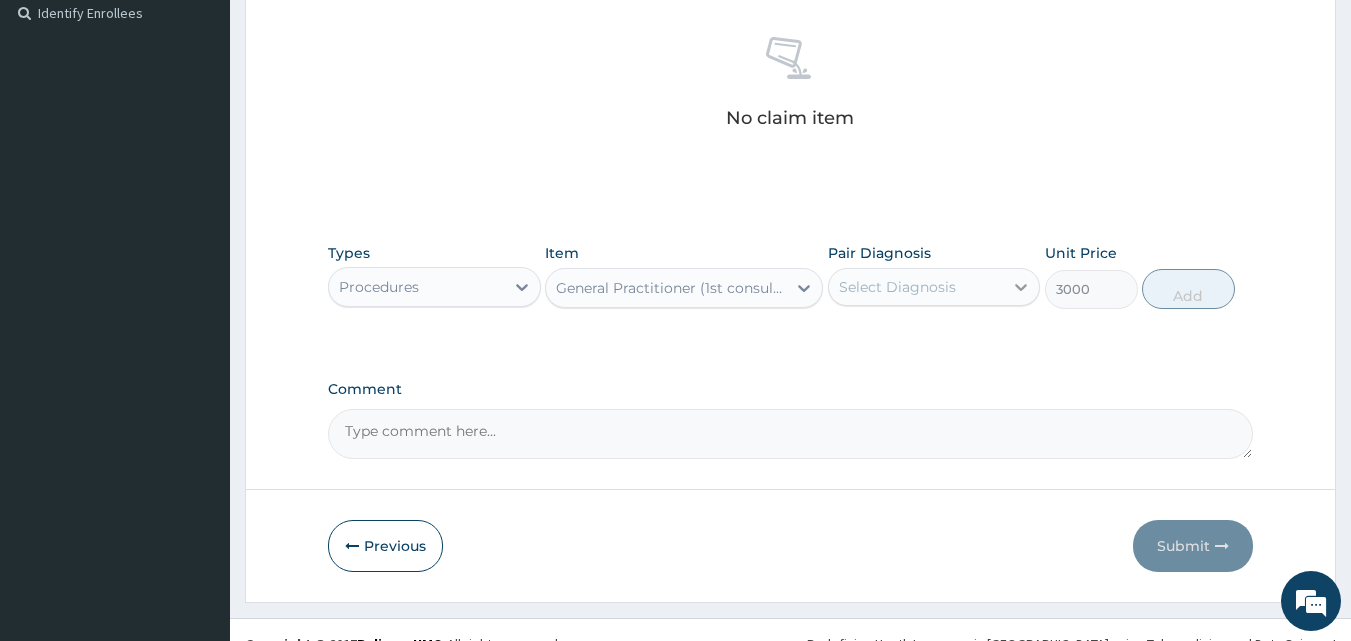click 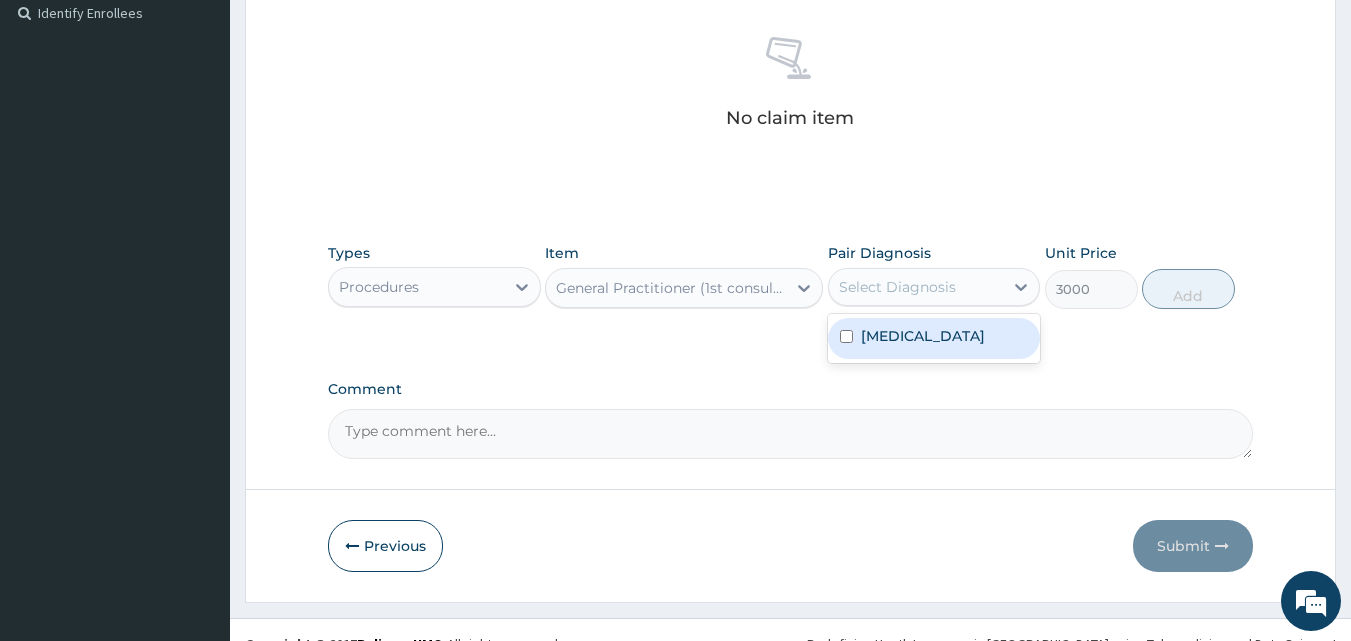 click on "[MEDICAL_DATA]" at bounding box center (934, 338) 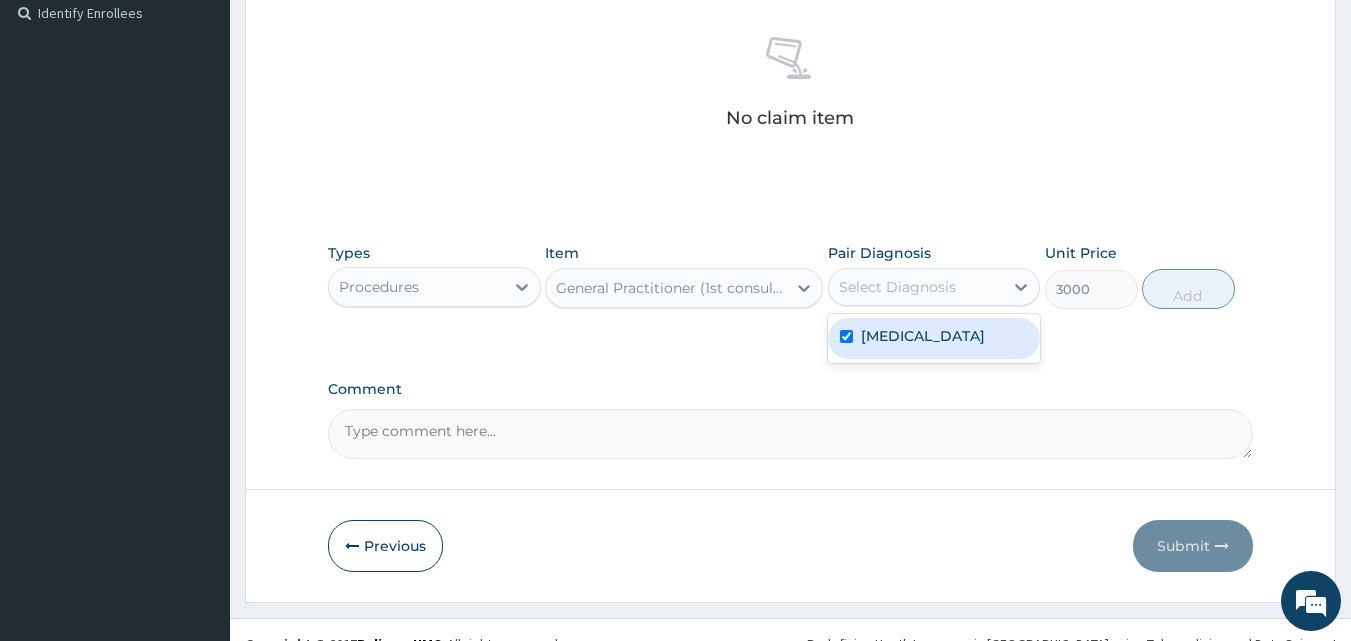checkbox on "true" 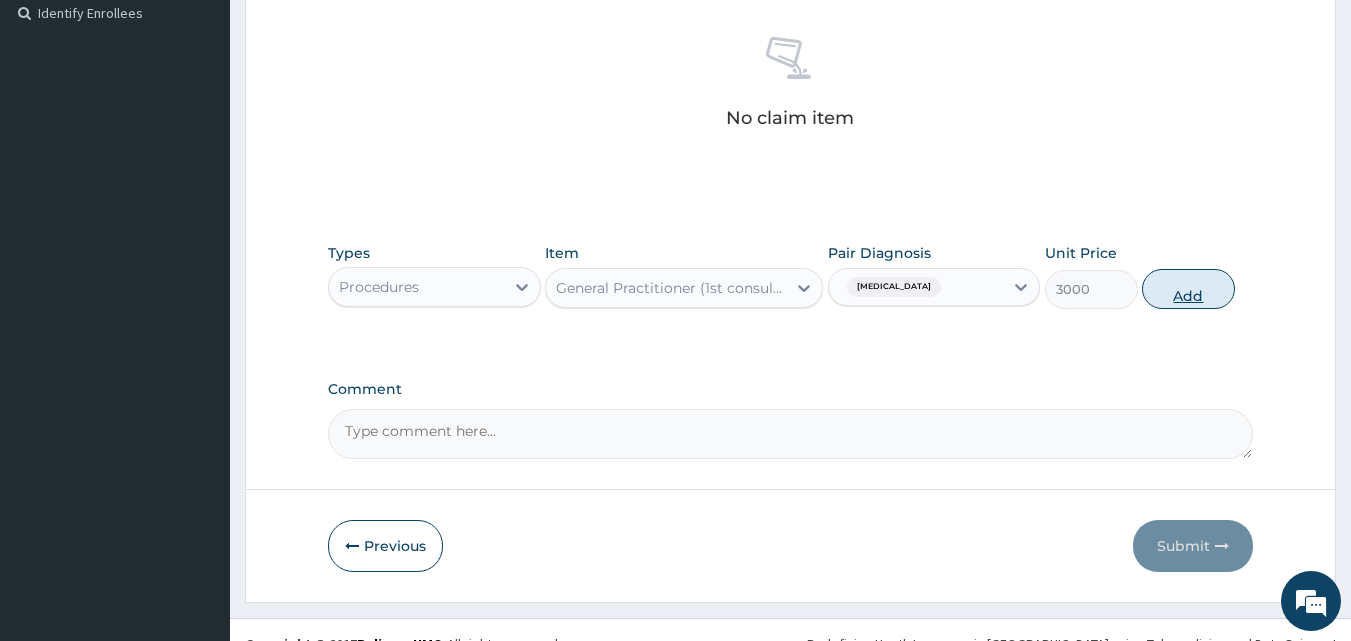 click on "Add" at bounding box center [1188, 289] 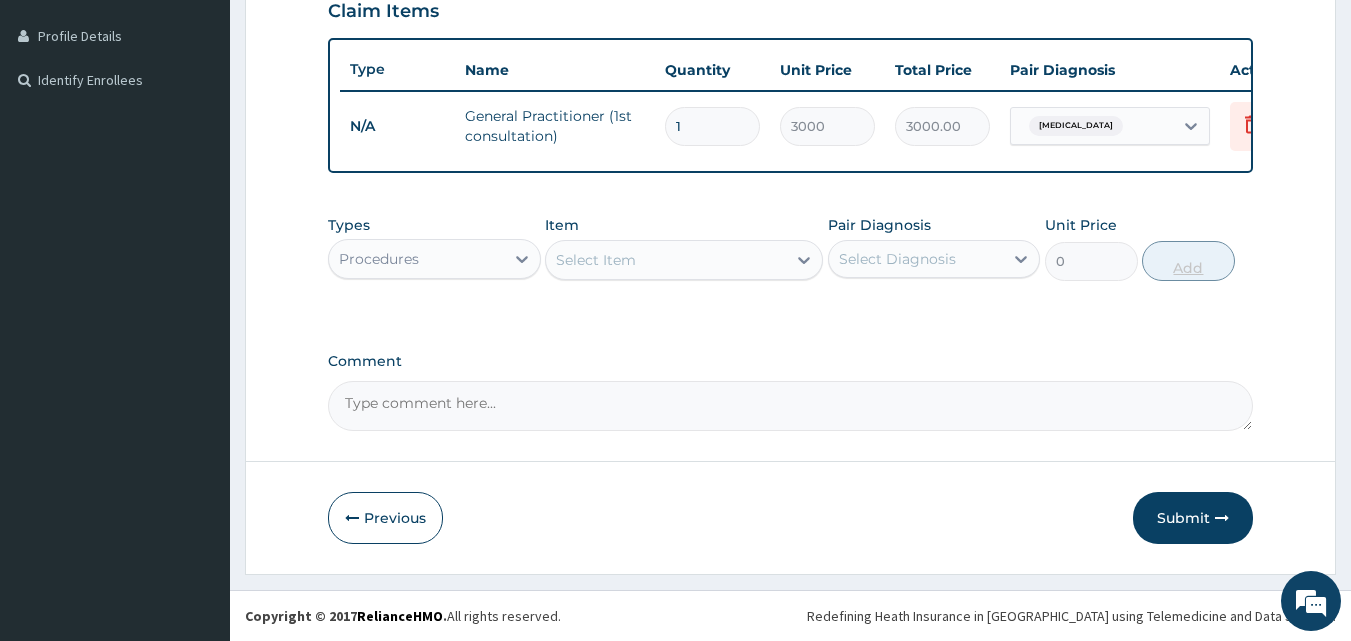 scroll, scrollTop: 505, scrollLeft: 0, axis: vertical 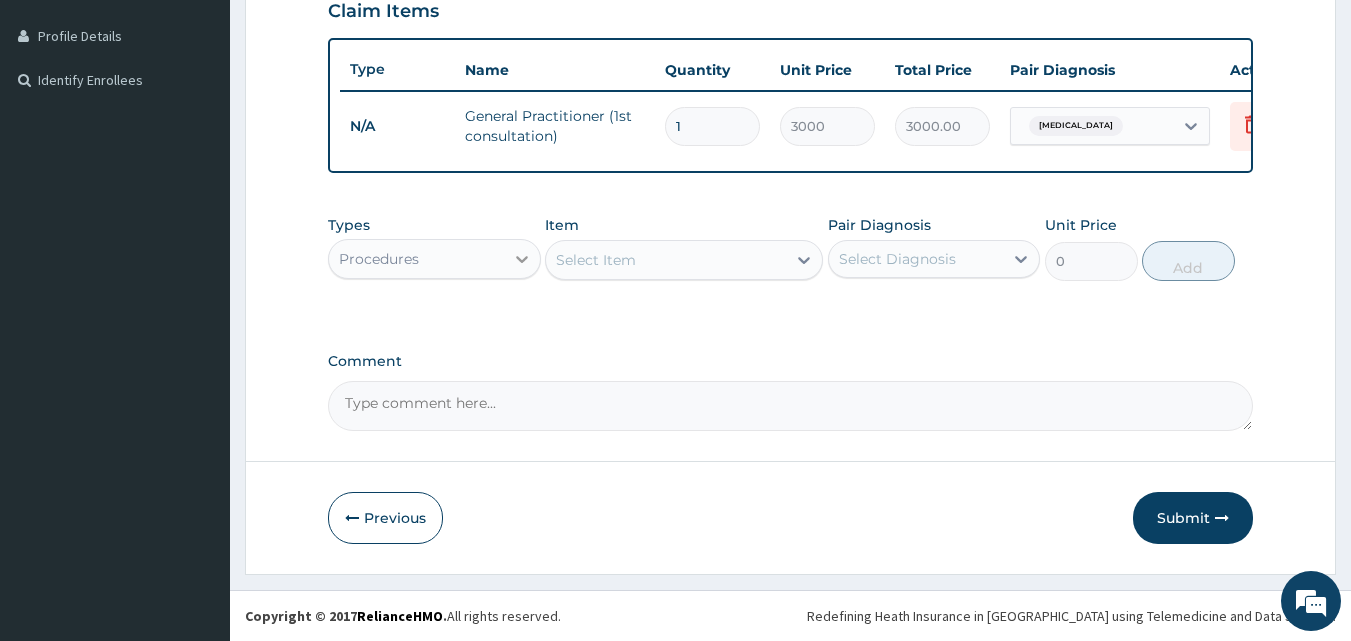 click 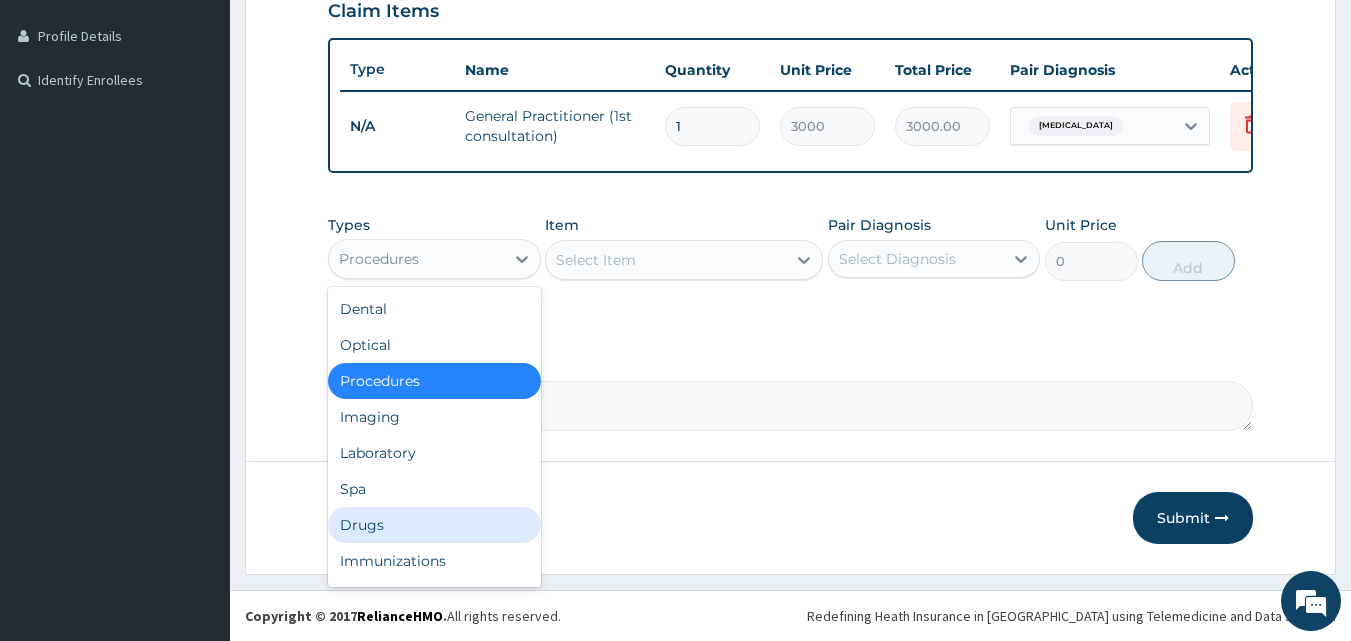 click on "Drugs" at bounding box center [434, 525] 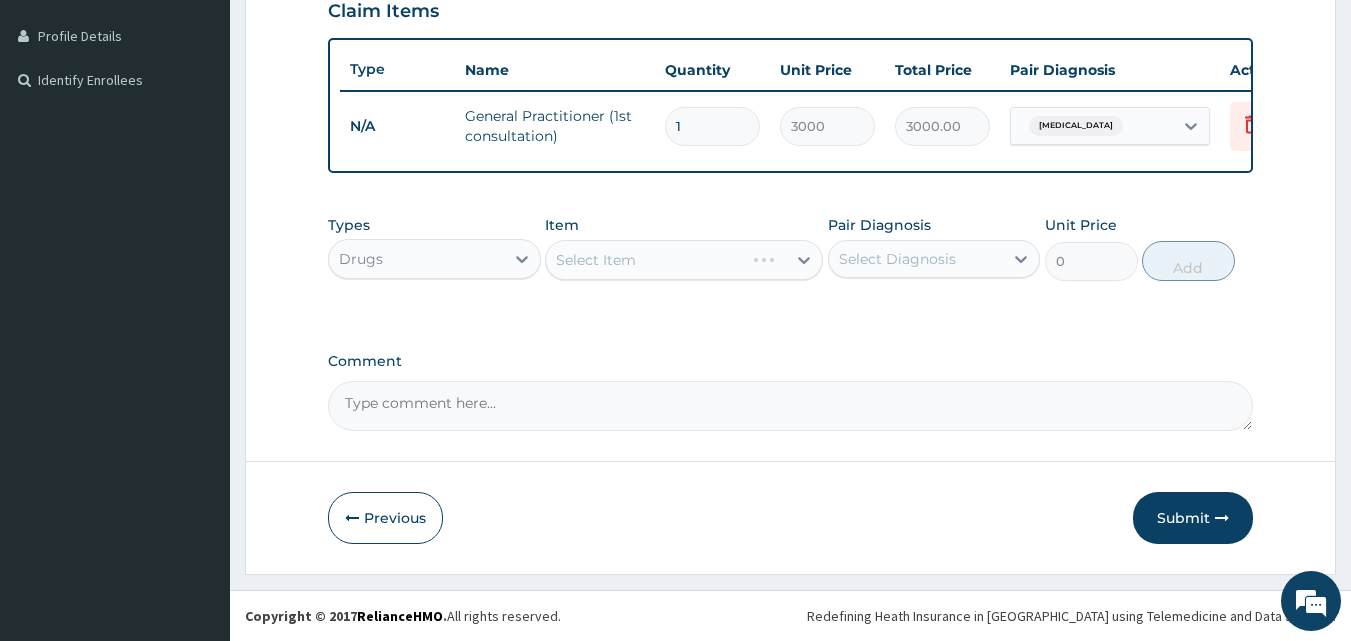 click on "Select Item" at bounding box center [684, 260] 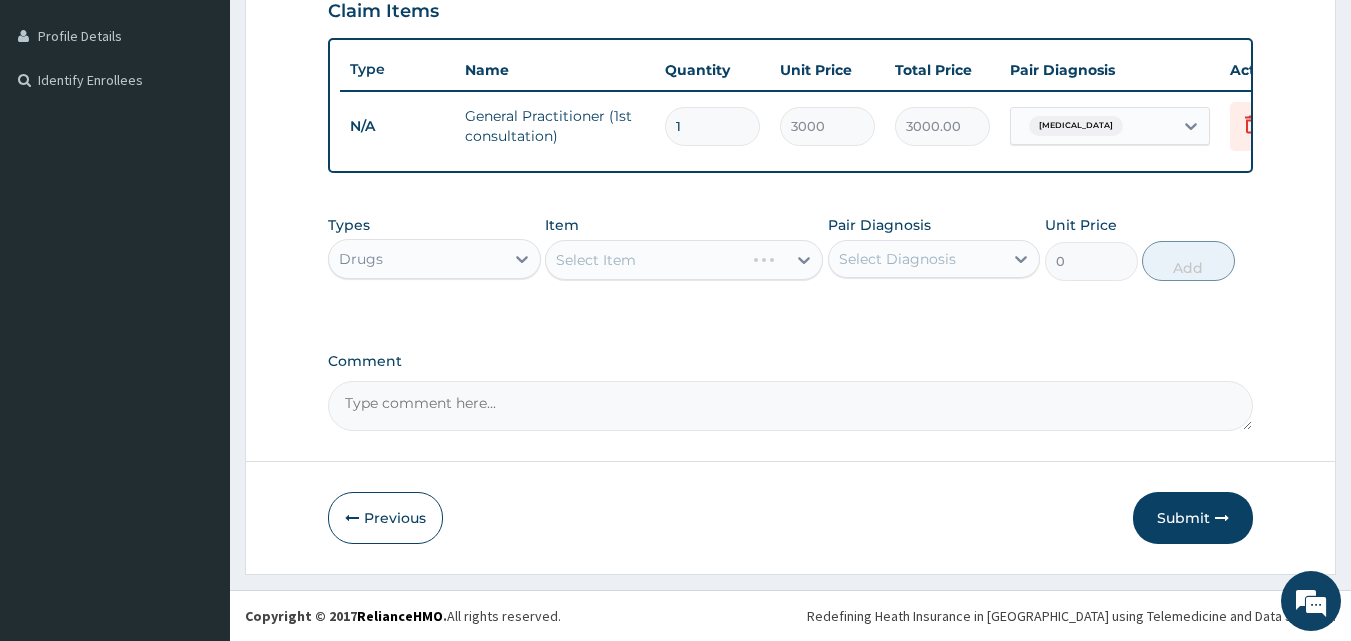 click on "Select Item" at bounding box center [684, 260] 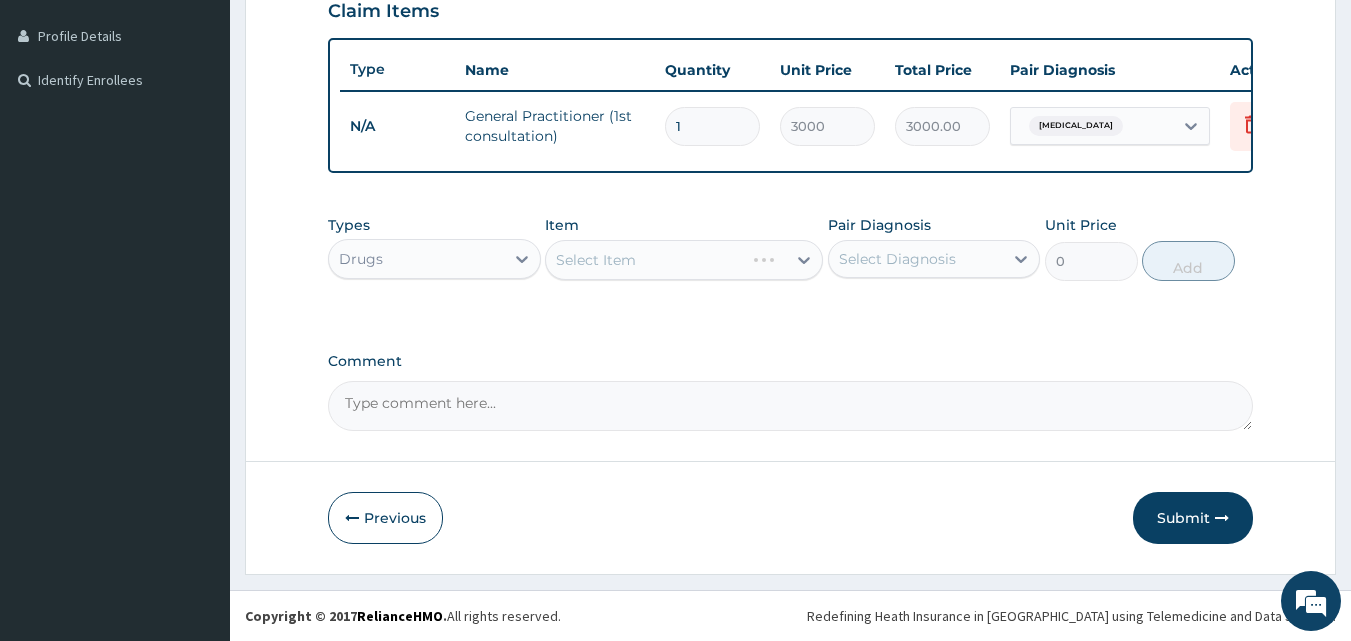 click on "Select Item" at bounding box center [684, 260] 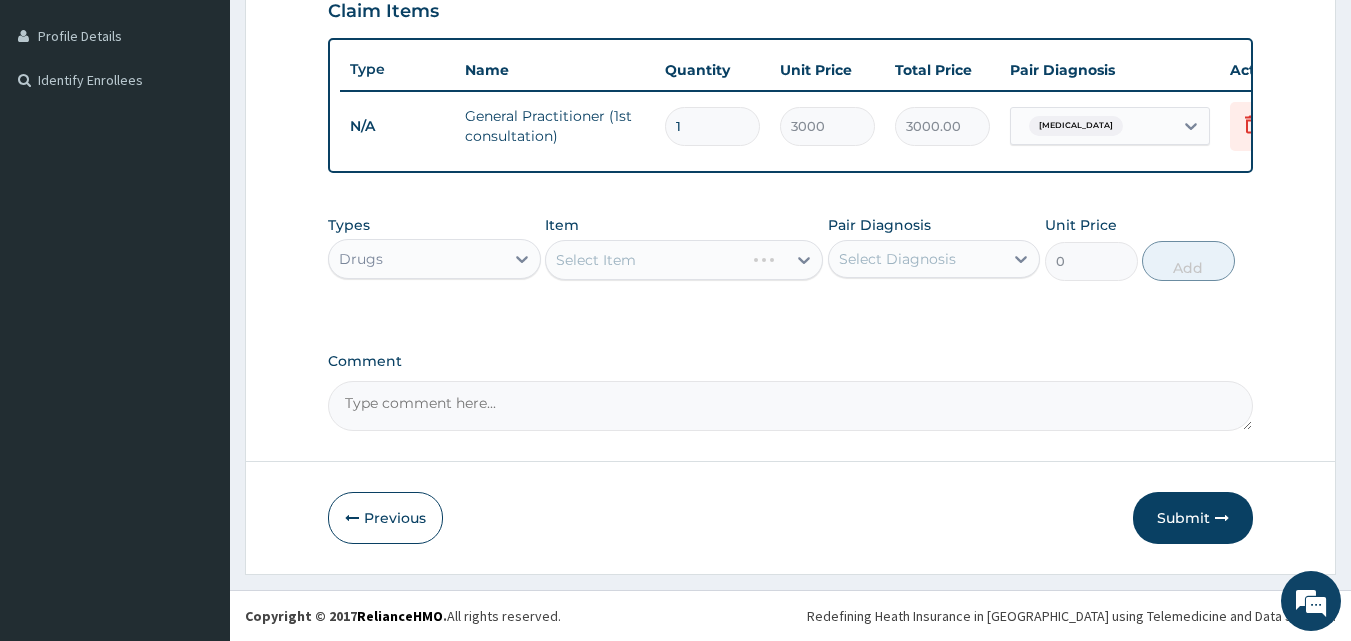 click on "Select Item" at bounding box center (684, 260) 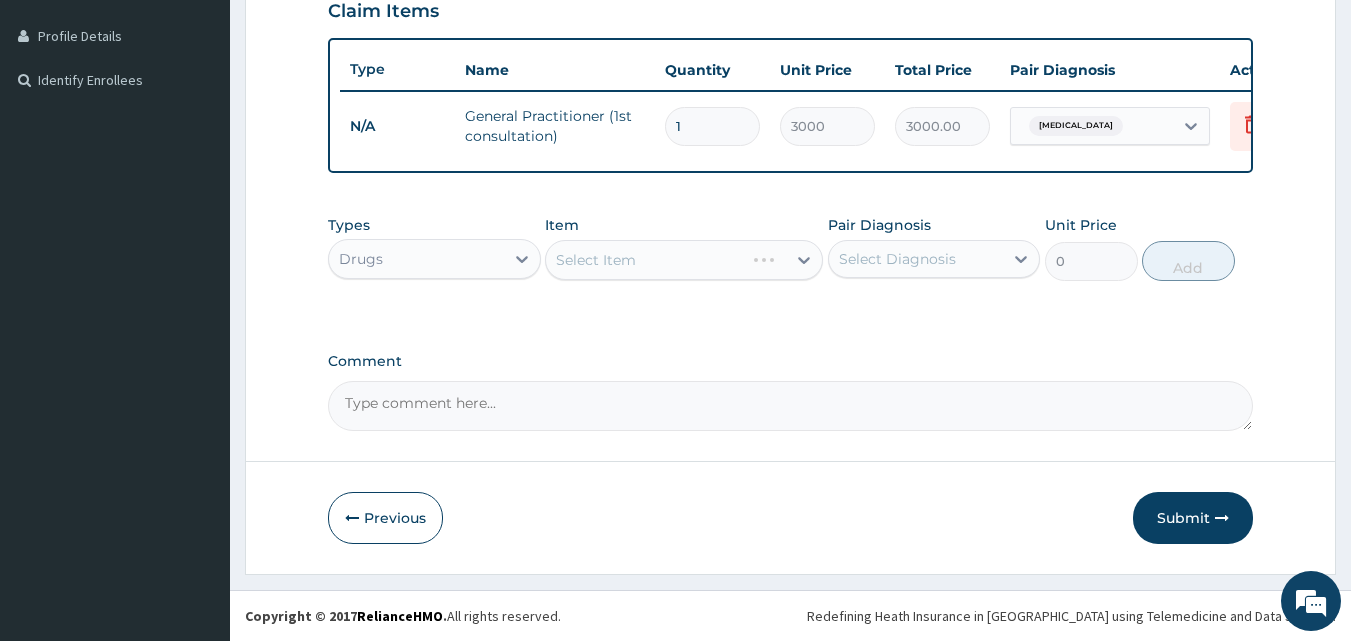 click on "Select Item" at bounding box center (684, 260) 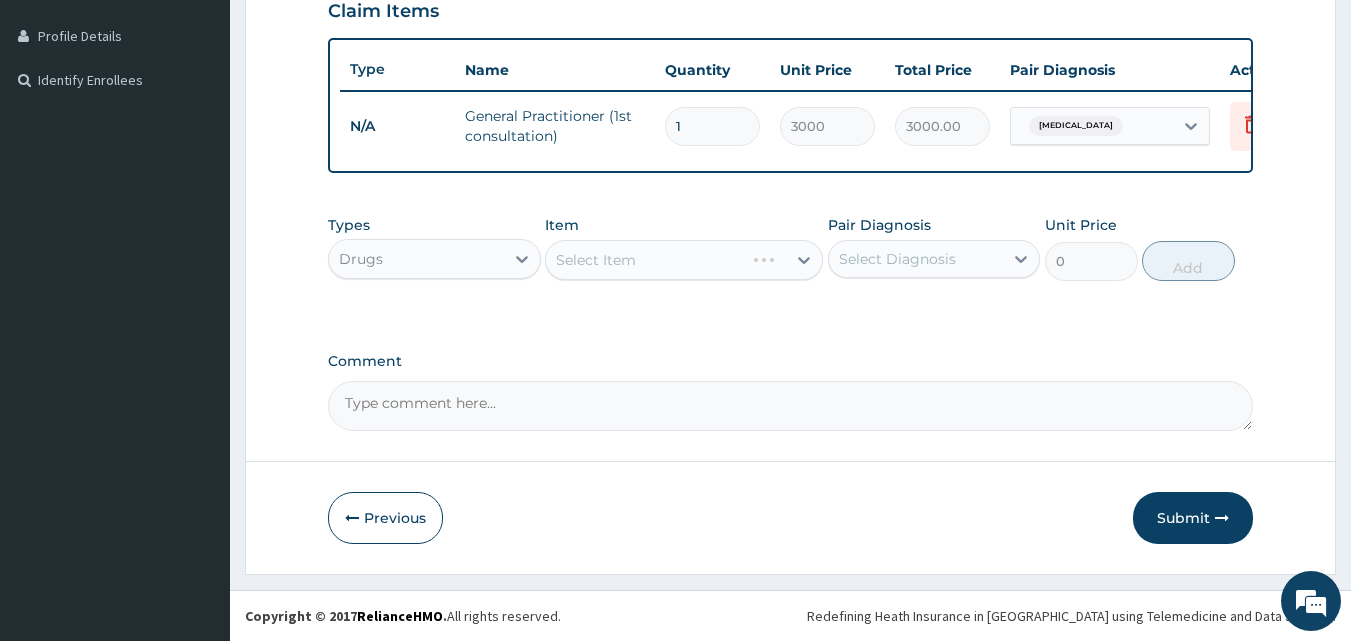 click on "Select Item" at bounding box center (684, 260) 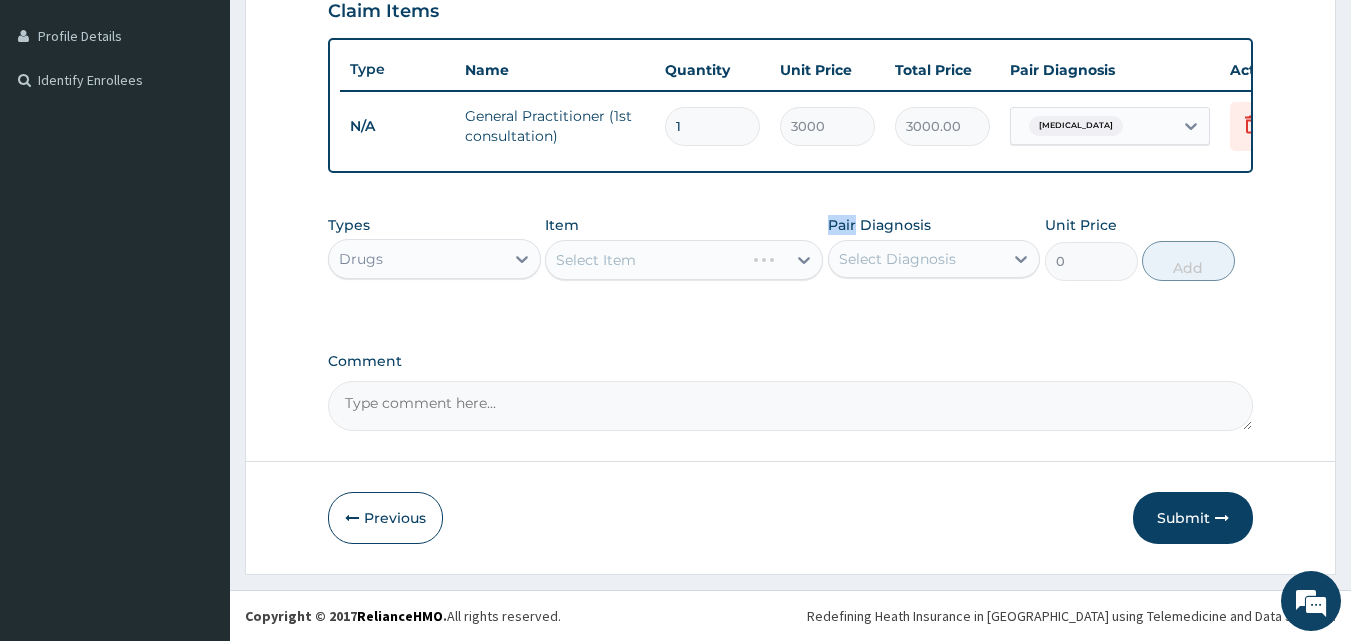 click on "Select Item" at bounding box center (684, 260) 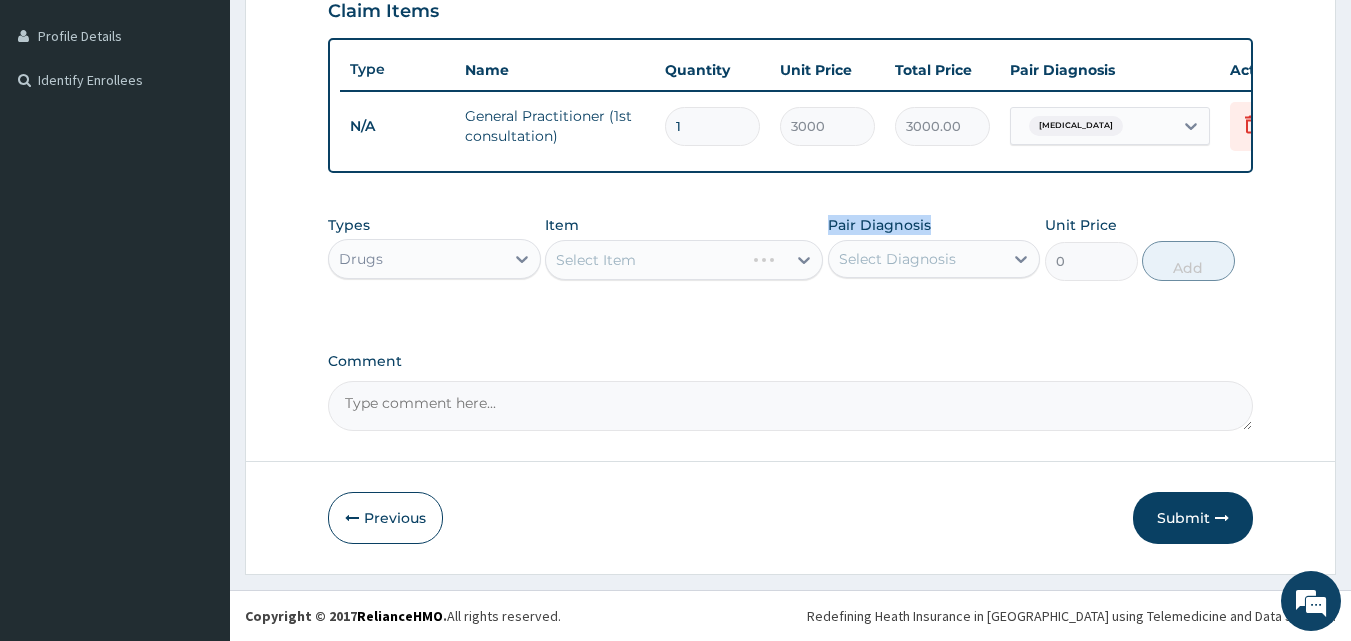 click on "Select Item" at bounding box center [684, 260] 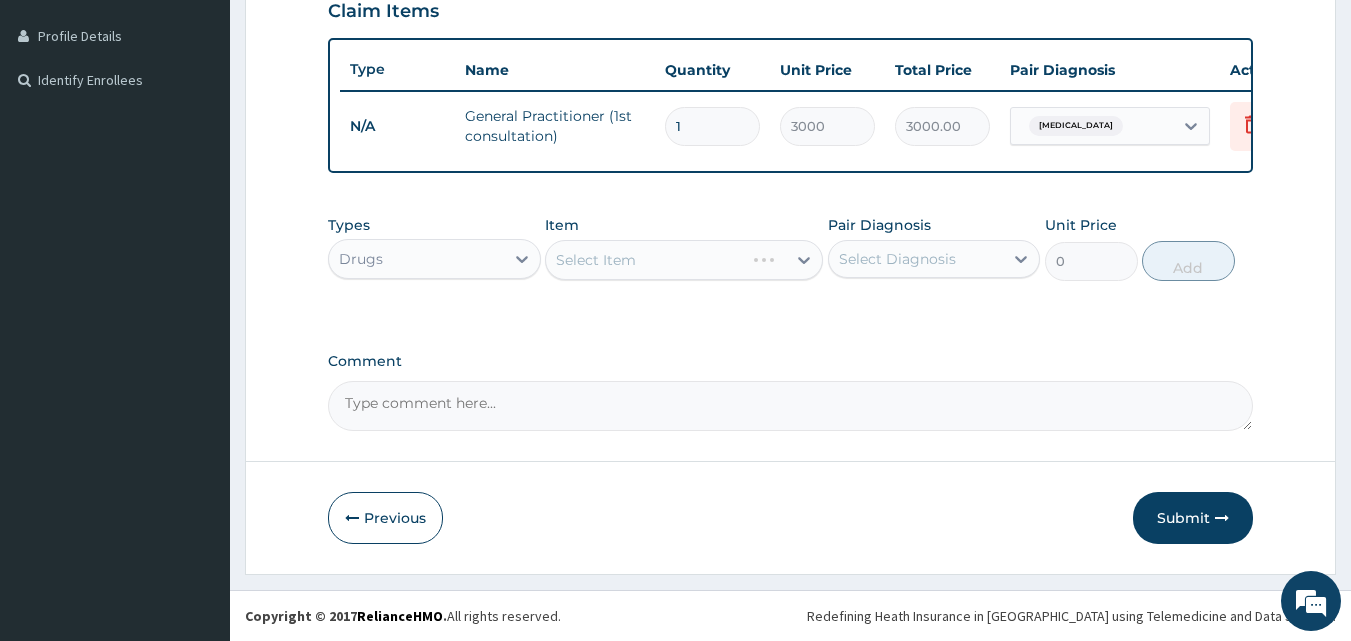 click on "Select Item" at bounding box center (684, 260) 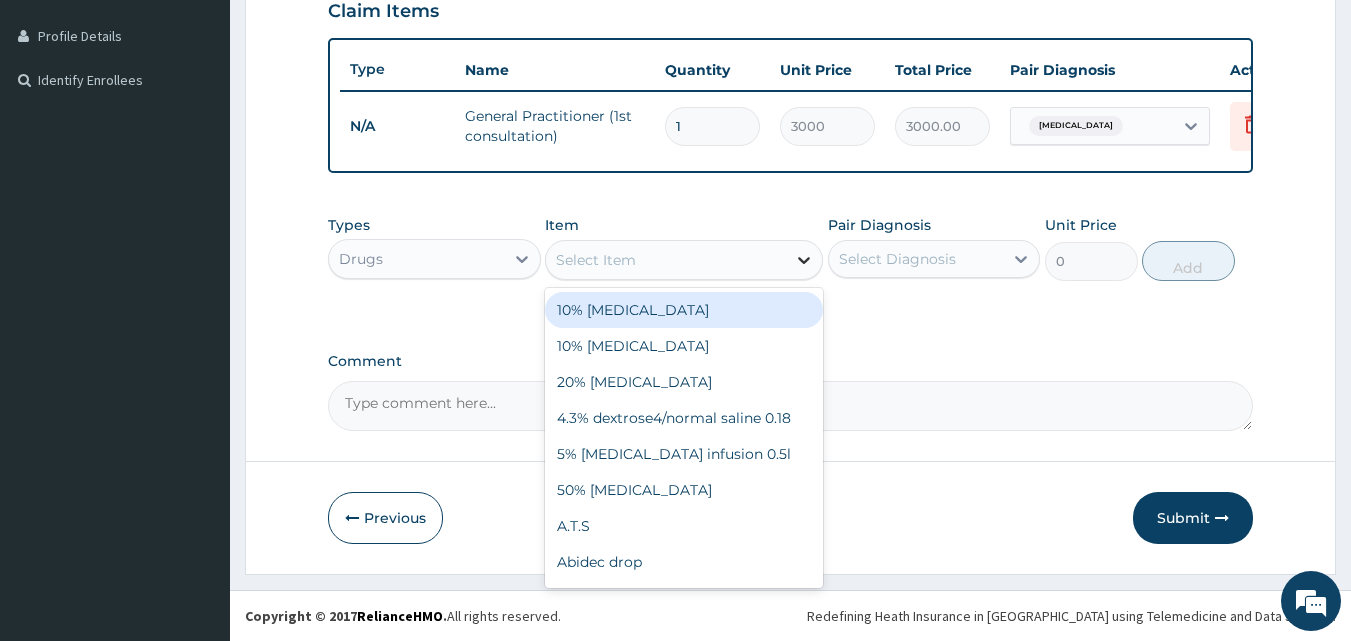 click 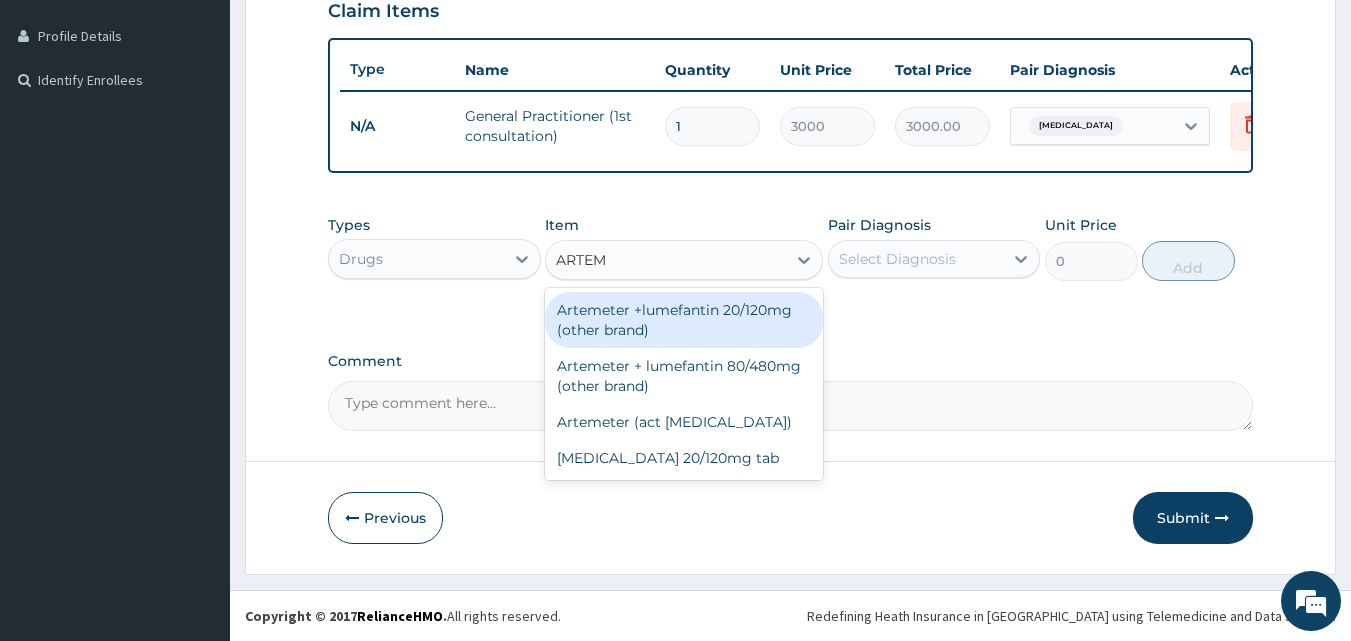 type on "ARTE" 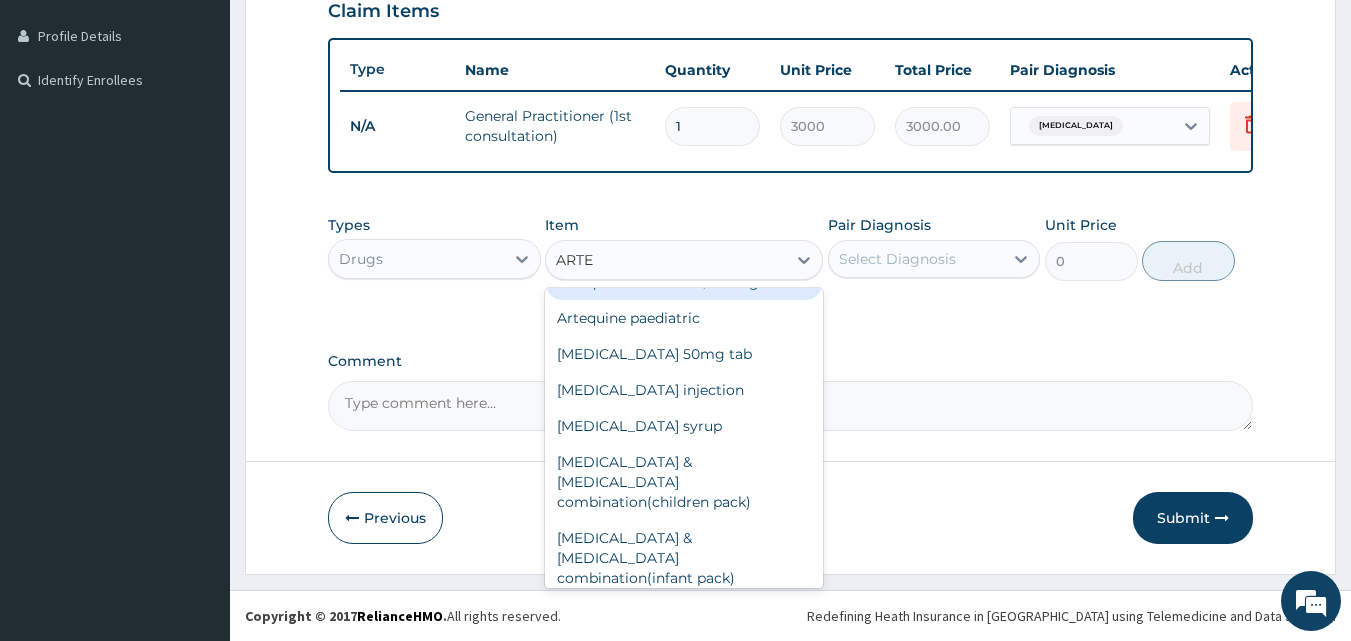 scroll, scrollTop: 220, scrollLeft: 0, axis: vertical 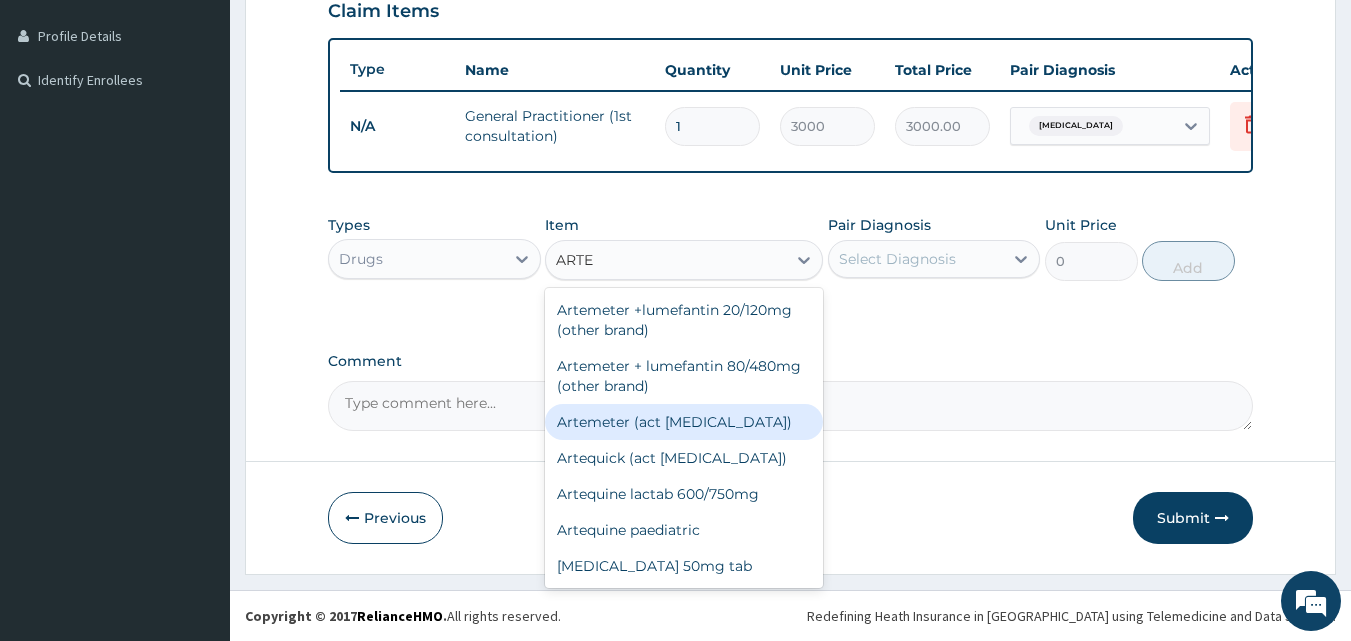 click on "Artemeter (act antimalarial)" at bounding box center (684, 422) 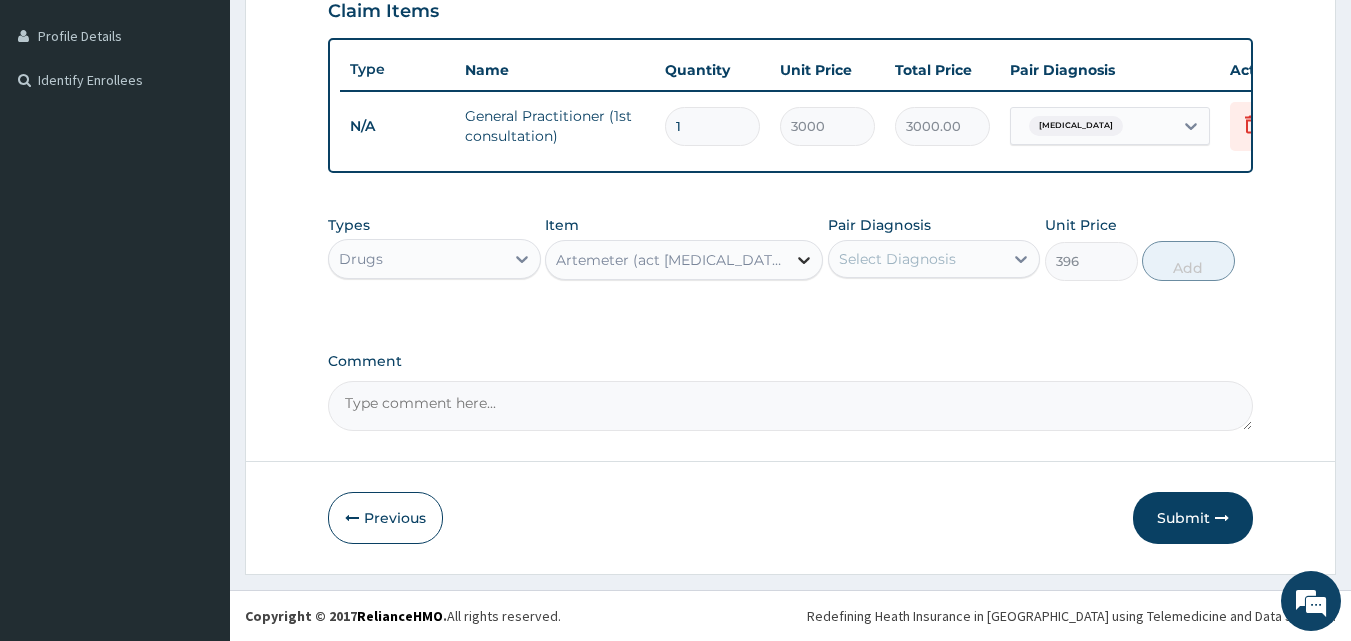 click 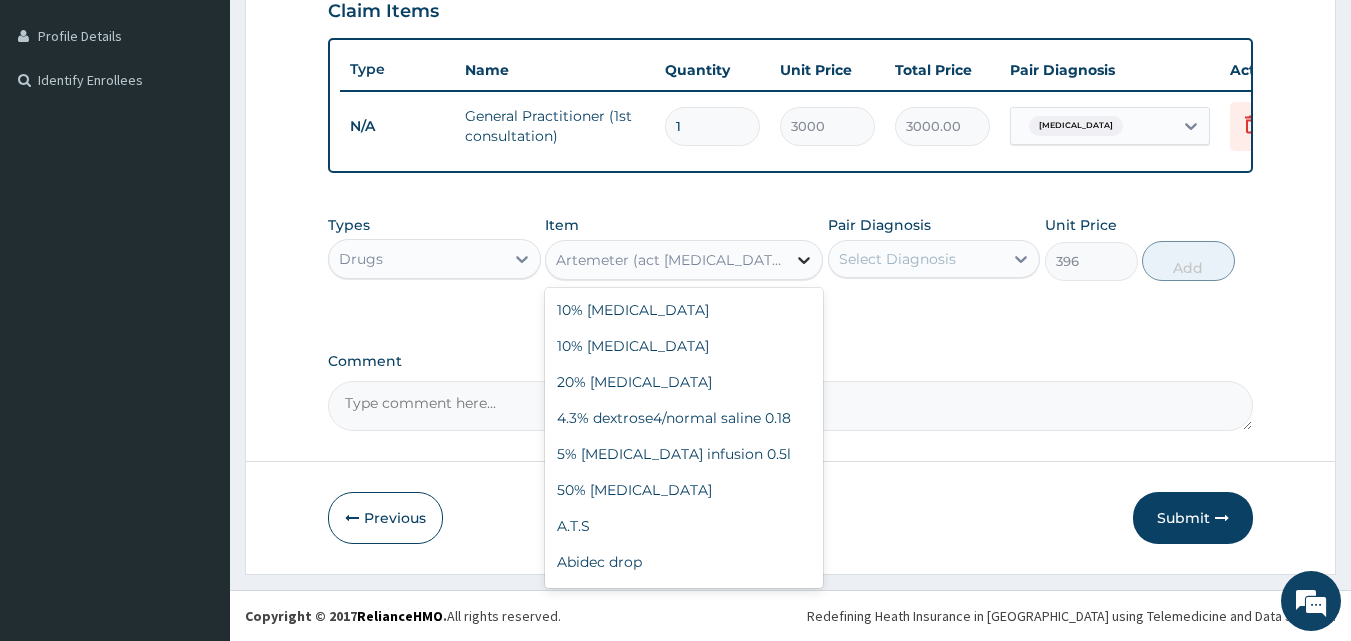 scroll, scrollTop: 5268, scrollLeft: 0, axis: vertical 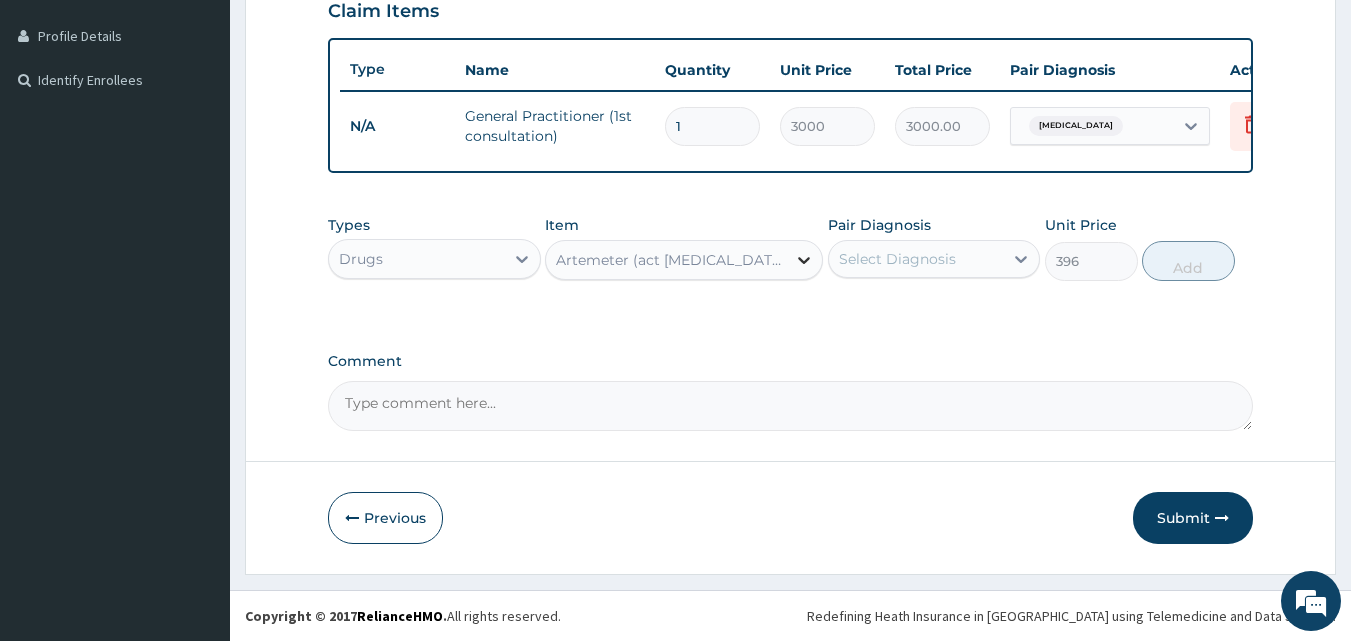click at bounding box center (804, 260) 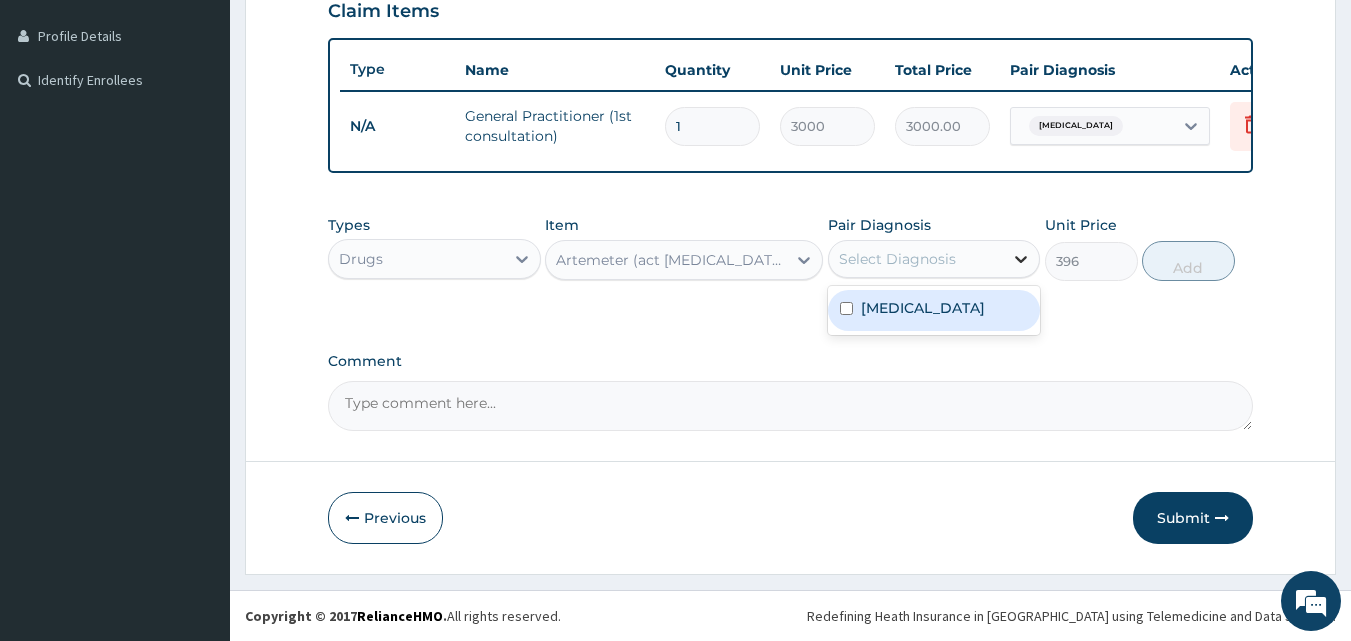 click 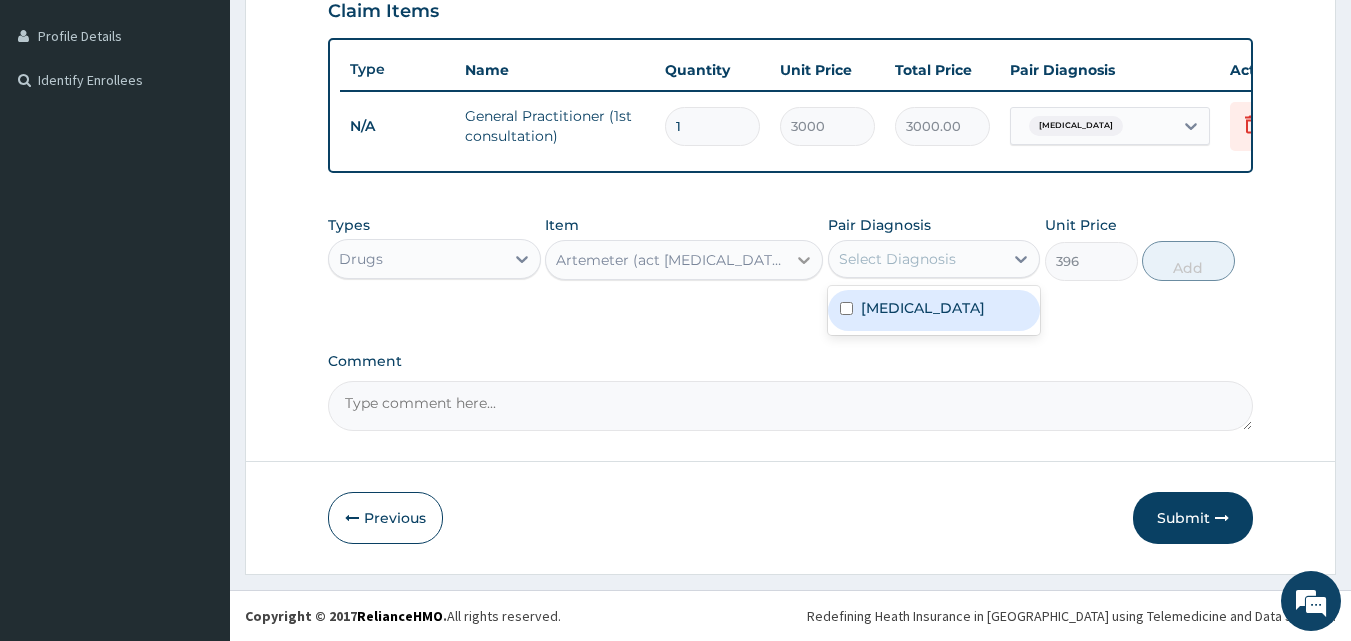 click 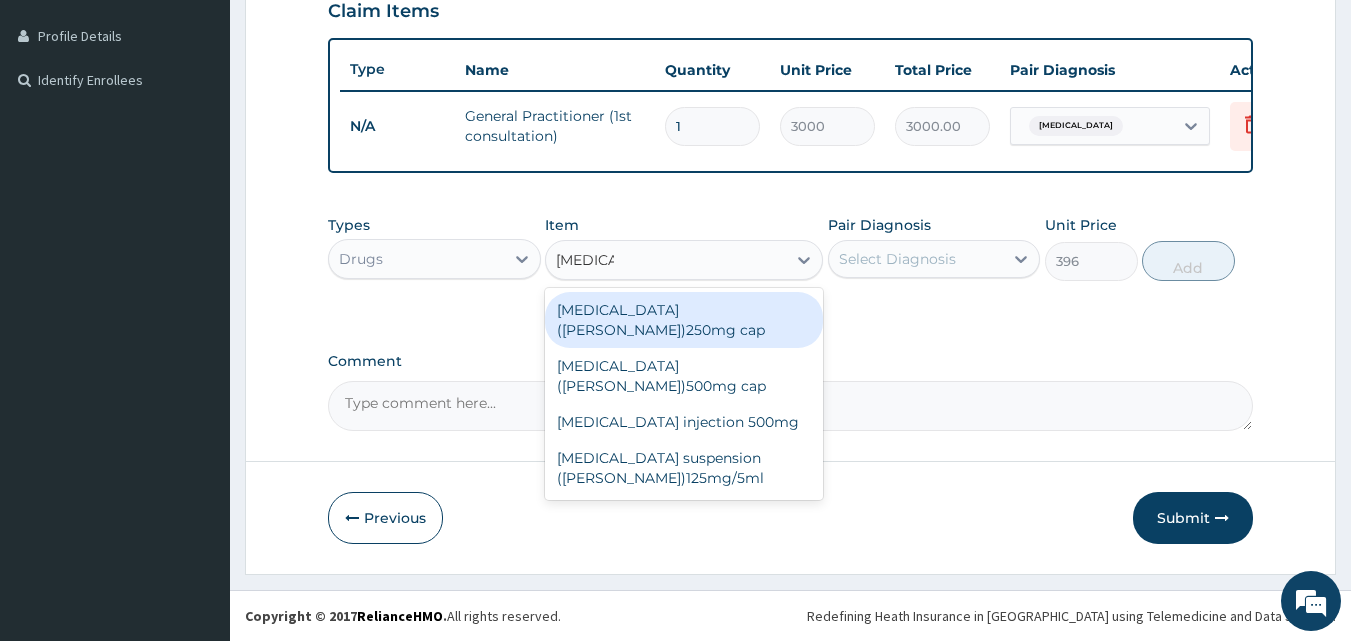scroll, scrollTop: 0, scrollLeft: 0, axis: both 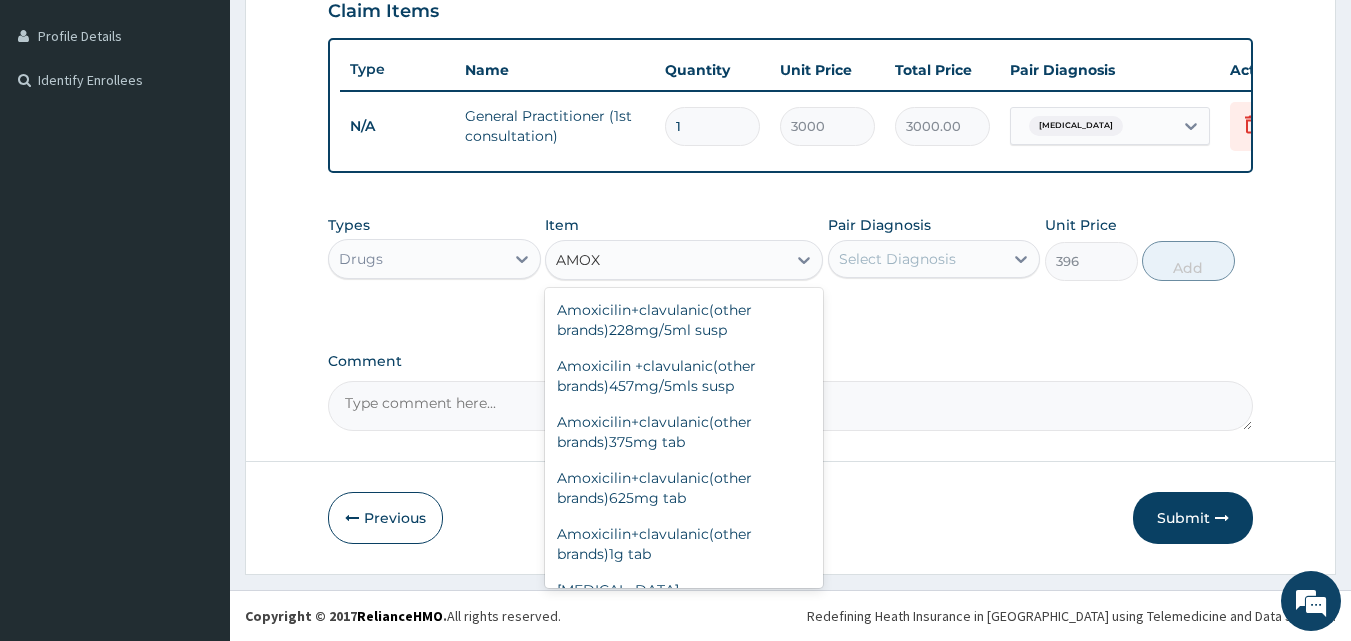 type on "AMOXY" 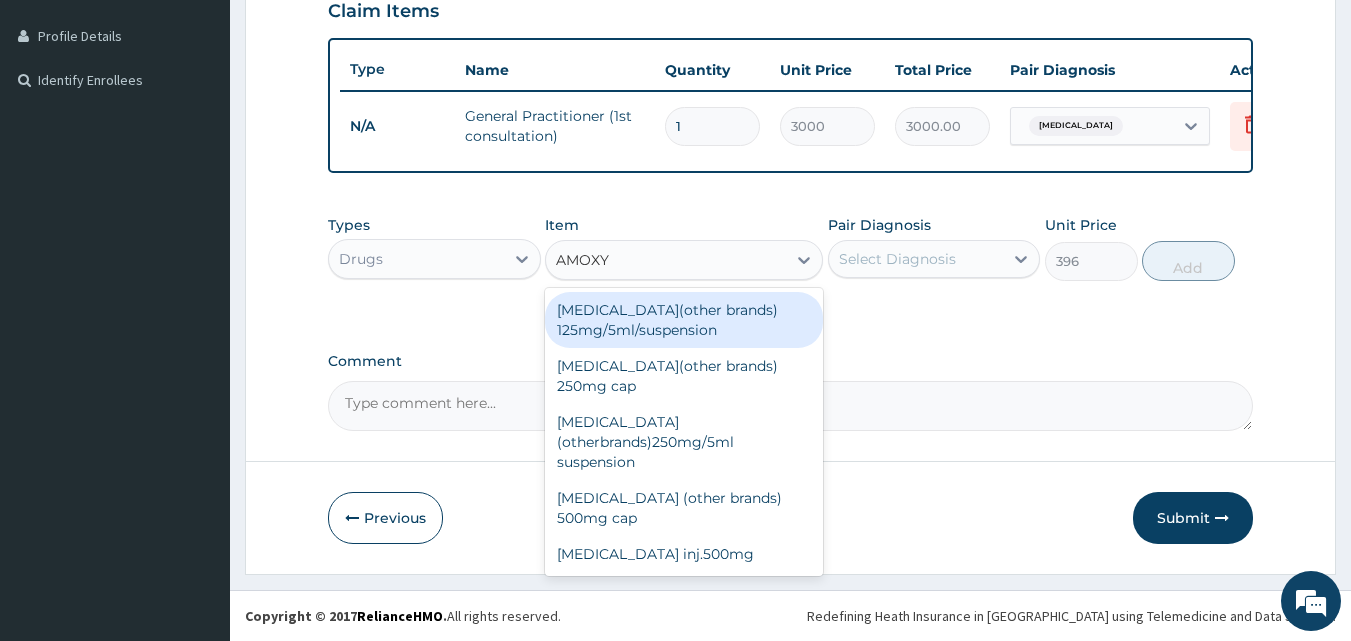 click on "Amoxycillin(other brands) 125mg/5ml/suspension" at bounding box center [684, 320] 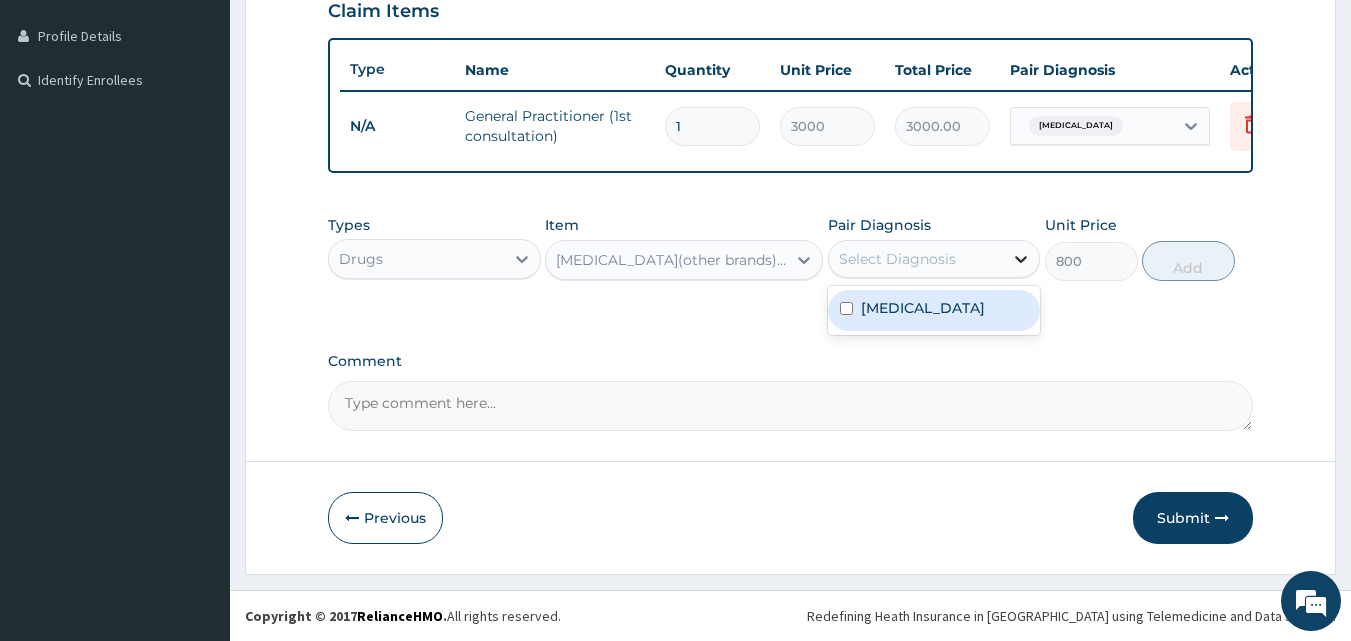 click 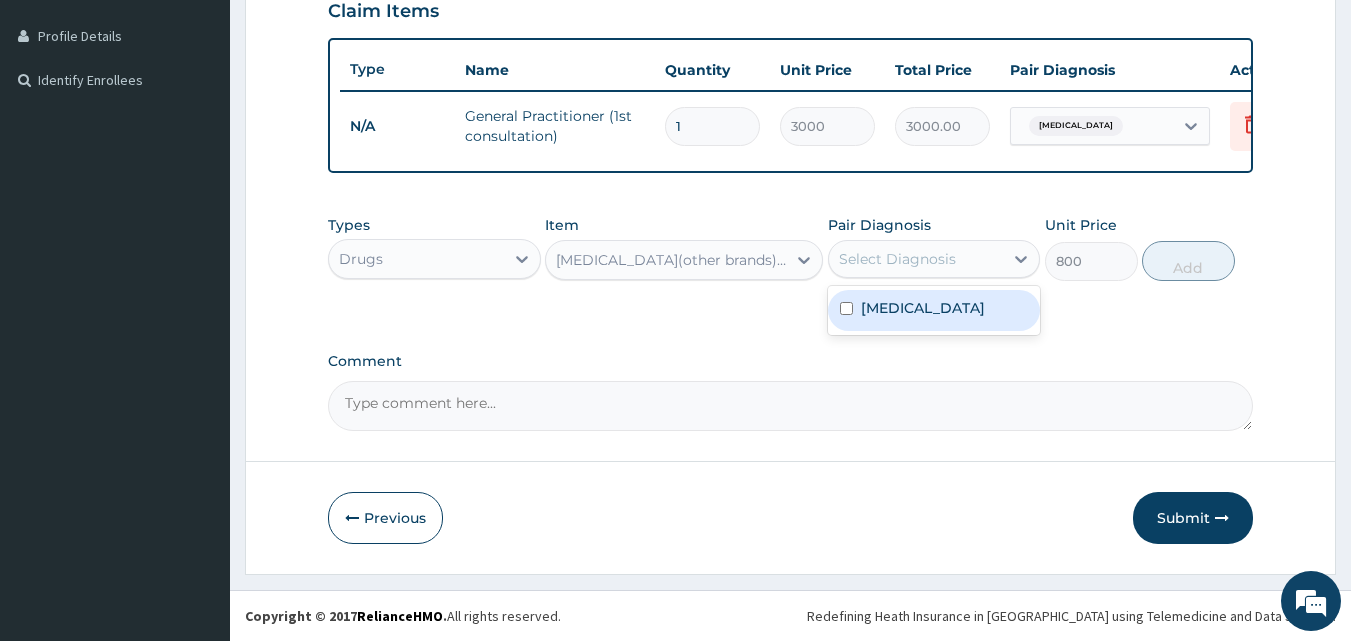 click at bounding box center (846, 308) 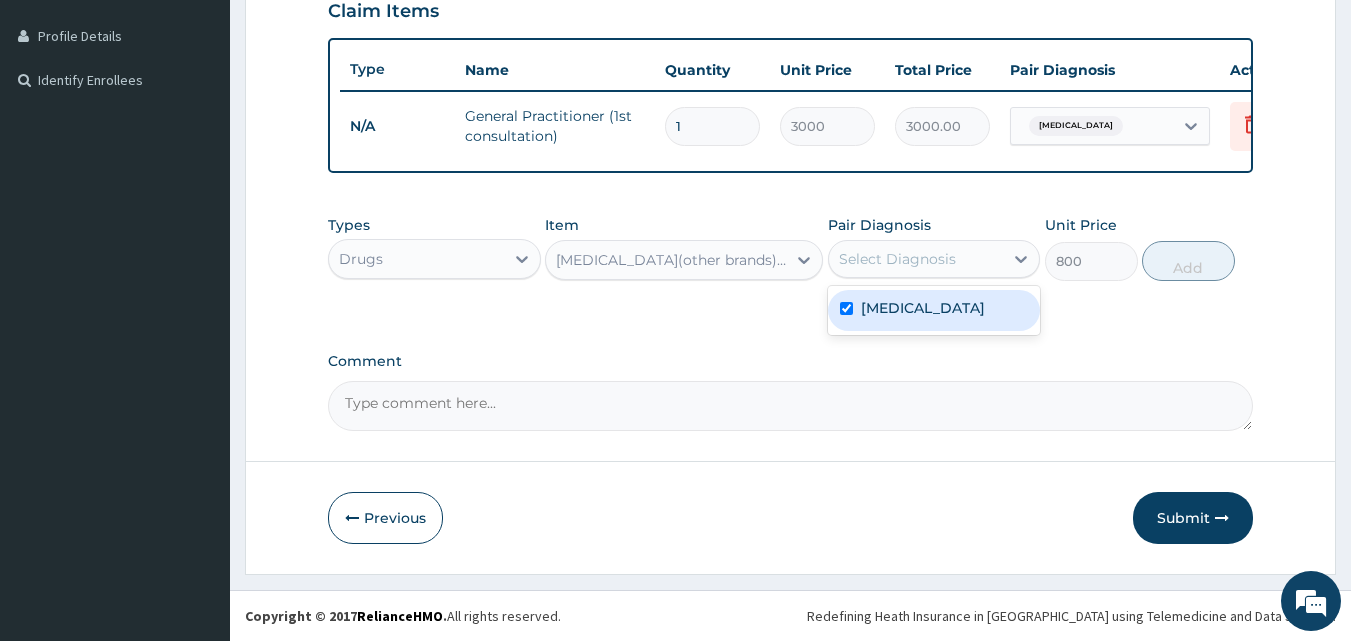 checkbox on "true" 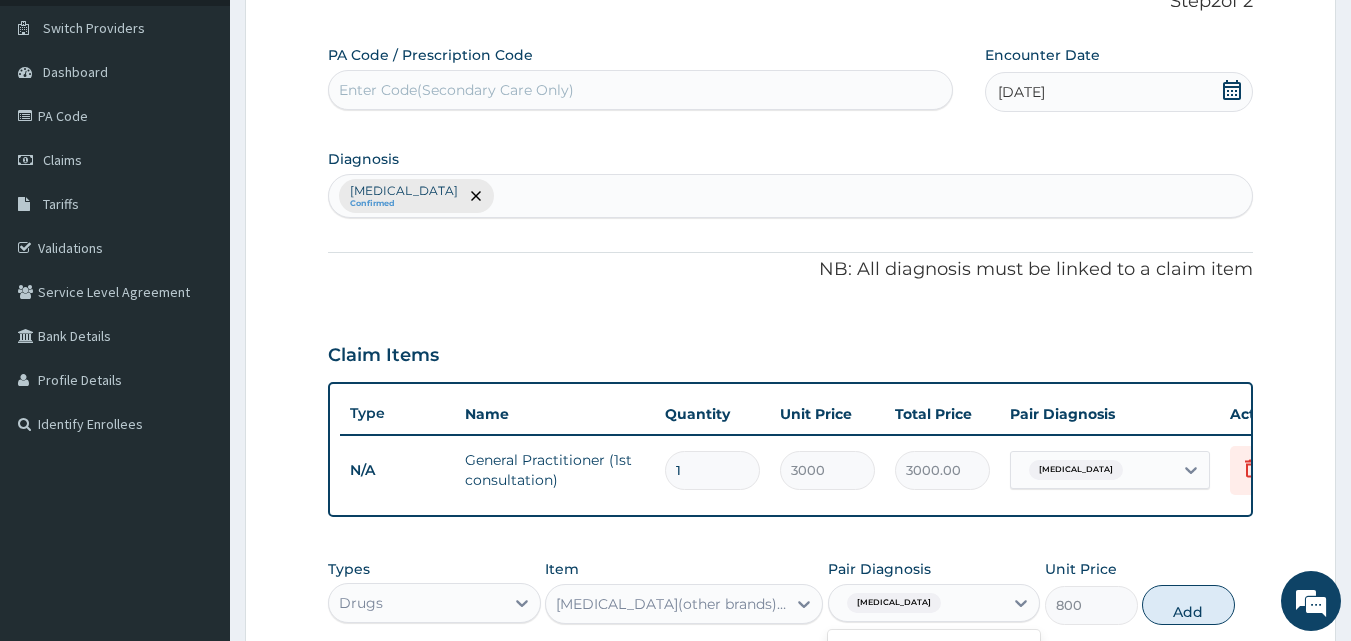 scroll, scrollTop: 0, scrollLeft: 0, axis: both 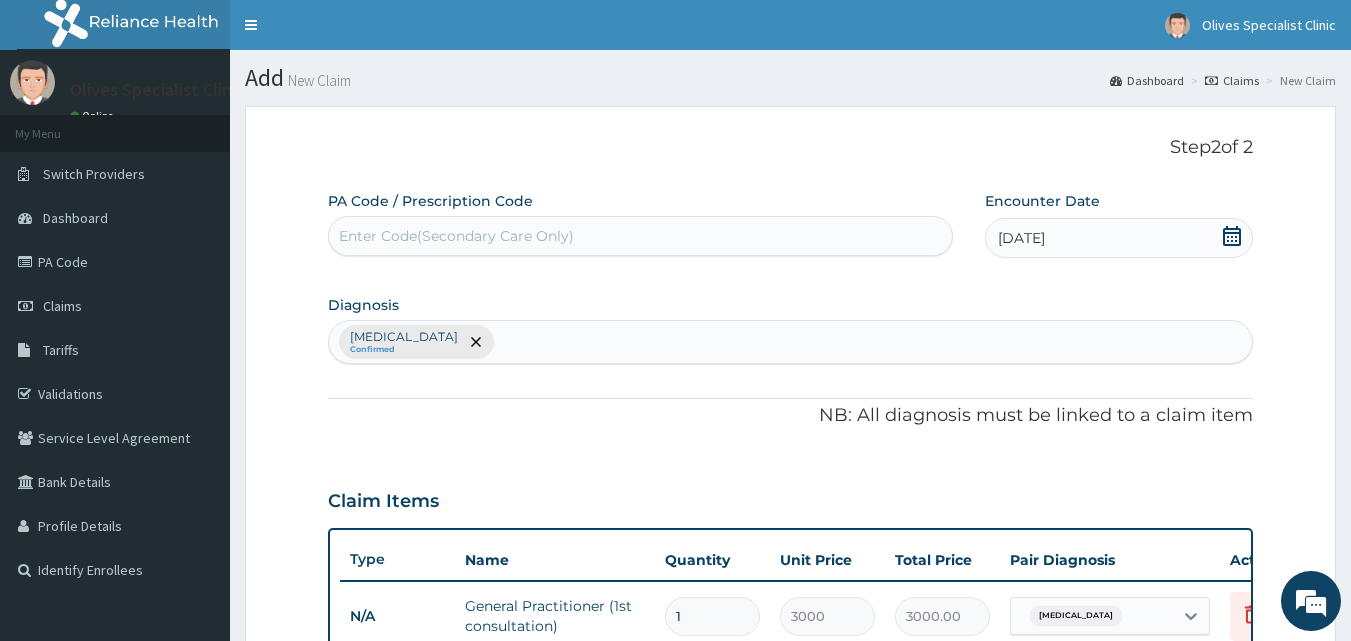 click on "Enter Code(Secondary Care Only)" at bounding box center (456, 236) 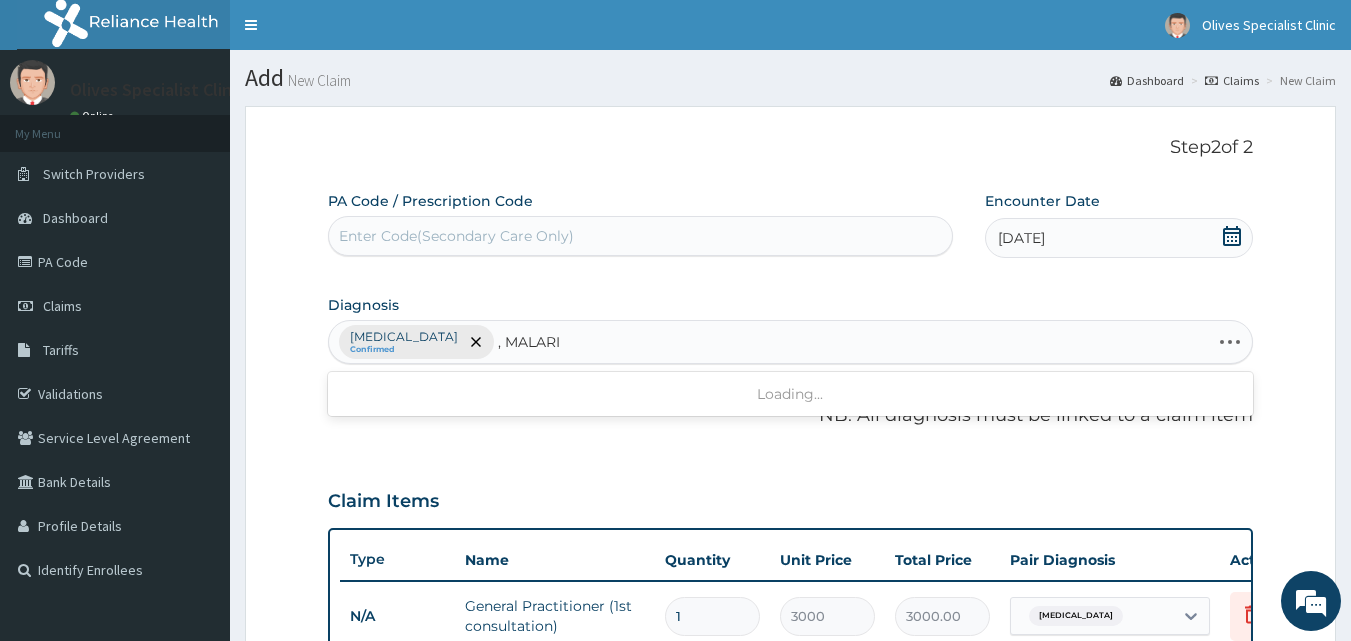 type on ", MALARIA" 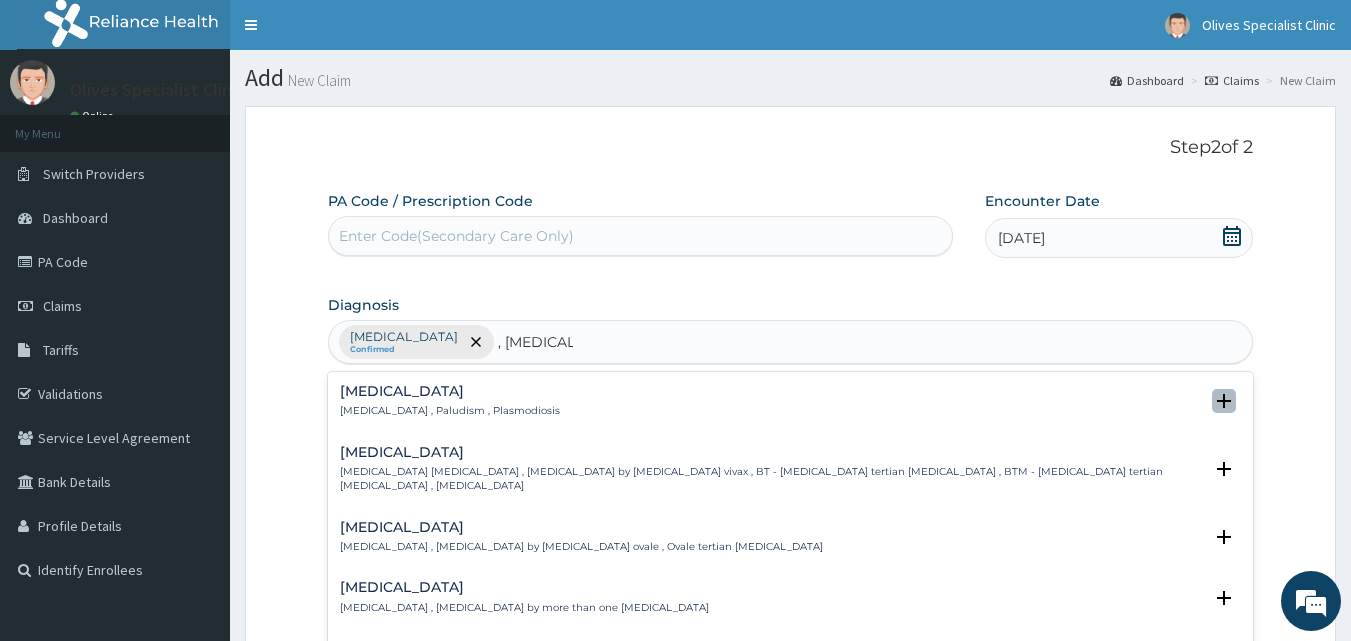 click 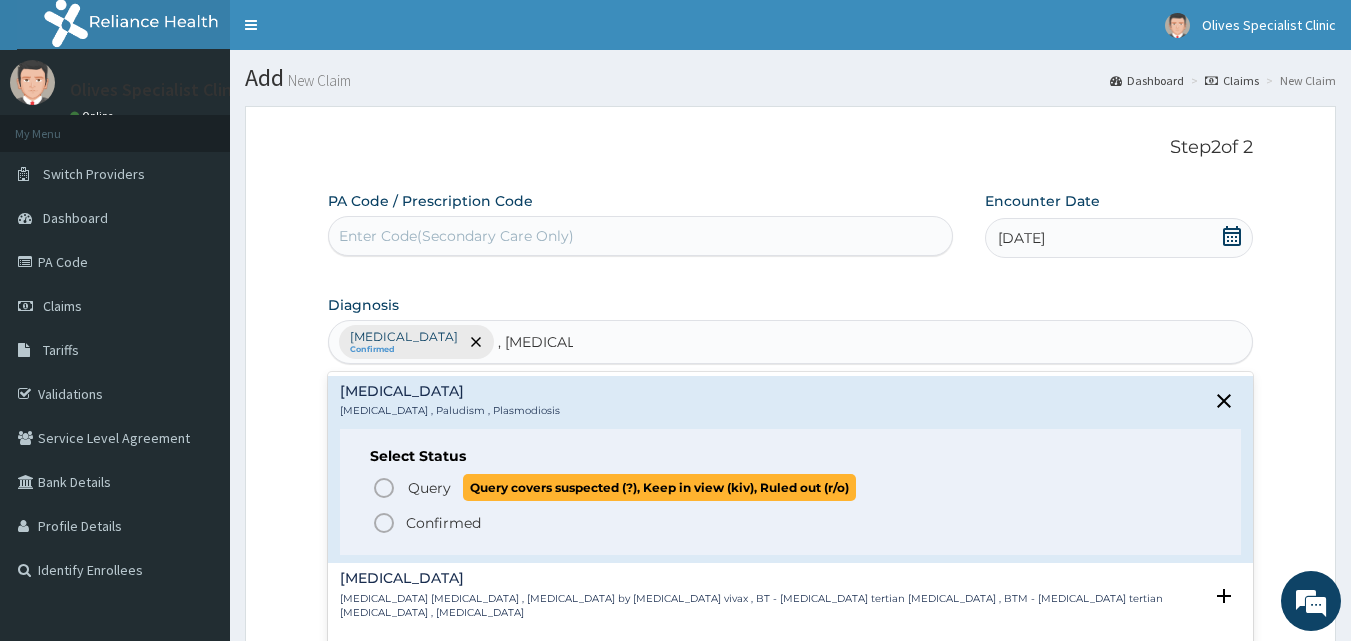 click 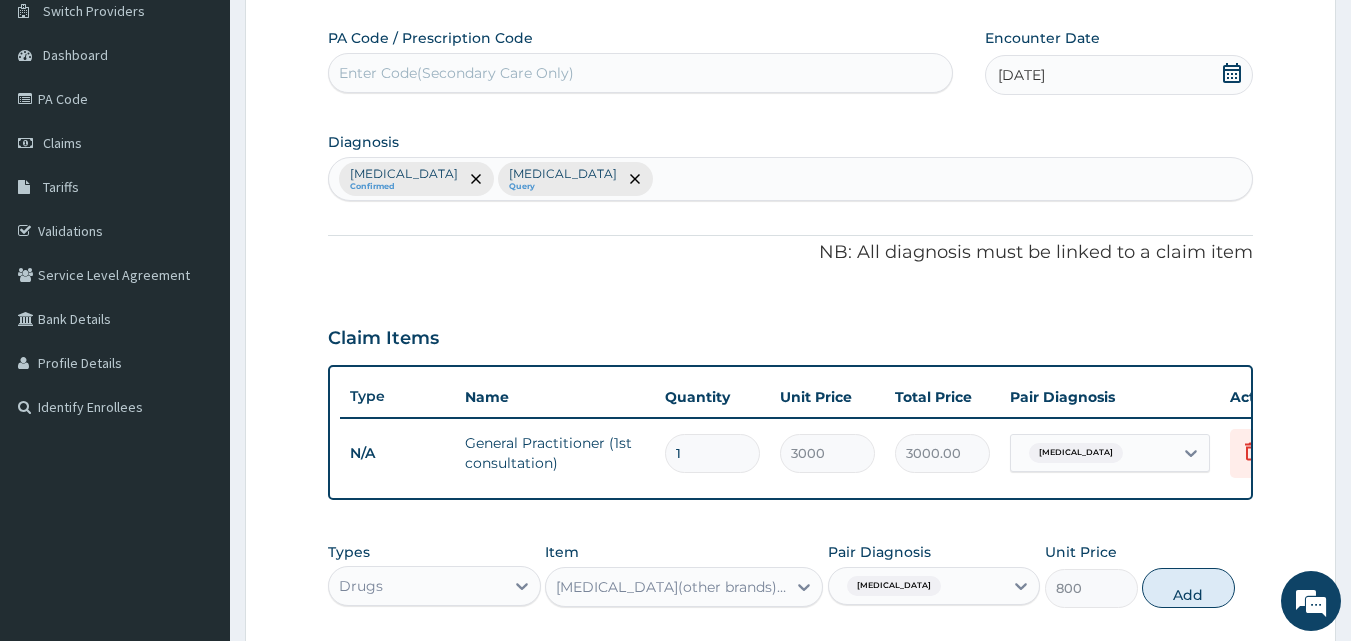 scroll, scrollTop: 165, scrollLeft: 0, axis: vertical 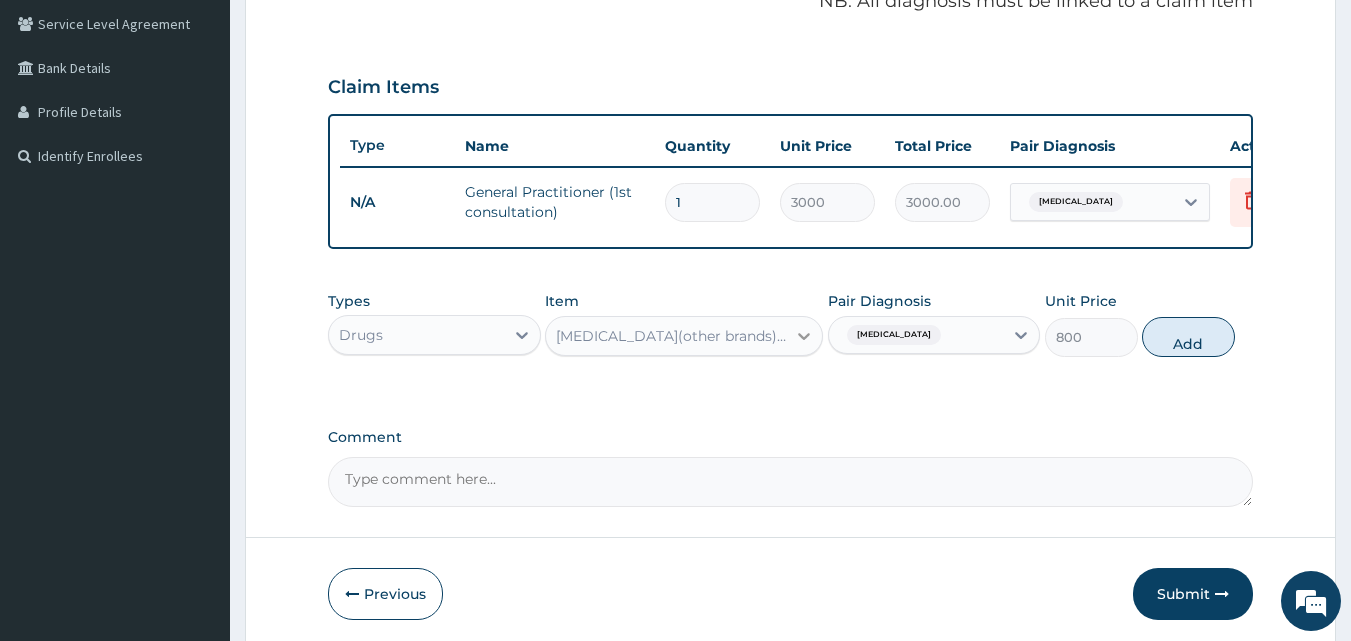click 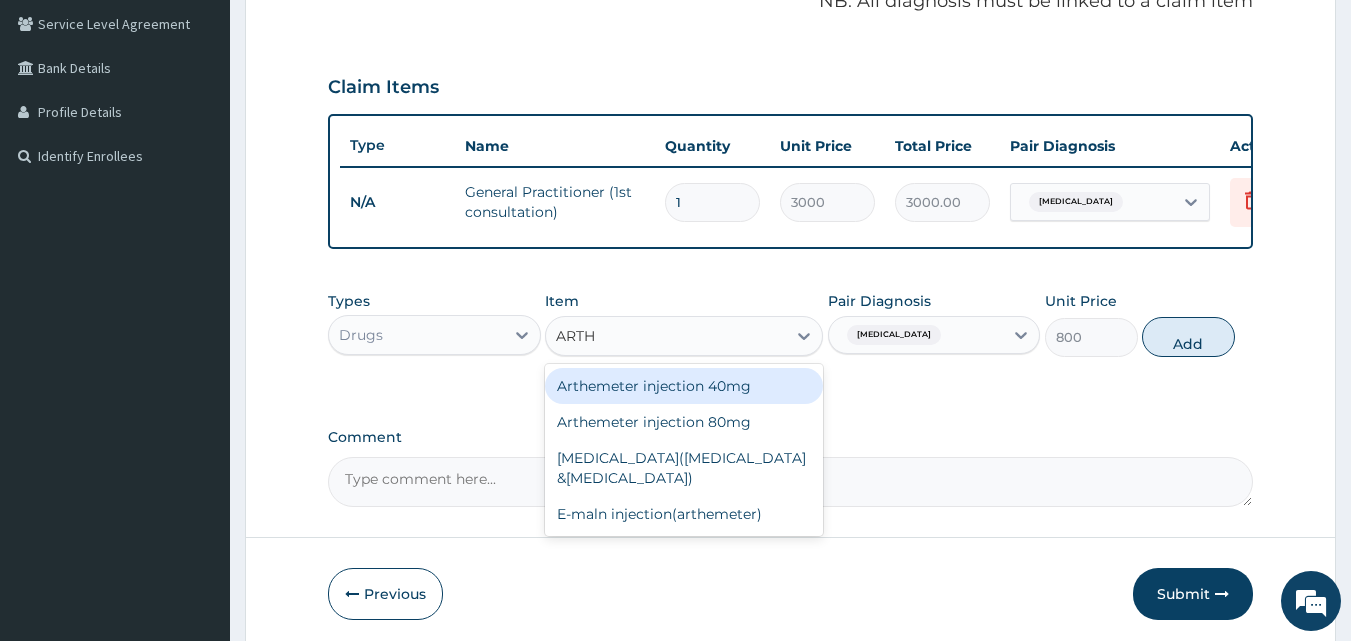scroll, scrollTop: 0, scrollLeft: 0, axis: both 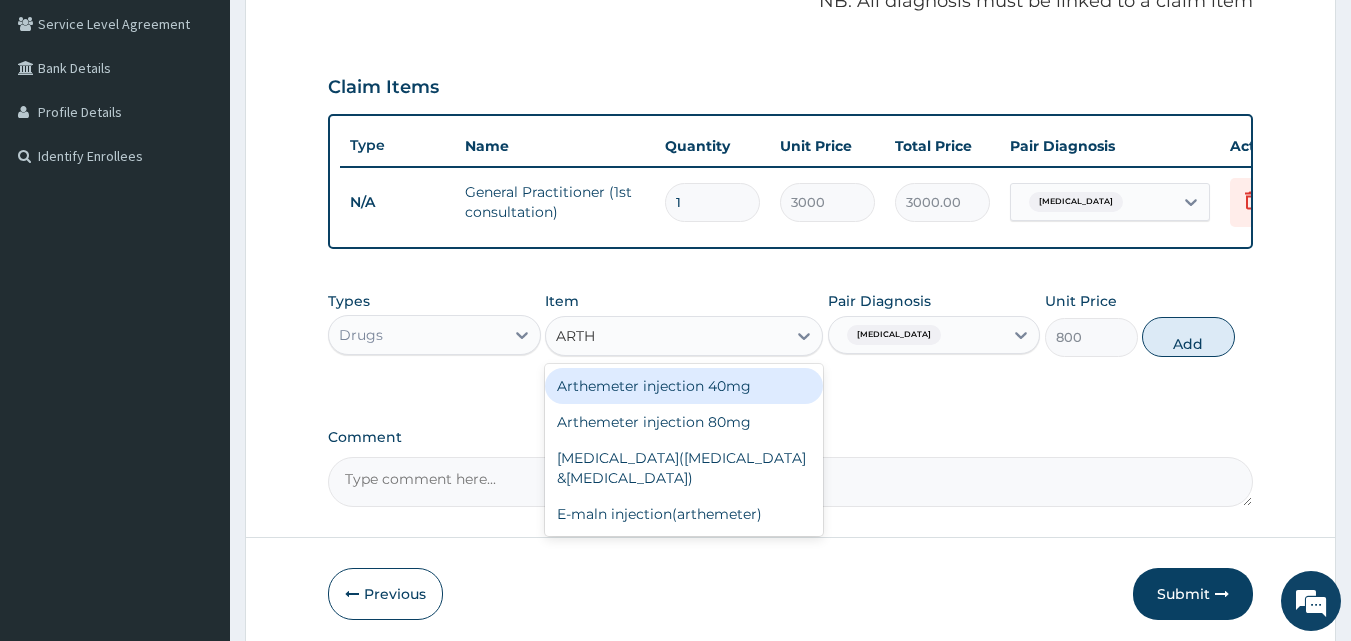 type on "ARTHE" 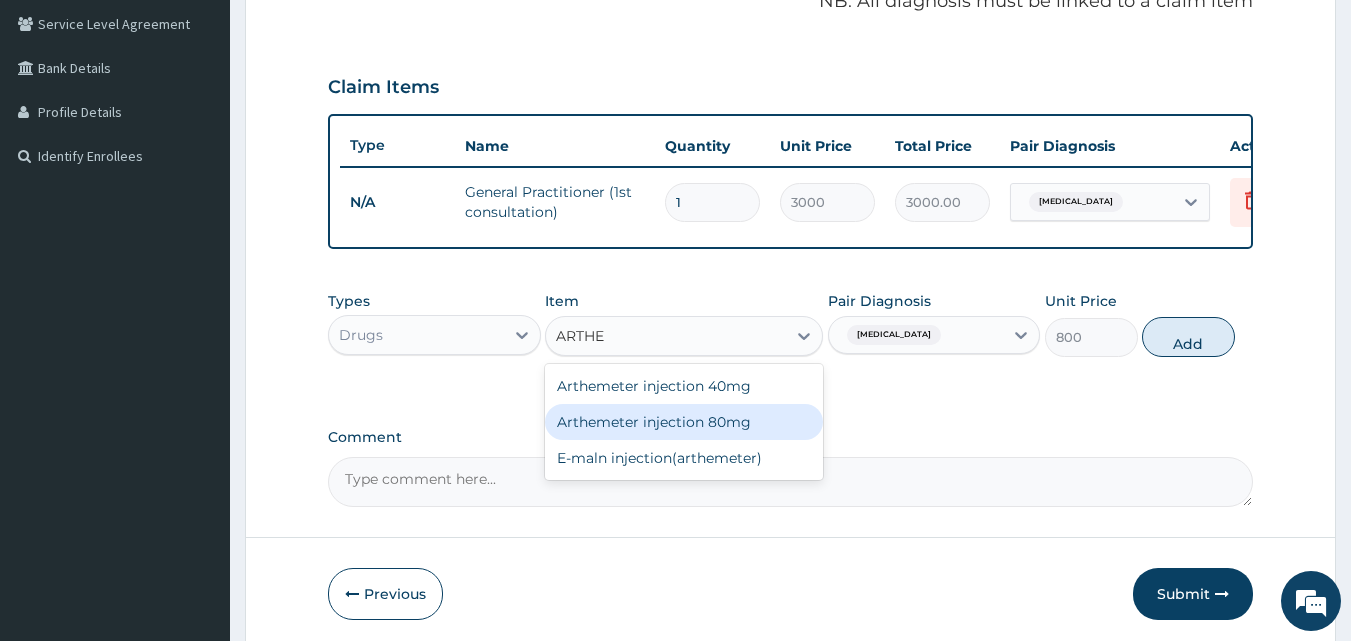 click on "Arthemeter injection 80mg" at bounding box center (684, 422) 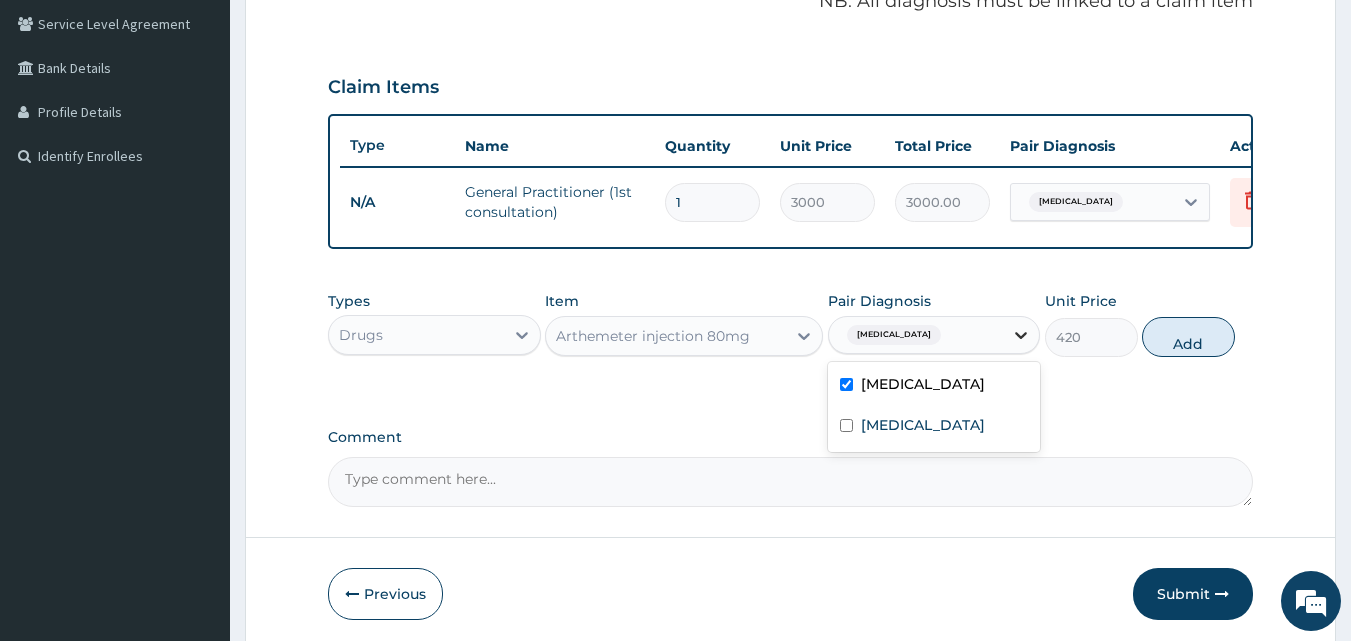 click 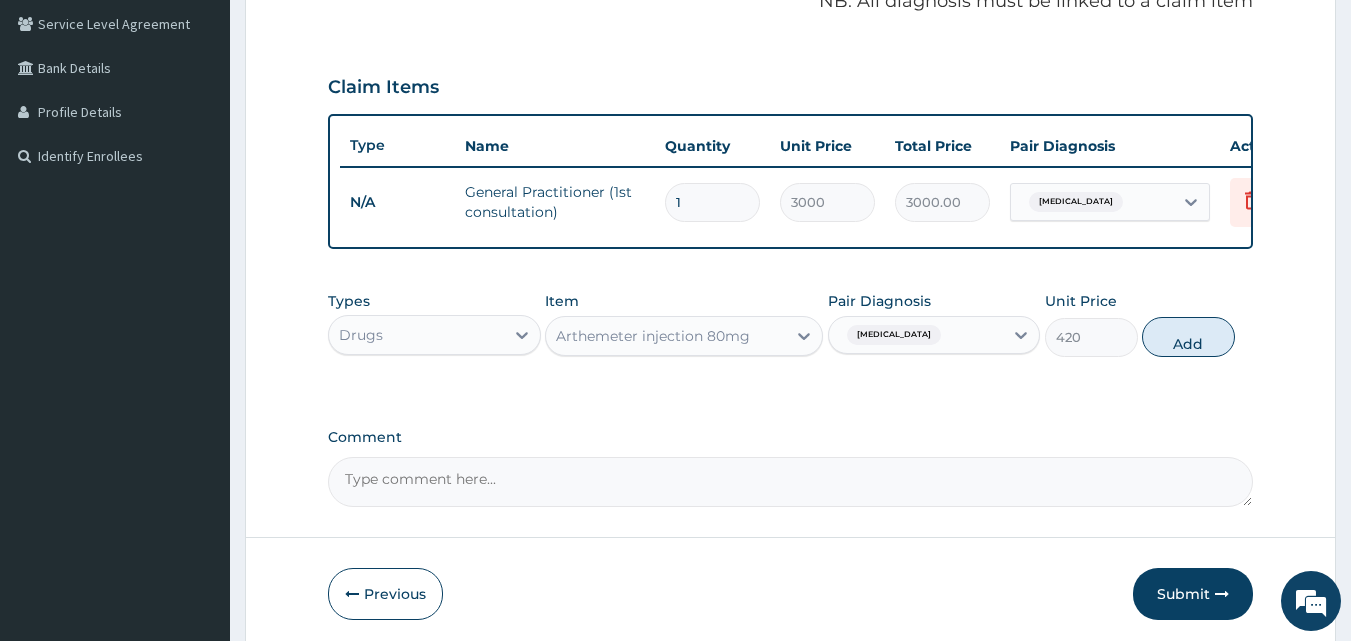 click on "Comment" at bounding box center [791, 437] 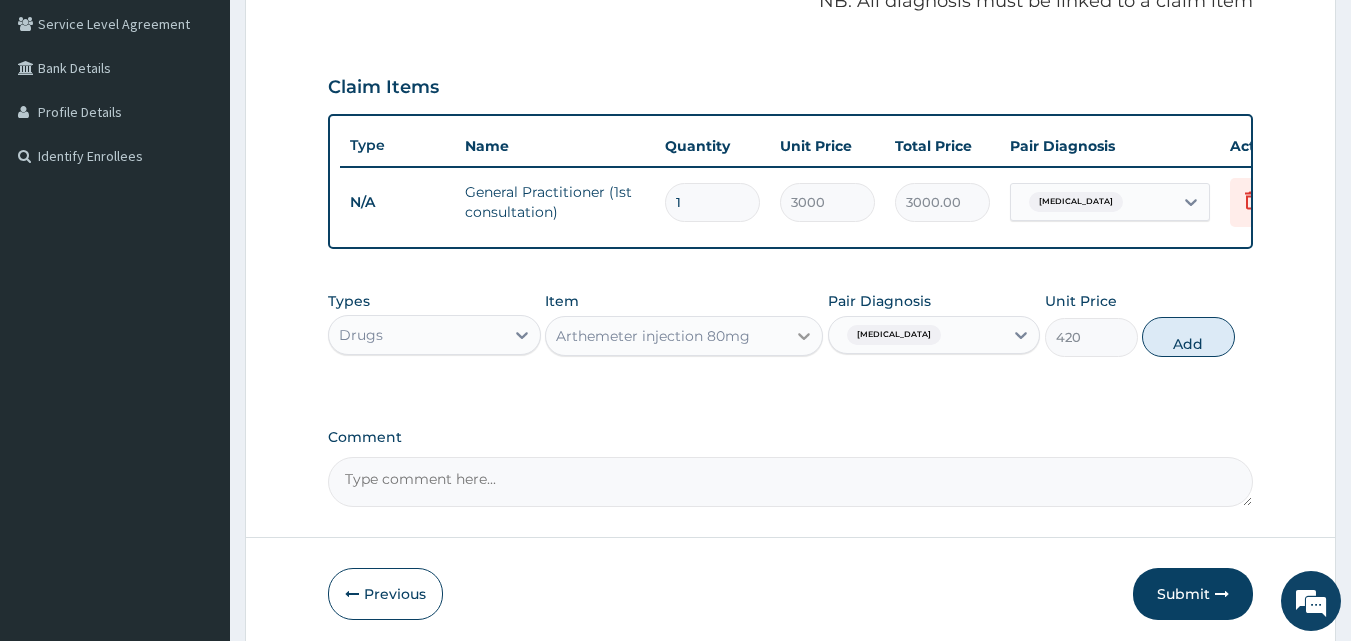 click 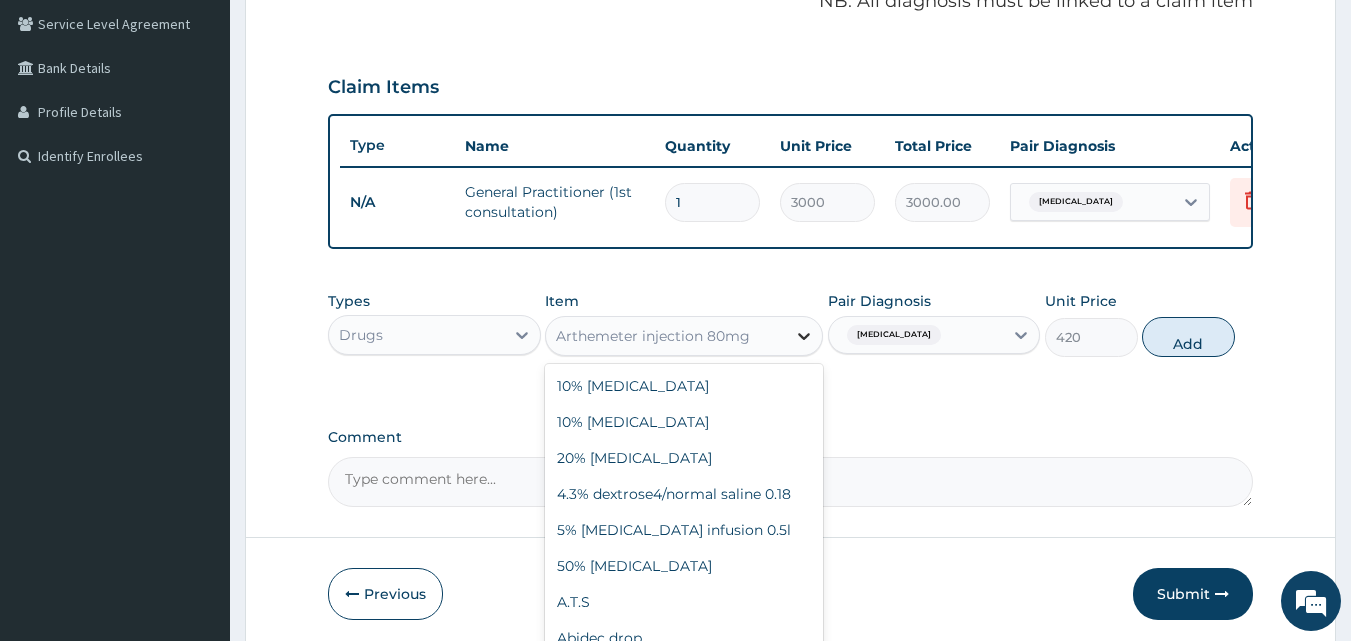 scroll, scrollTop: 5556, scrollLeft: 0, axis: vertical 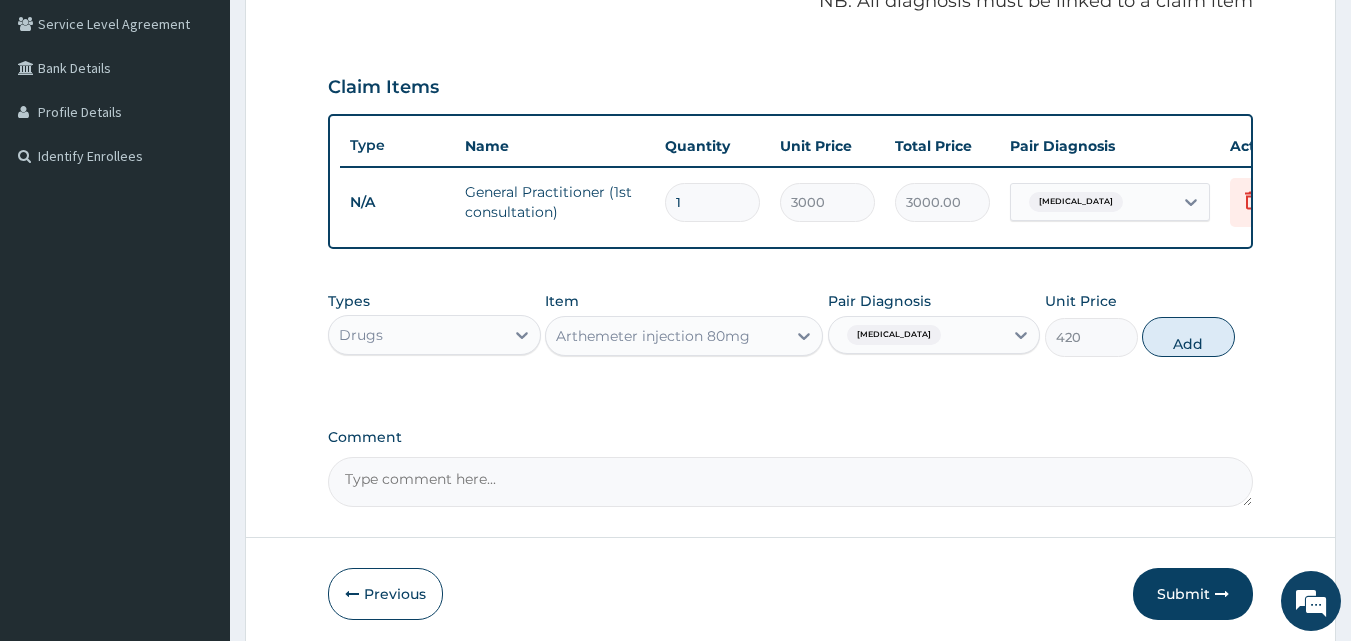 click on "PA Code / Prescription Code Enter Code(Secondary Care Only) Encounter Date 11-07-2025 Diagnosis Upper respiratory infection Confirmed Malaria Query NB: All diagnosis must be linked to a claim item Claim Items Type Name Quantity Unit Price Total Price Pair Diagnosis Actions N/A General Practitioner (1st consultation) 1 3000 3000.00 Upper respiratory infection Delete Types Drugs Item Arthemeter injection 80mg Pair Diagnosis Upper respiratory infection Unit Price 420 Add Comment" at bounding box center [791, 142] 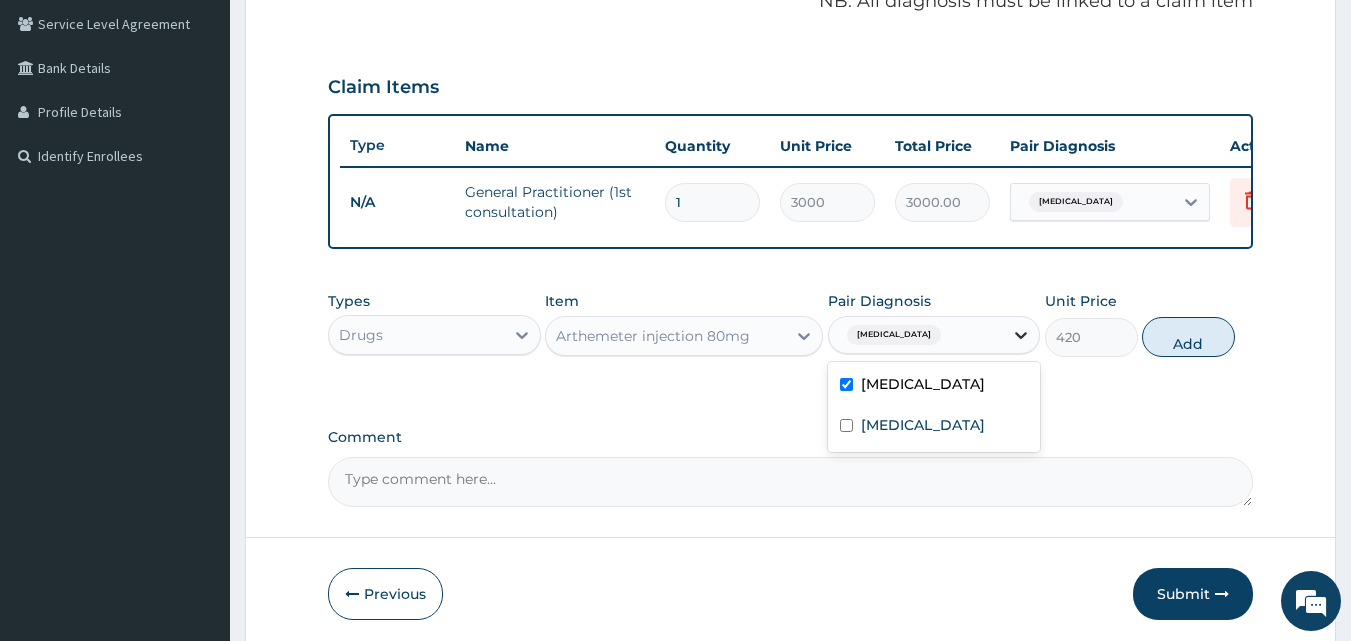 click 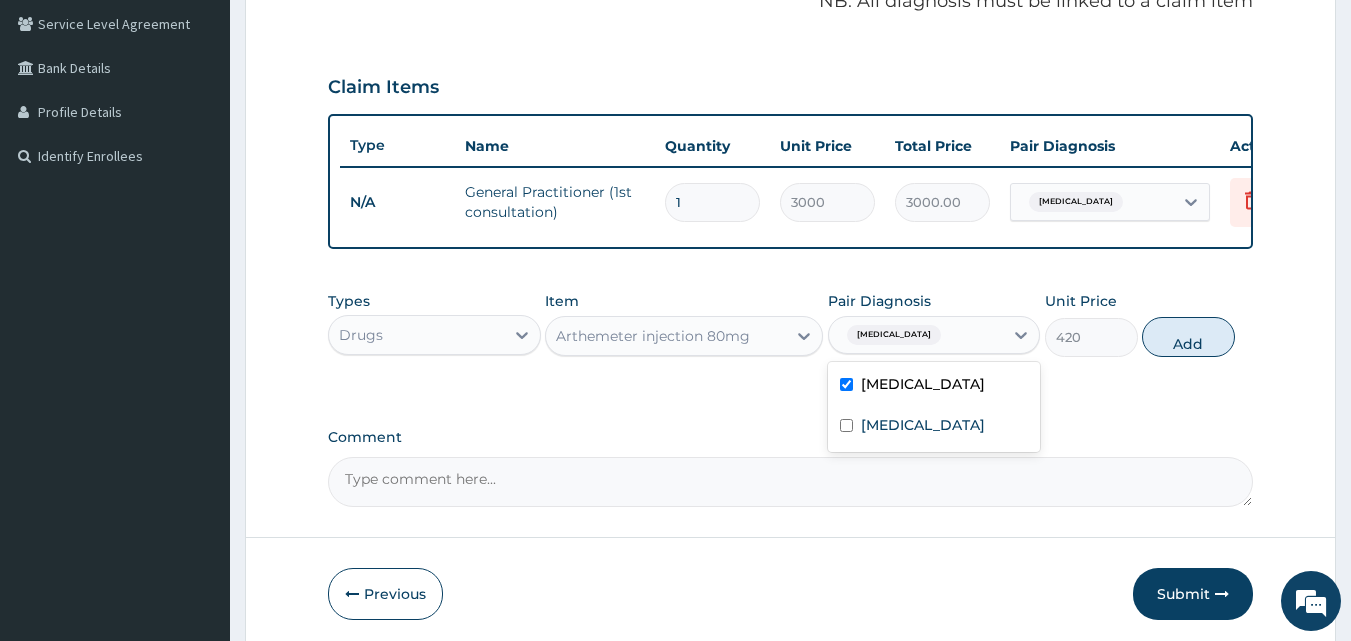 click at bounding box center (846, 384) 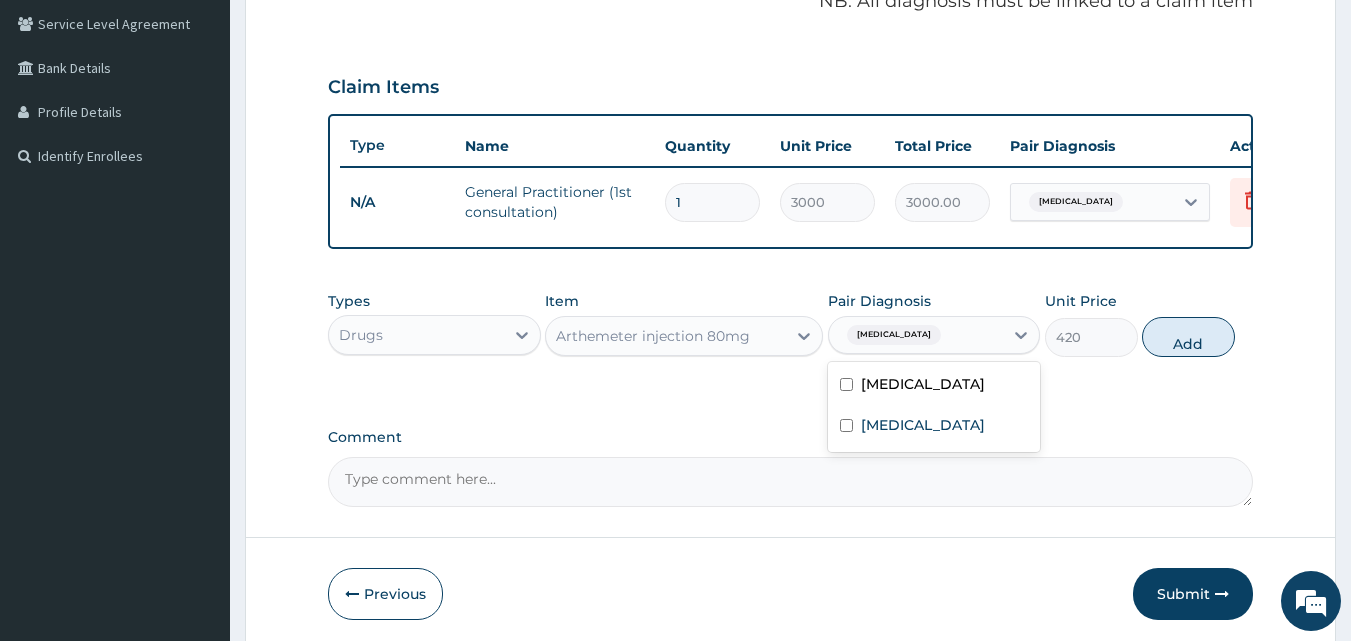 checkbox on "false" 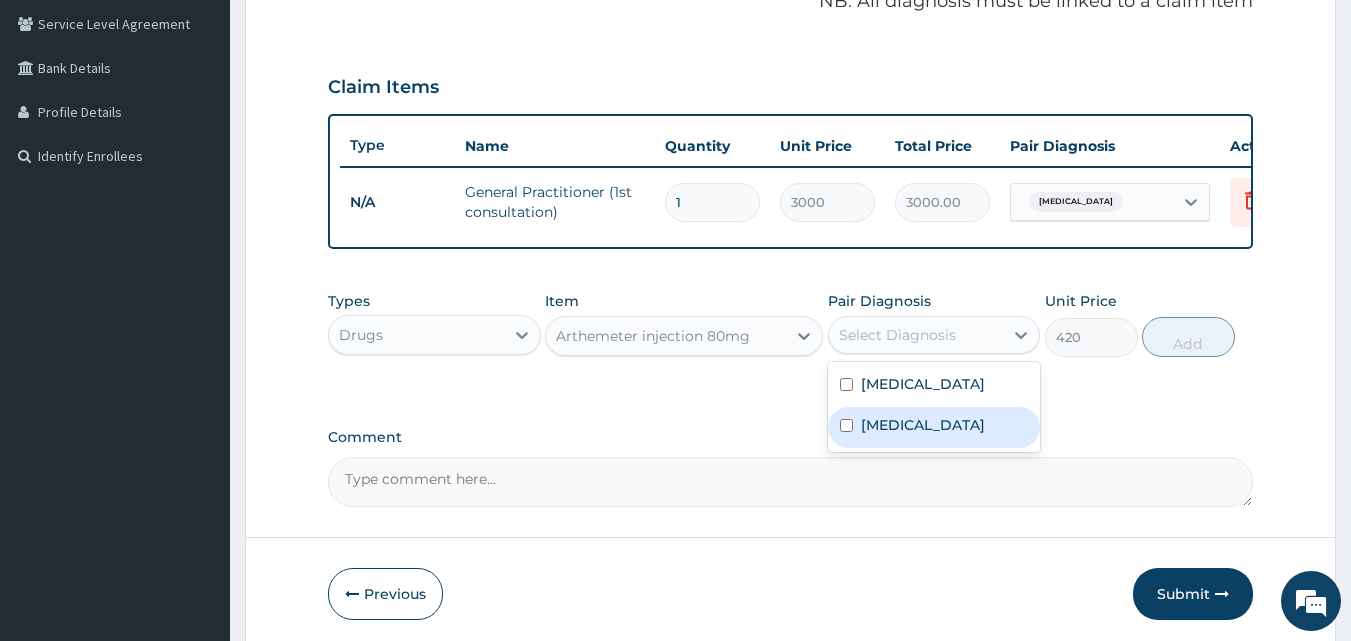 click at bounding box center [846, 425] 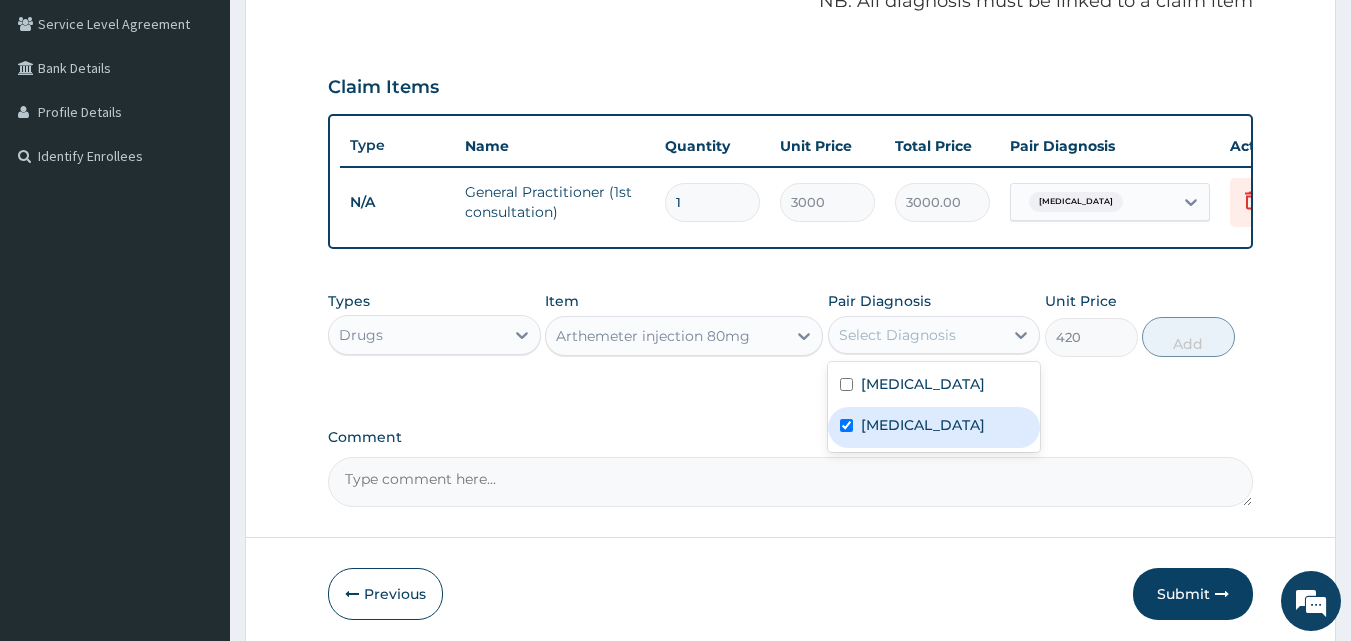 checkbox on "true" 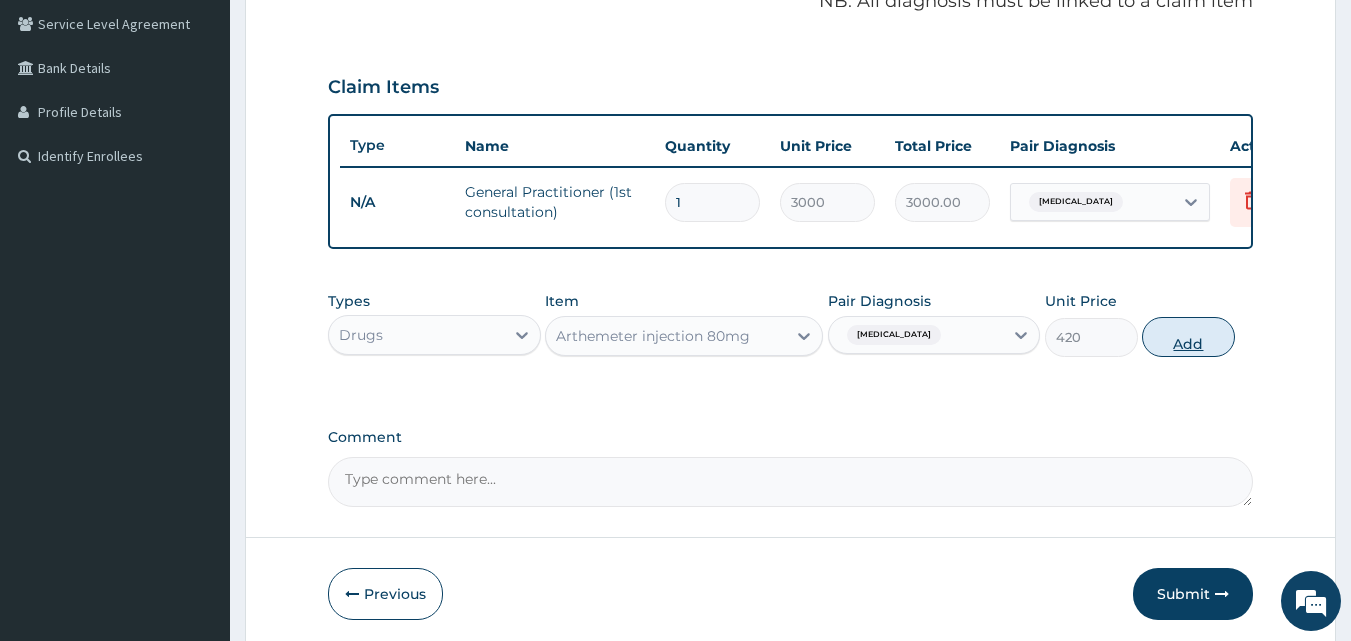 click on "Add" at bounding box center [1188, 337] 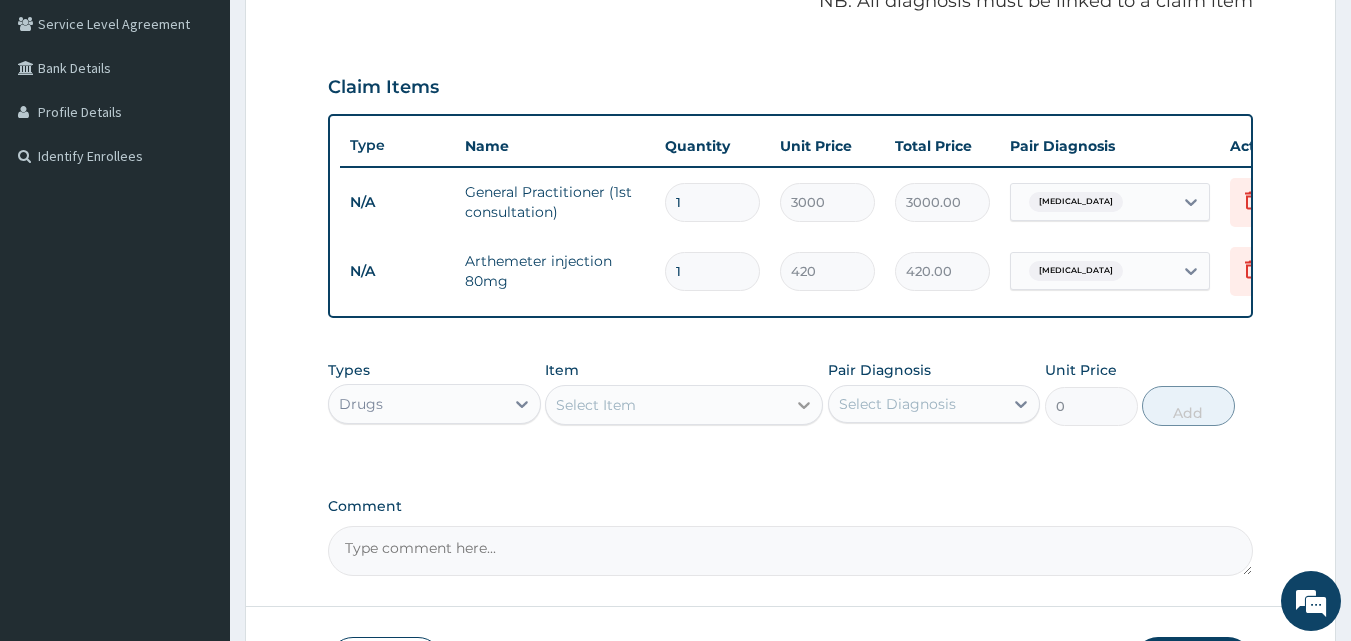 click 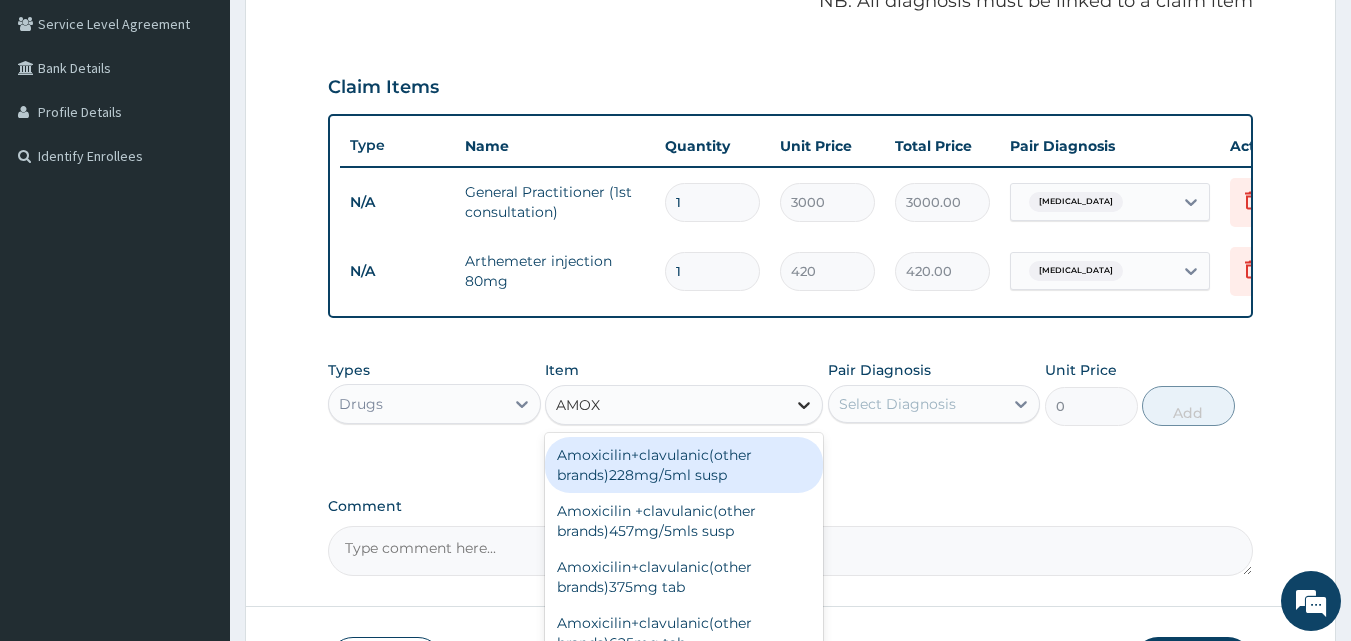 type on "AMOXY" 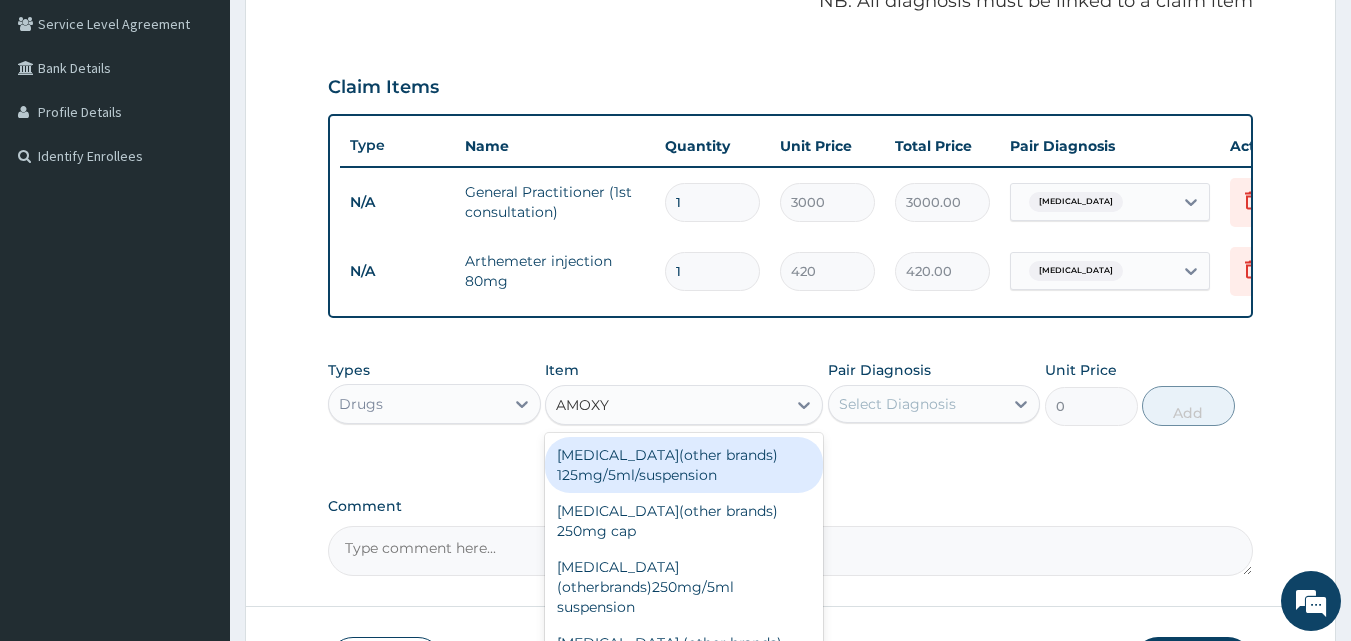 click on "Amoxycillin(other brands) 125mg/5ml/suspension" at bounding box center (684, 465) 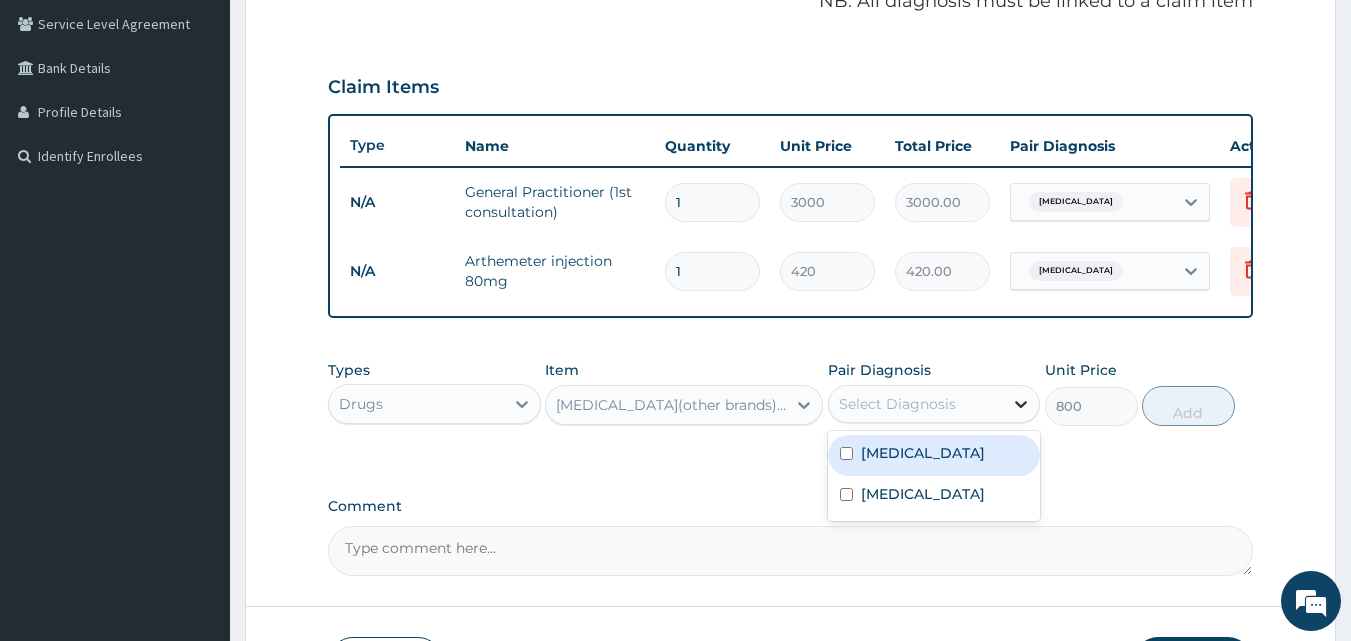 click 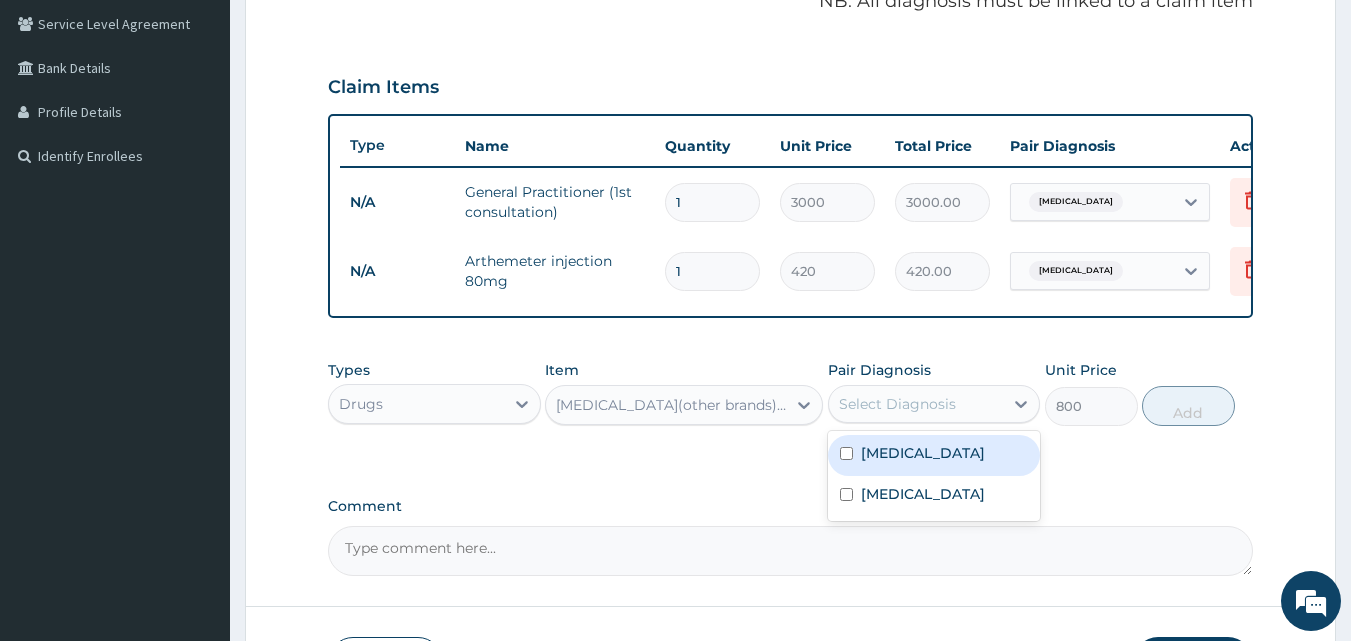 click at bounding box center (846, 453) 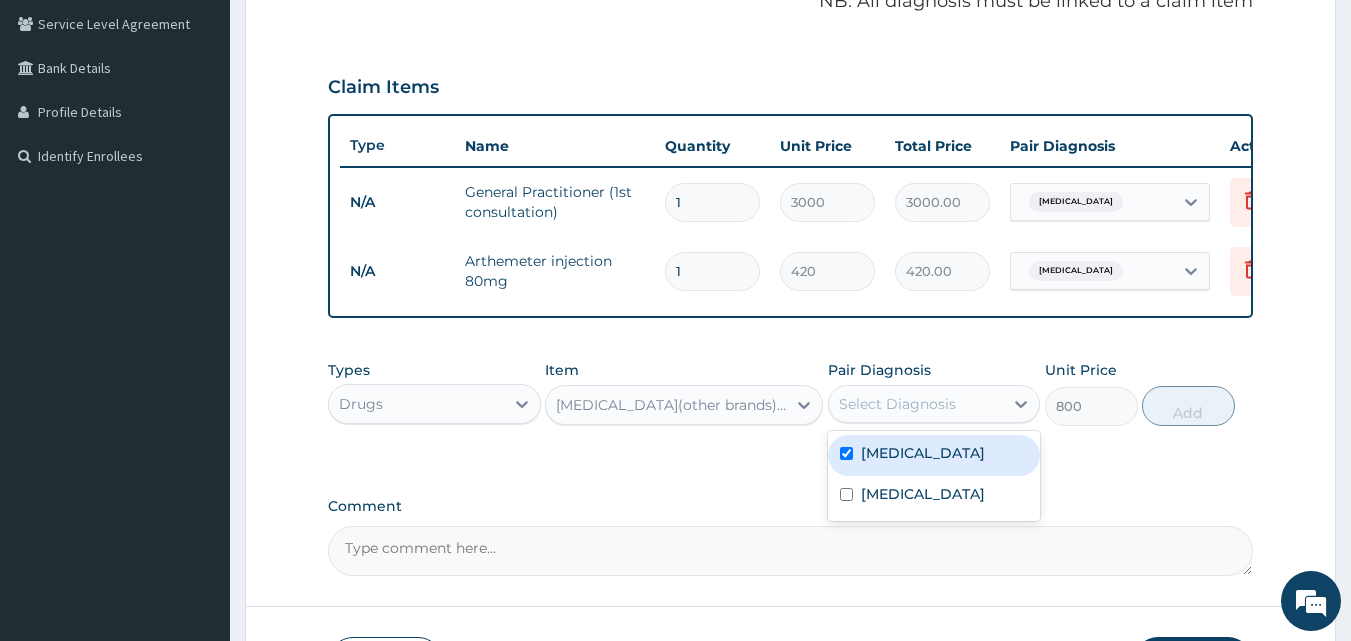 checkbox on "true" 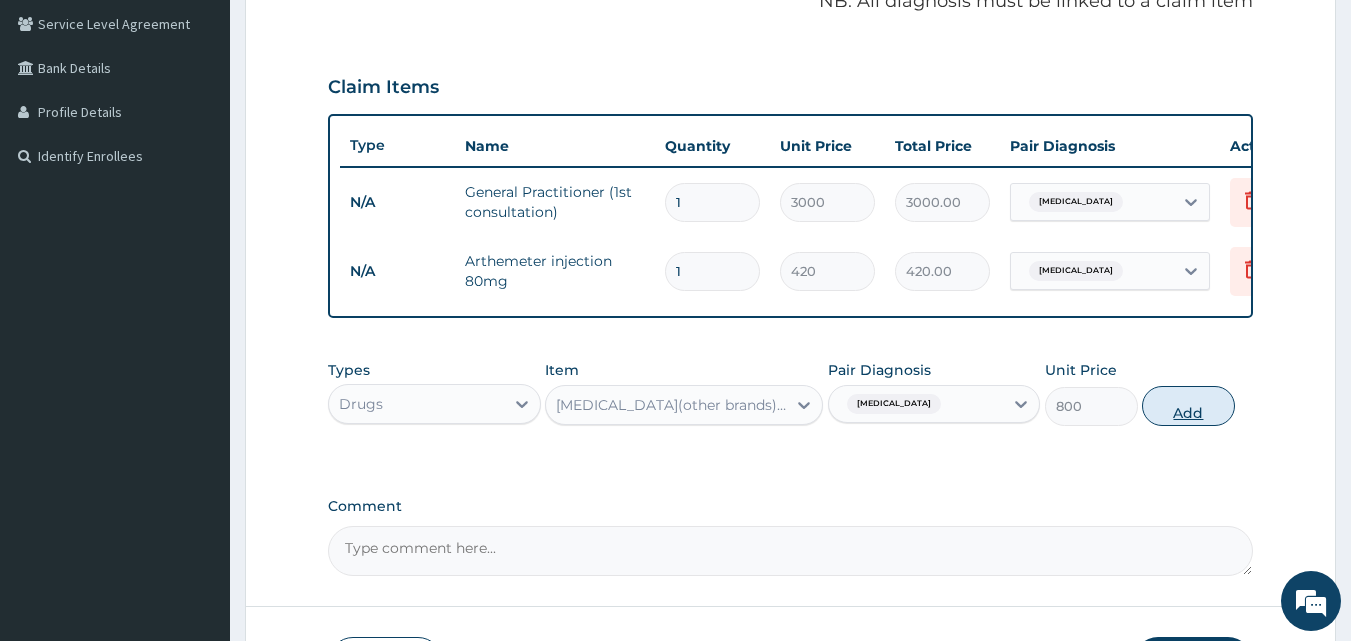 click on "Add" at bounding box center (1188, 406) 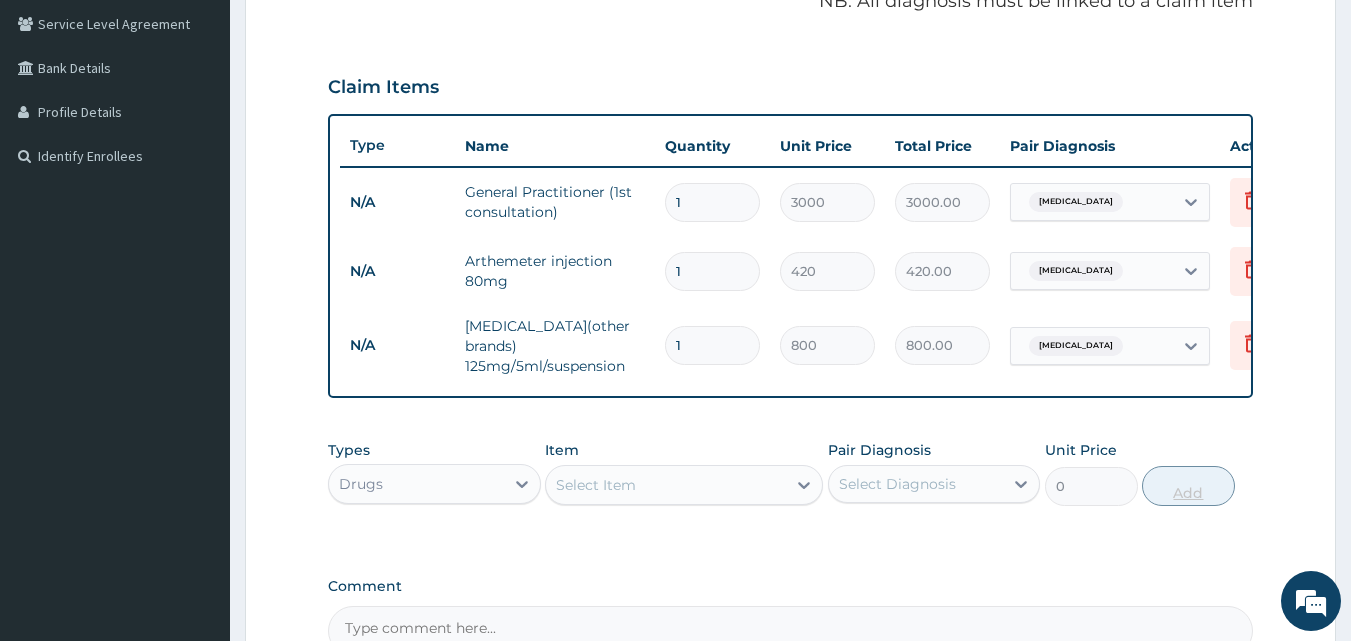 click on "PA Code / Prescription Code Enter Code(Secondary Care Only) Encounter Date 11-07-2025 Diagnosis Upper respiratory infection Confirmed Malaria Query NB: All diagnosis must be linked to a claim item Claim Items Type Name Quantity Unit Price Total Price Pair Diagnosis Actions N/A General Practitioner (1st consultation) 1 3000 3000.00 Upper respiratory infection Delete N/A Arthemeter injection 80mg 1 420 420.00 Malaria Delete N/A Amoxycillin(other brands) 125mg/5ml/suspension 1 800 800.00 Upper respiratory infection Delete Types Drugs Item Select Item Pair Diagnosis Select Diagnosis Unit Price 0 Add Comment" at bounding box center (791, 216) 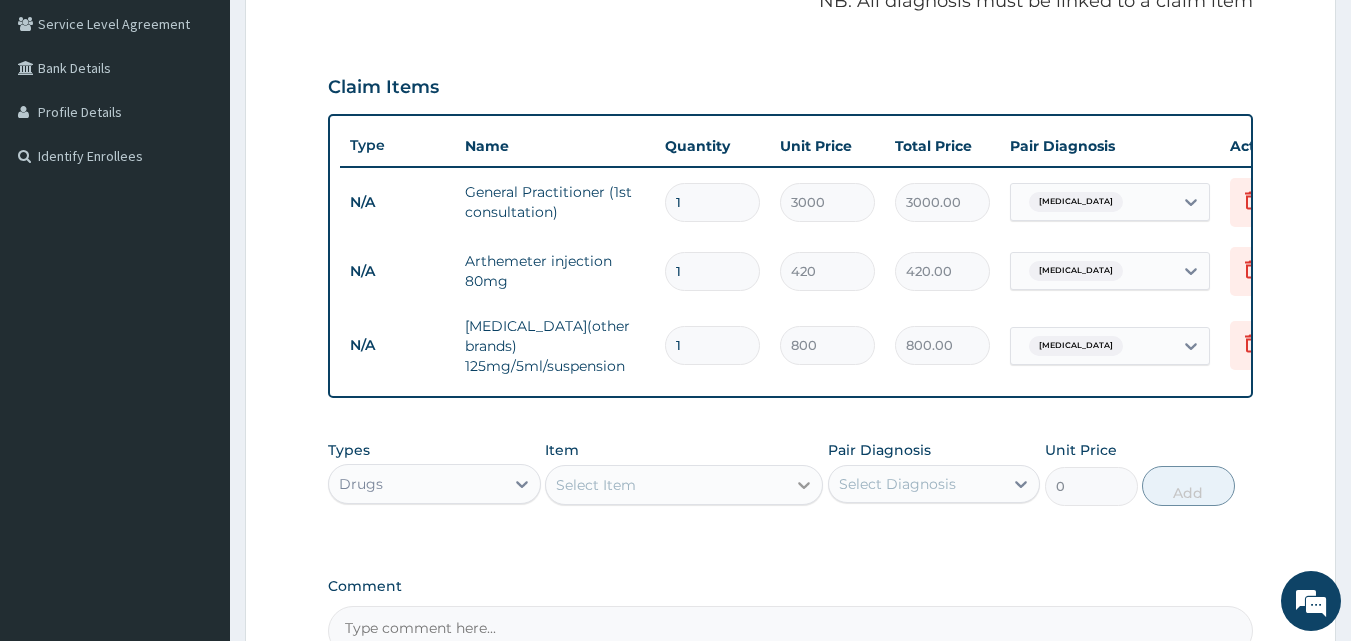 click 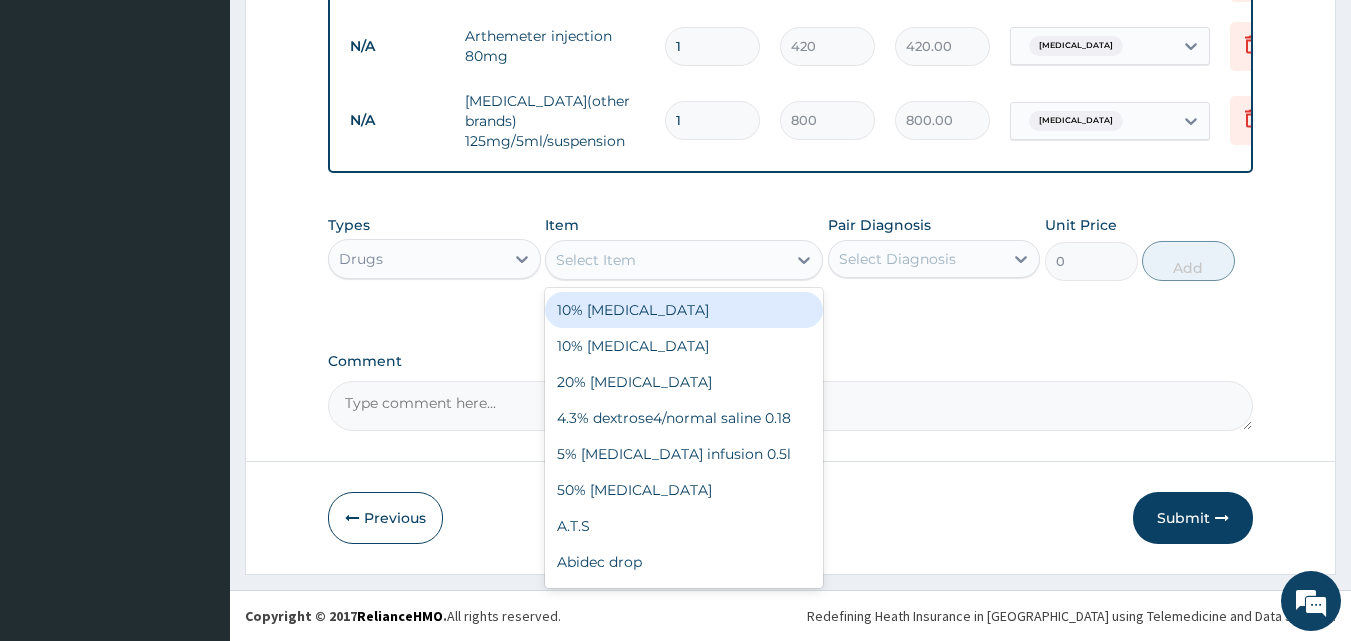scroll, scrollTop: 643, scrollLeft: 0, axis: vertical 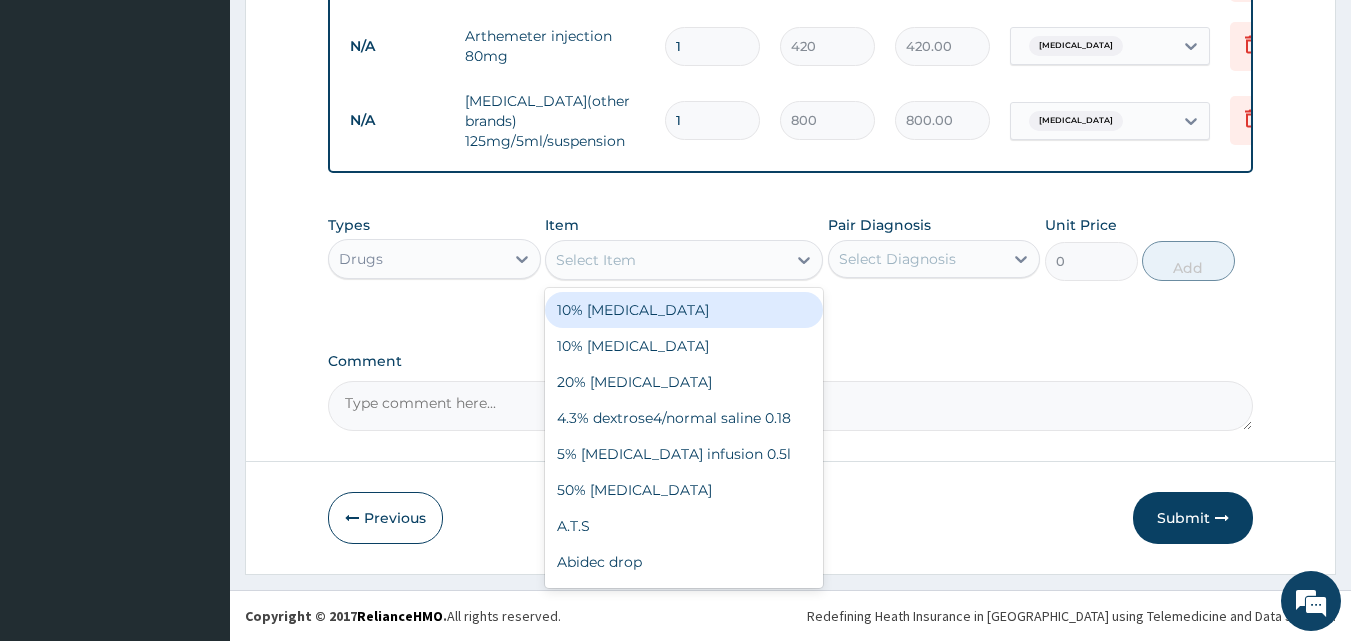 type on "P" 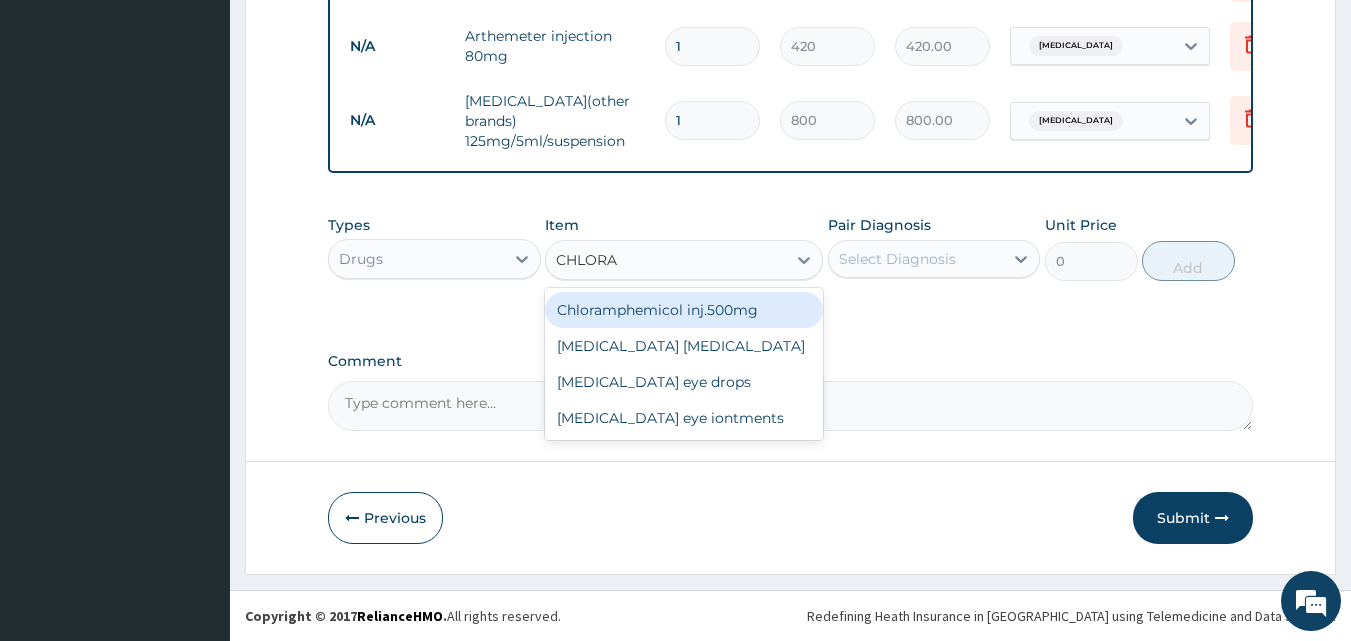 type on "CHLOR" 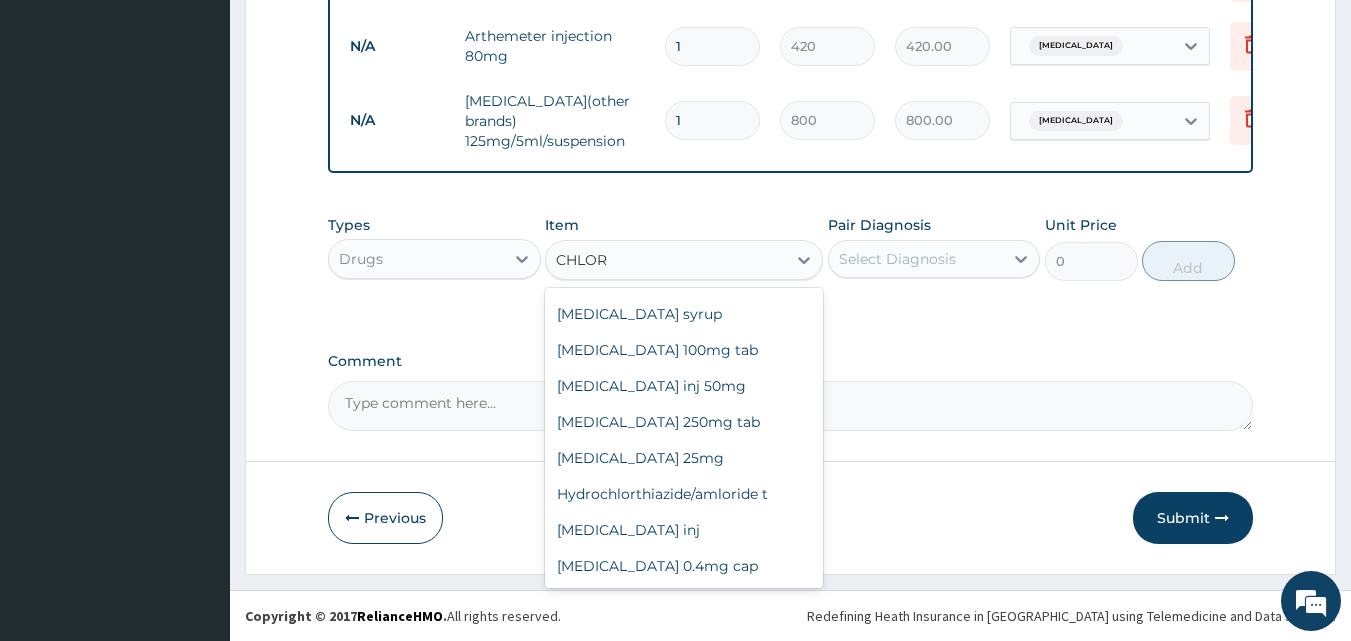 scroll, scrollTop: 308, scrollLeft: 0, axis: vertical 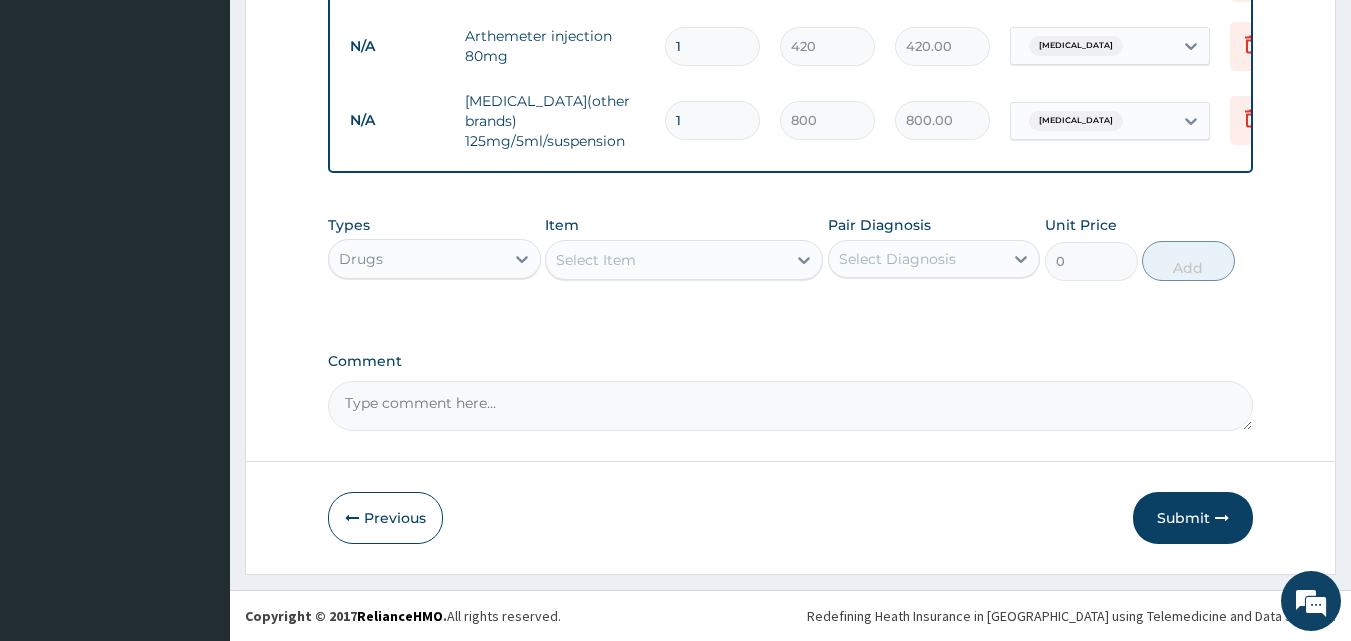 click on "Select Item" at bounding box center (666, 260) 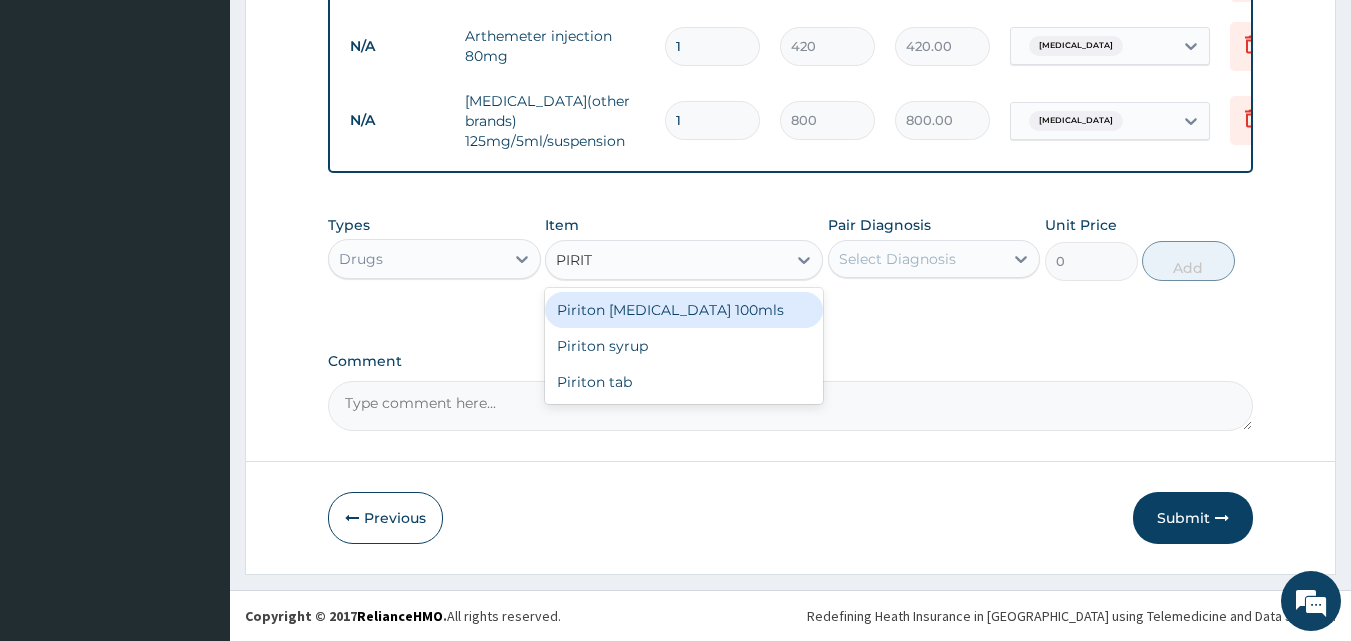 type on "PIRITO" 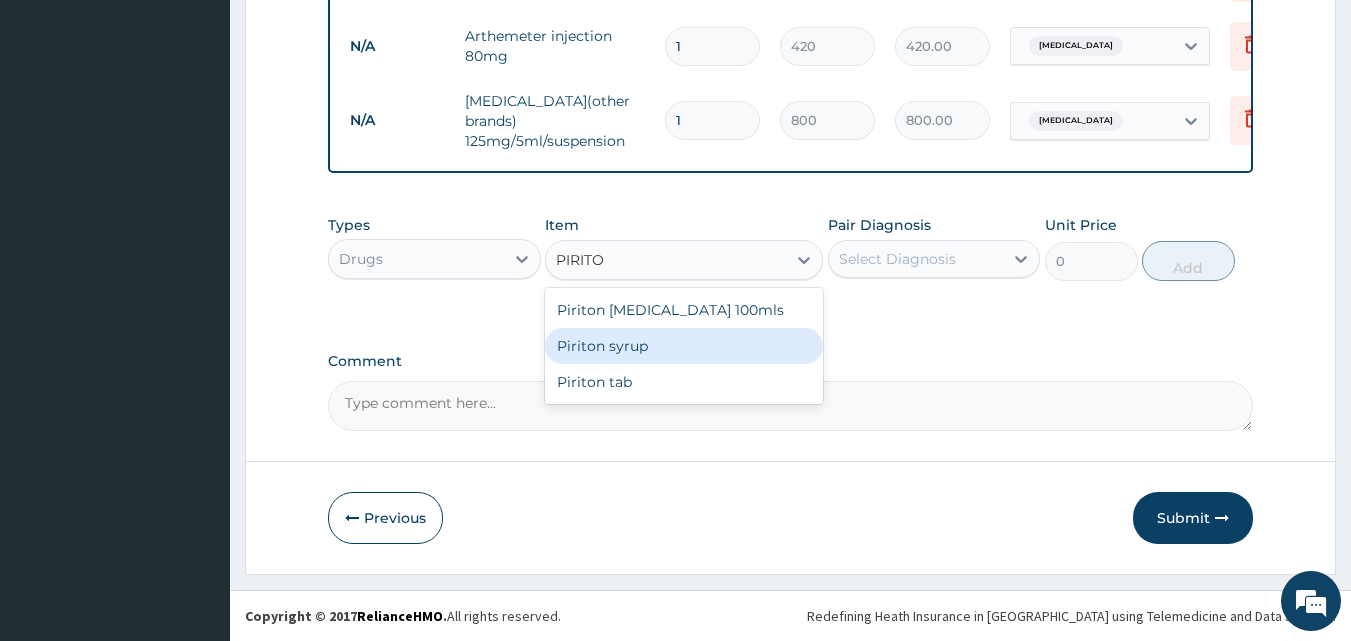click on "Piriton syrup" at bounding box center [684, 346] 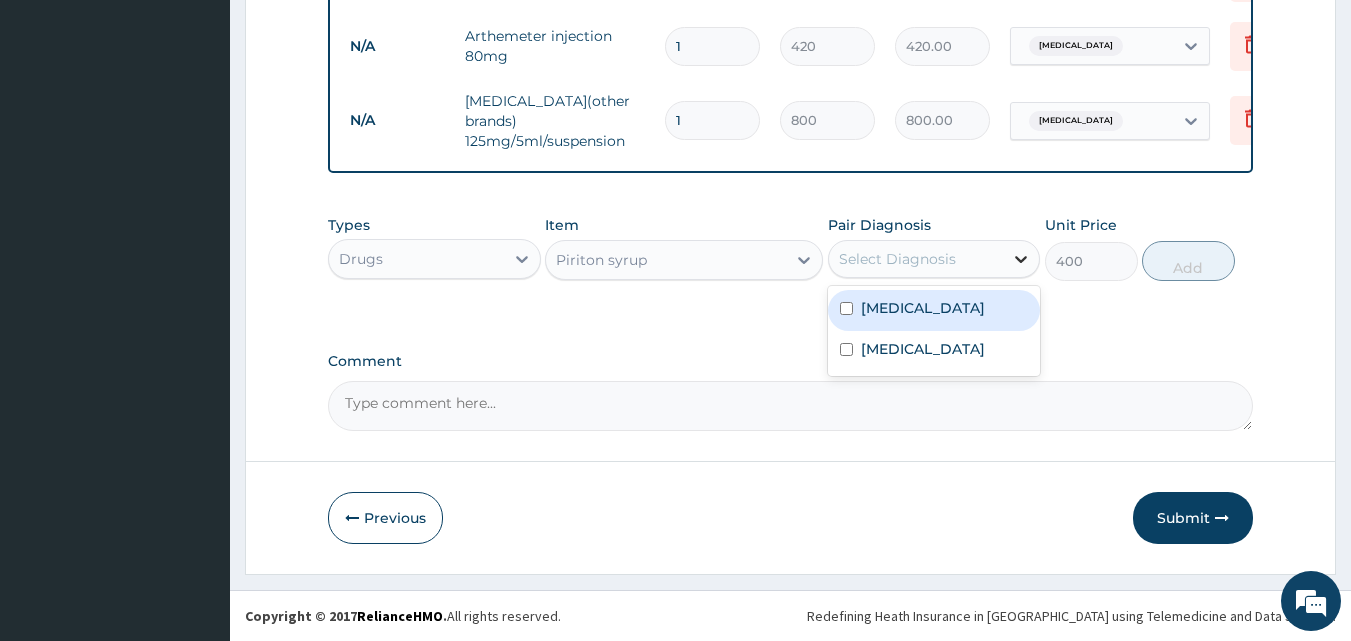 click 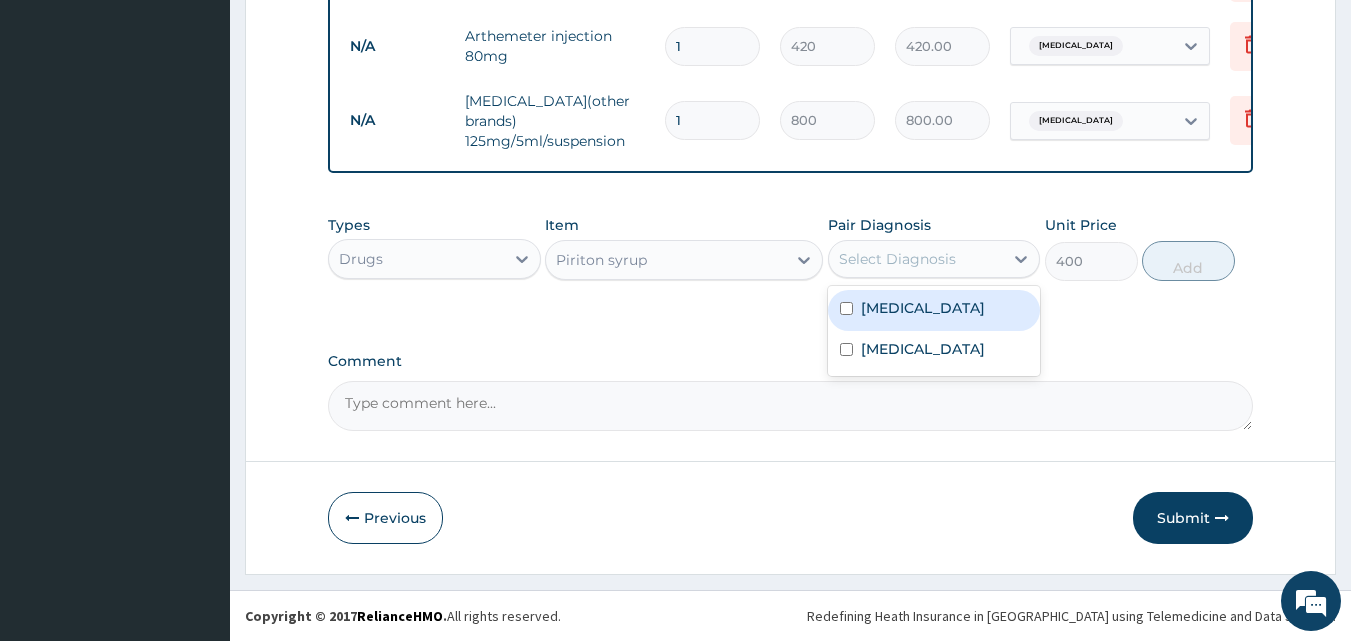 click at bounding box center [846, 308] 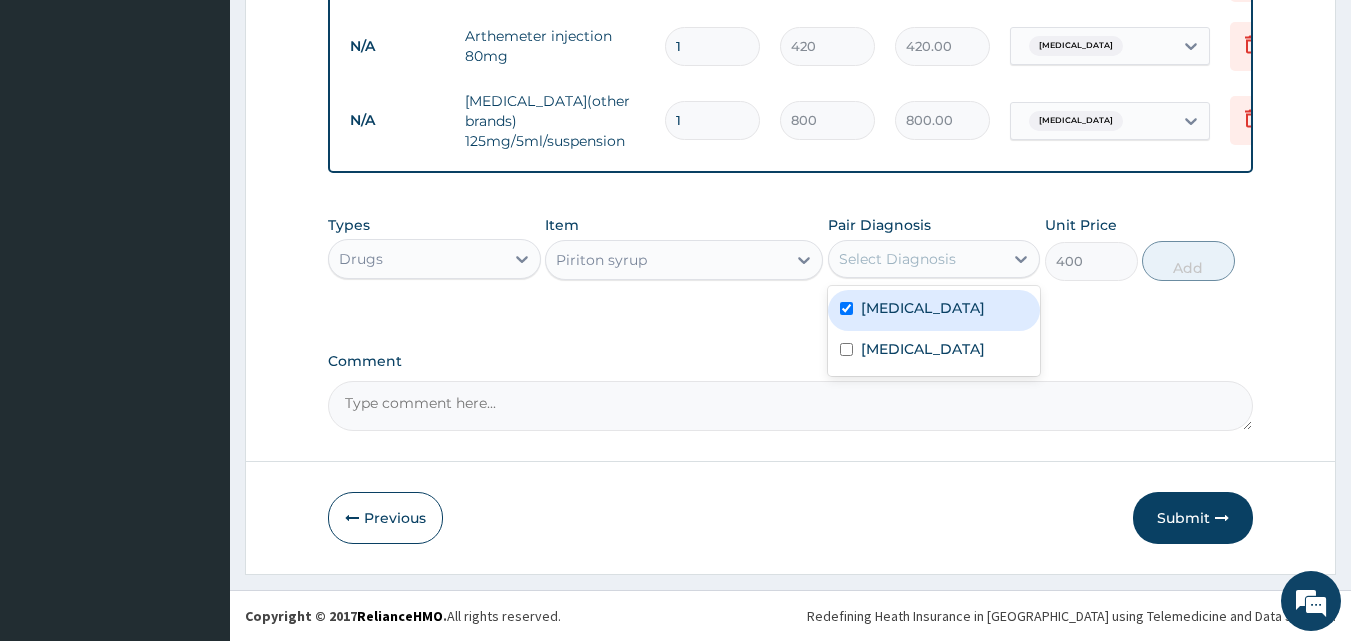checkbox on "true" 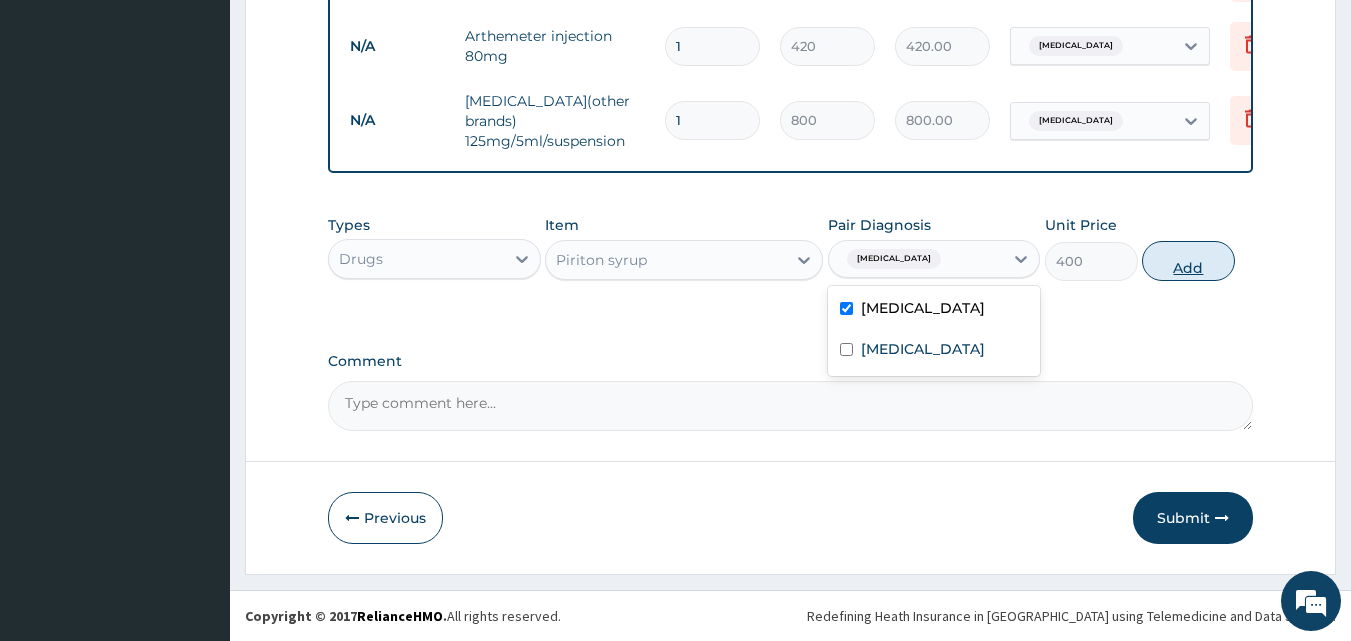 click on "Add" at bounding box center [1188, 261] 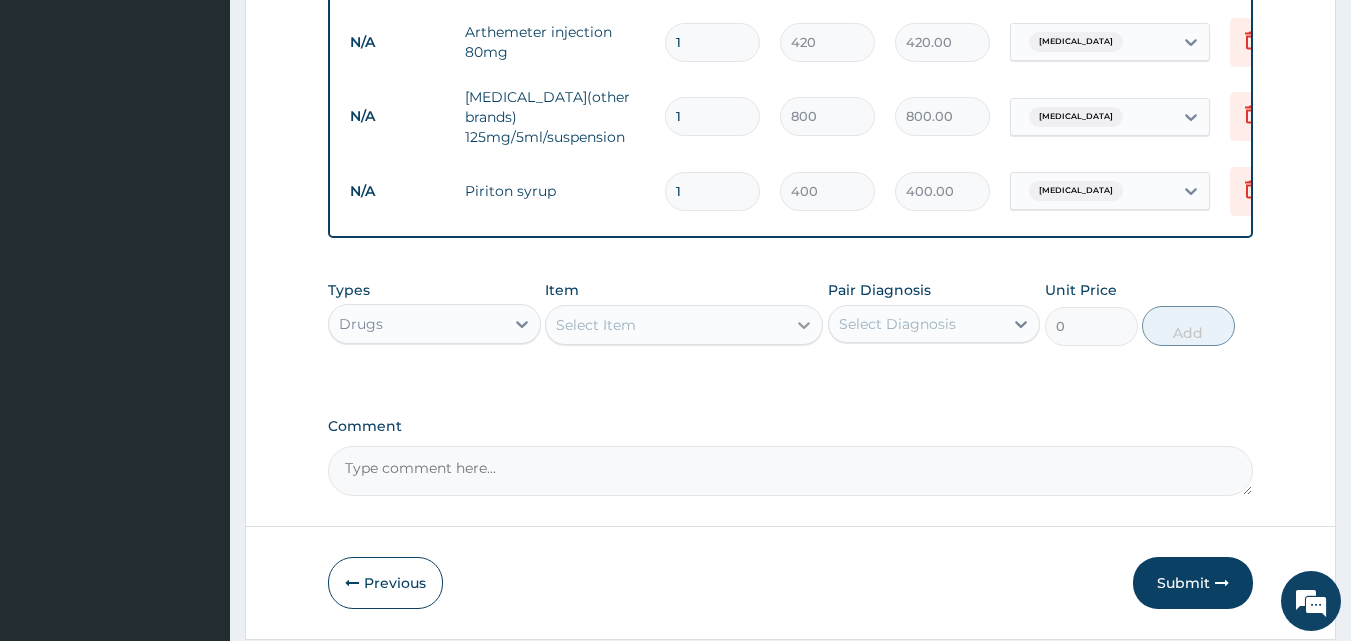 click 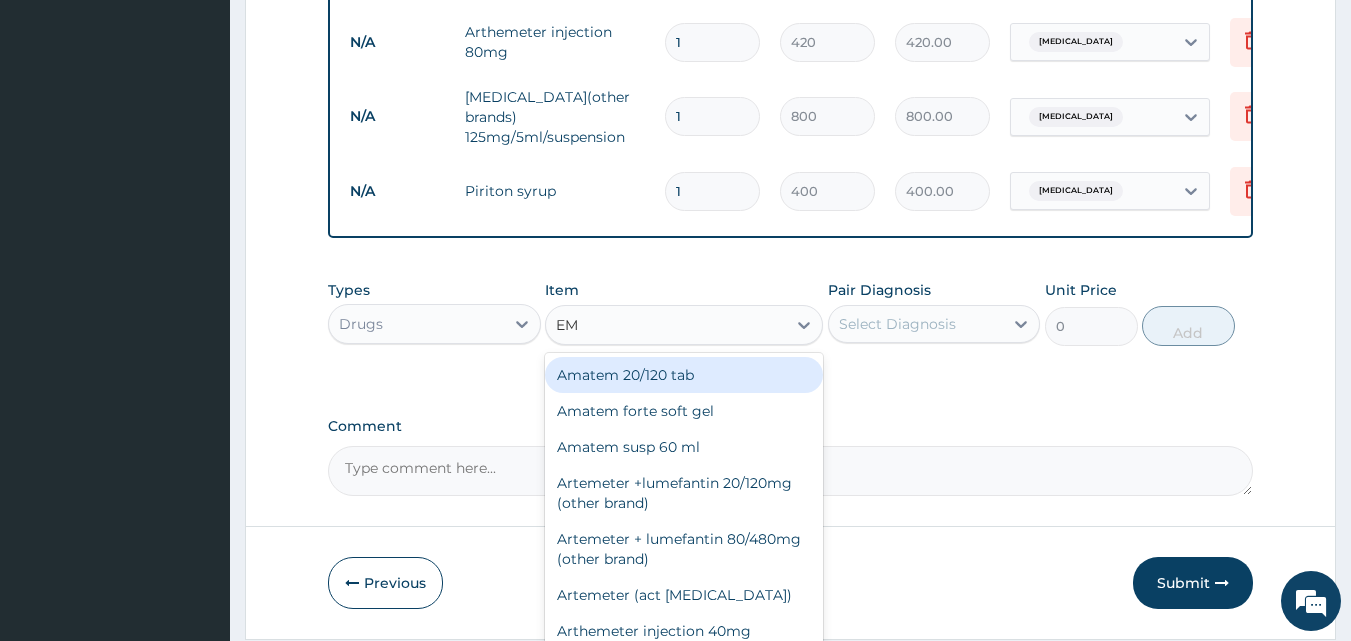 type on "EMZ" 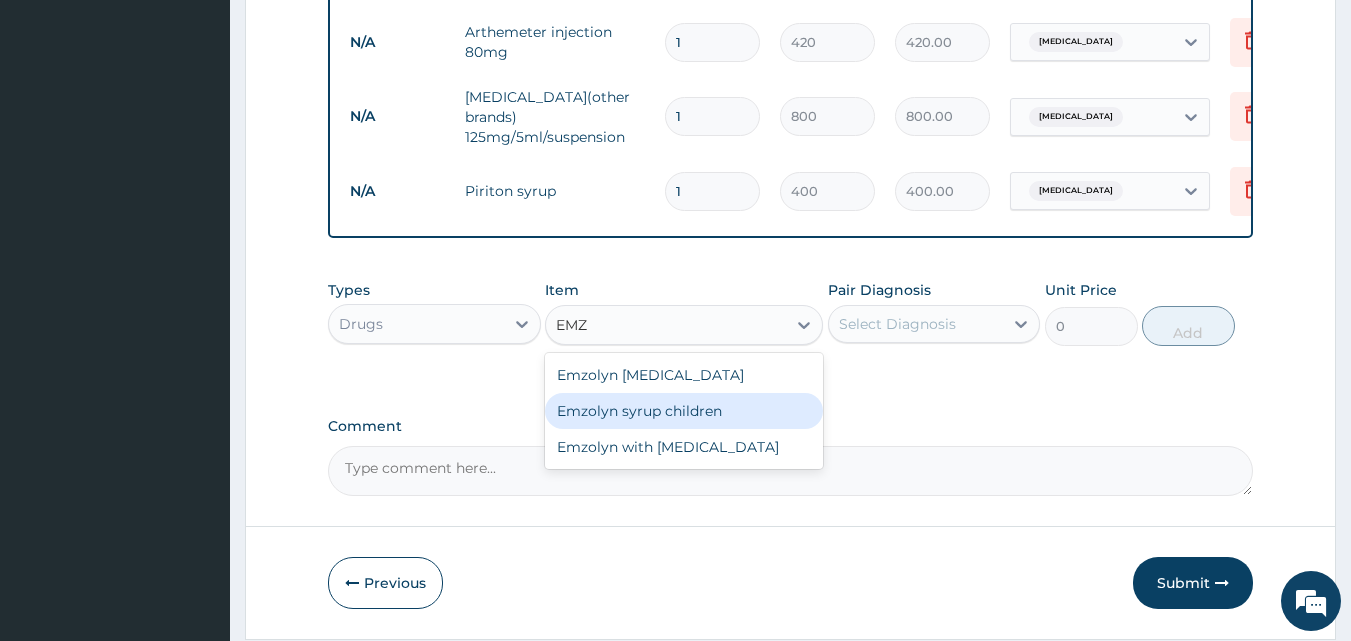 click on "Emzolyn syrup children" at bounding box center (684, 411) 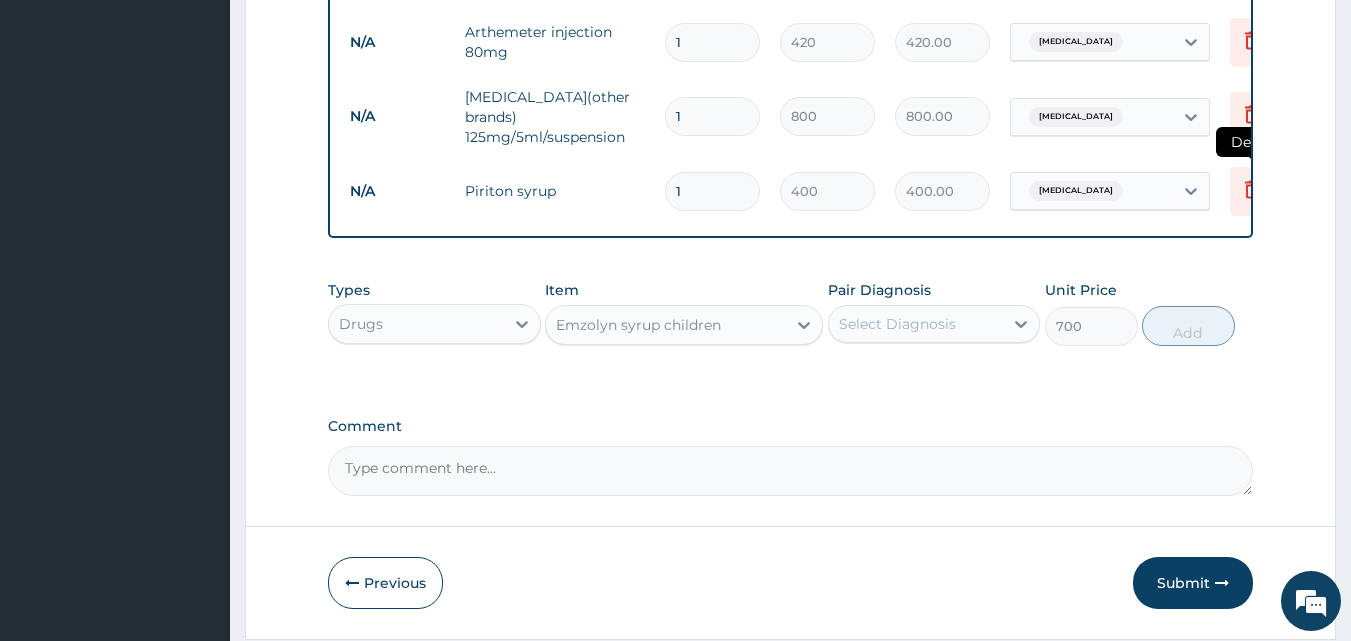 click 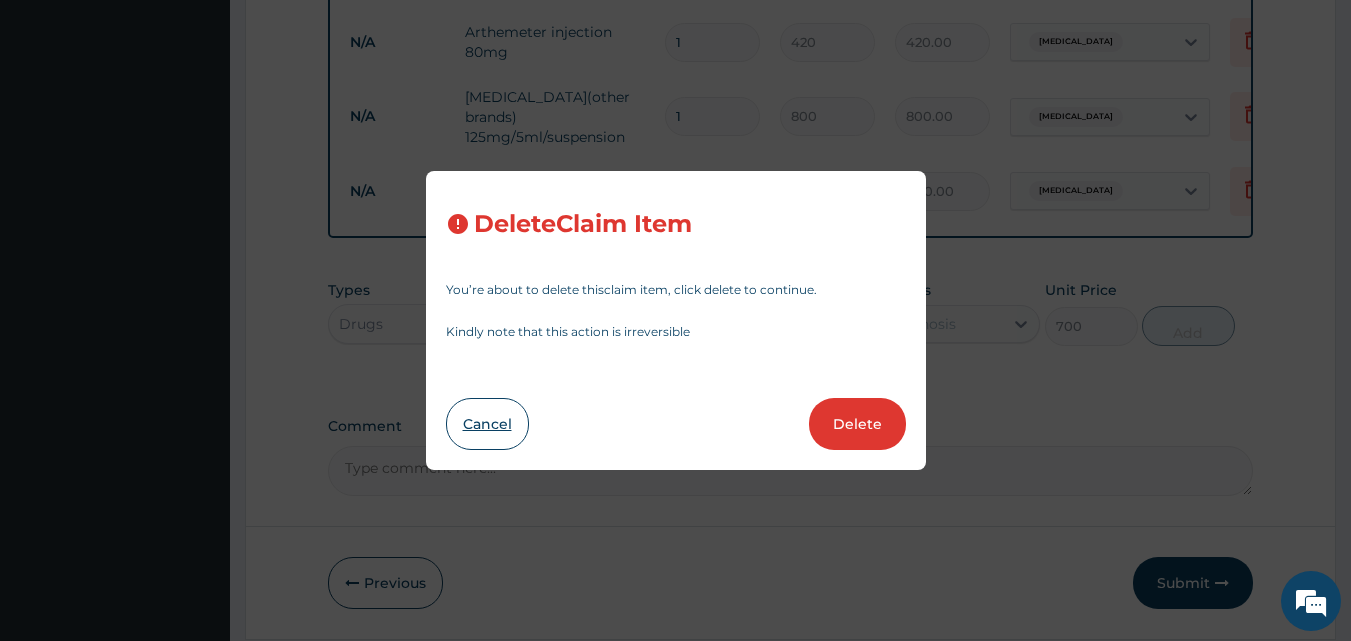 click on "Cancel" at bounding box center [487, 424] 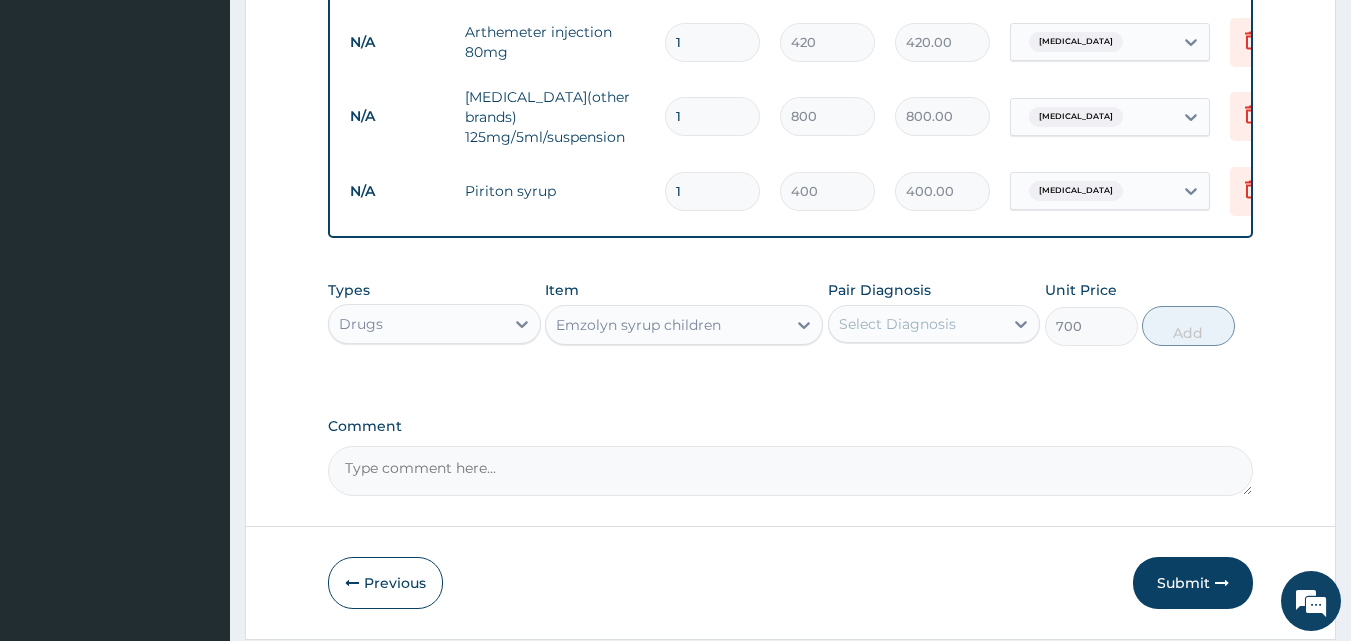 click on "Step  2  of 2 PA Code / Prescription Code Enter Code(Secondary Care Only) Encounter Date 11-07-2025 Diagnosis Upper respiratory infection Confirmed Malaria Query NB: All diagnosis must be linked to a claim item Claim Items Type Name Quantity Unit Price Total Price Pair Diagnosis Actions N/A General Practitioner (1st consultation) 1 3000 3000.00 Upper respiratory infection Delete N/A Arthemeter injection 80mg 1 420 420.00 Malaria Delete N/A Amoxycillin(other brands) 125mg/5ml/suspension 1 800 800.00 Upper respiratory infection Delete N/A Piriton syrup 1 400 400.00 Upper respiratory infection Delete Types Drugs Item Emzolyn syrup children Pair Diagnosis Select Diagnosis Unit Price 700 Add Comment     Previous   Submit" at bounding box center (790, 51) 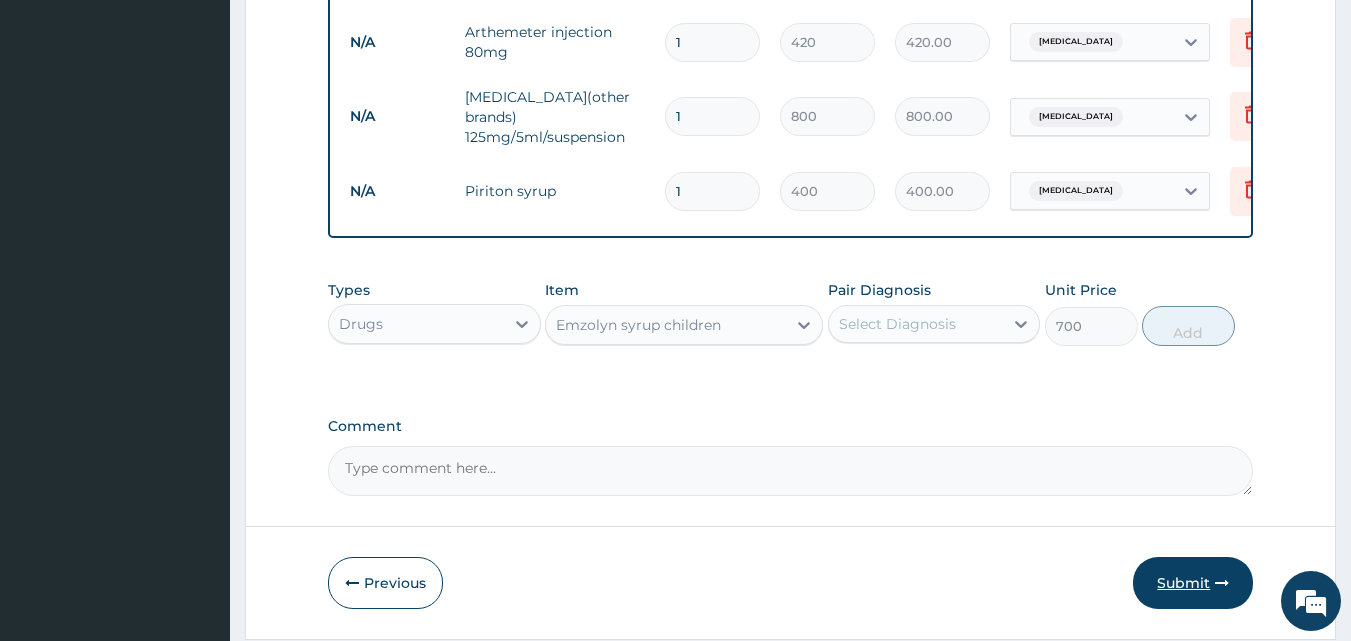 click on "Submit" at bounding box center (1193, 583) 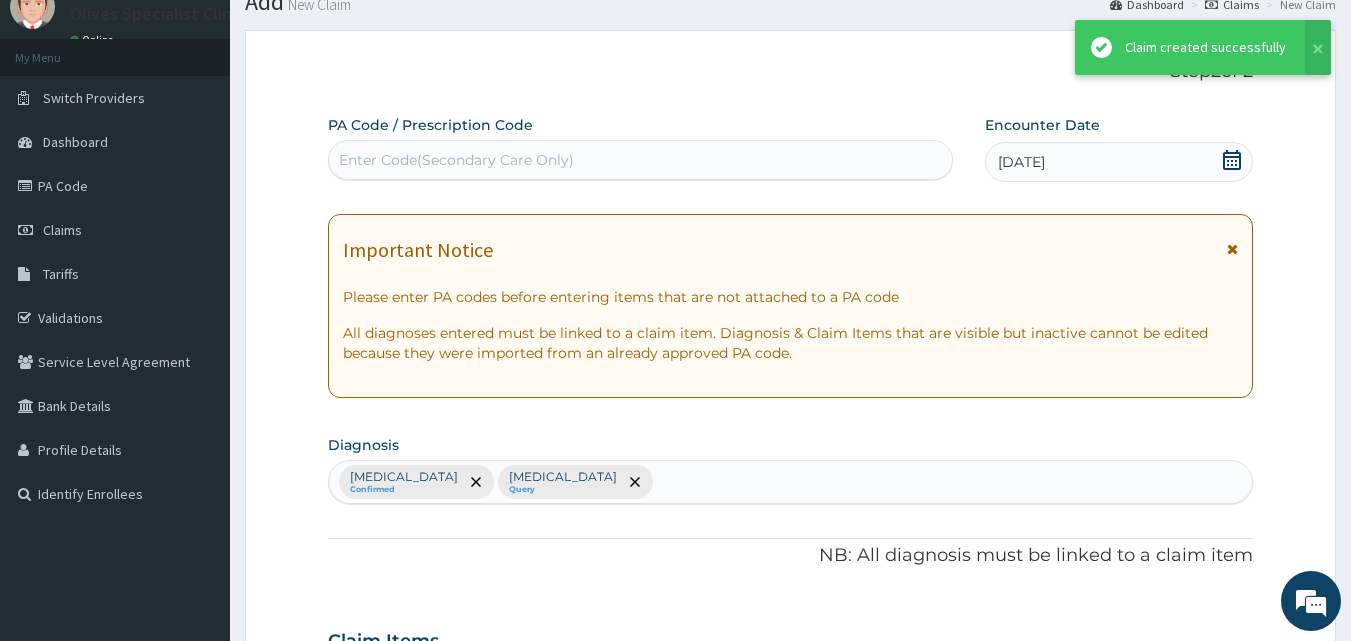 scroll, scrollTop: 643, scrollLeft: 0, axis: vertical 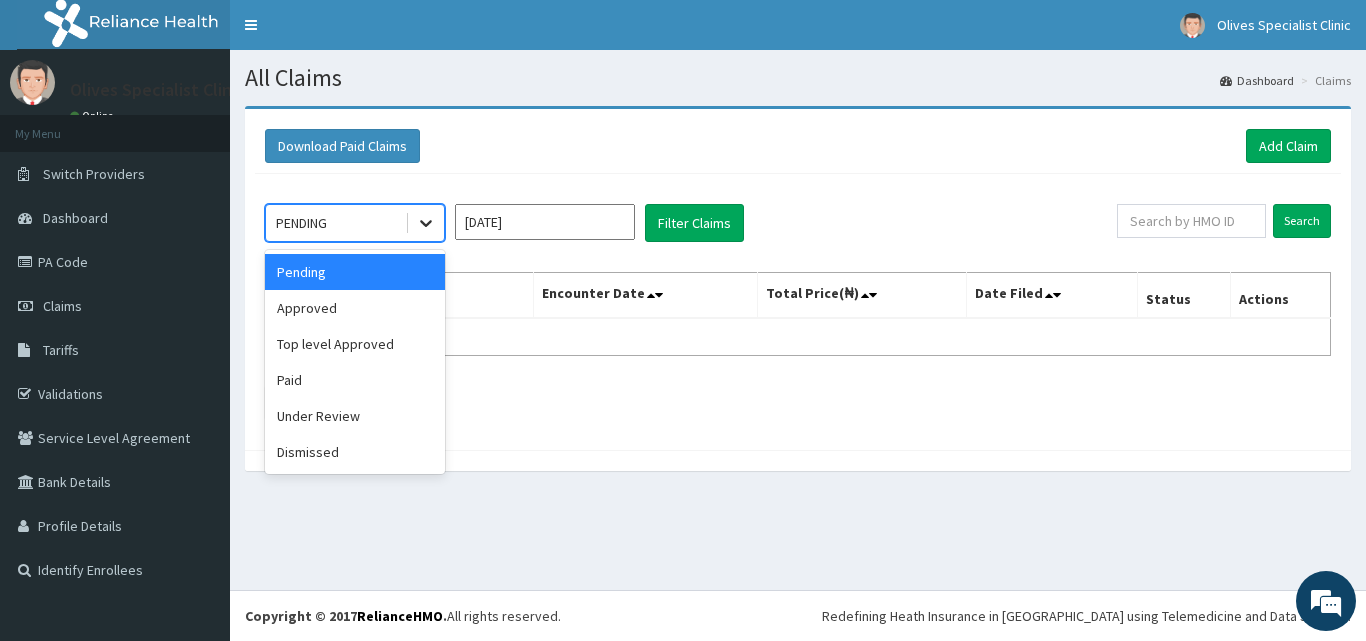 click 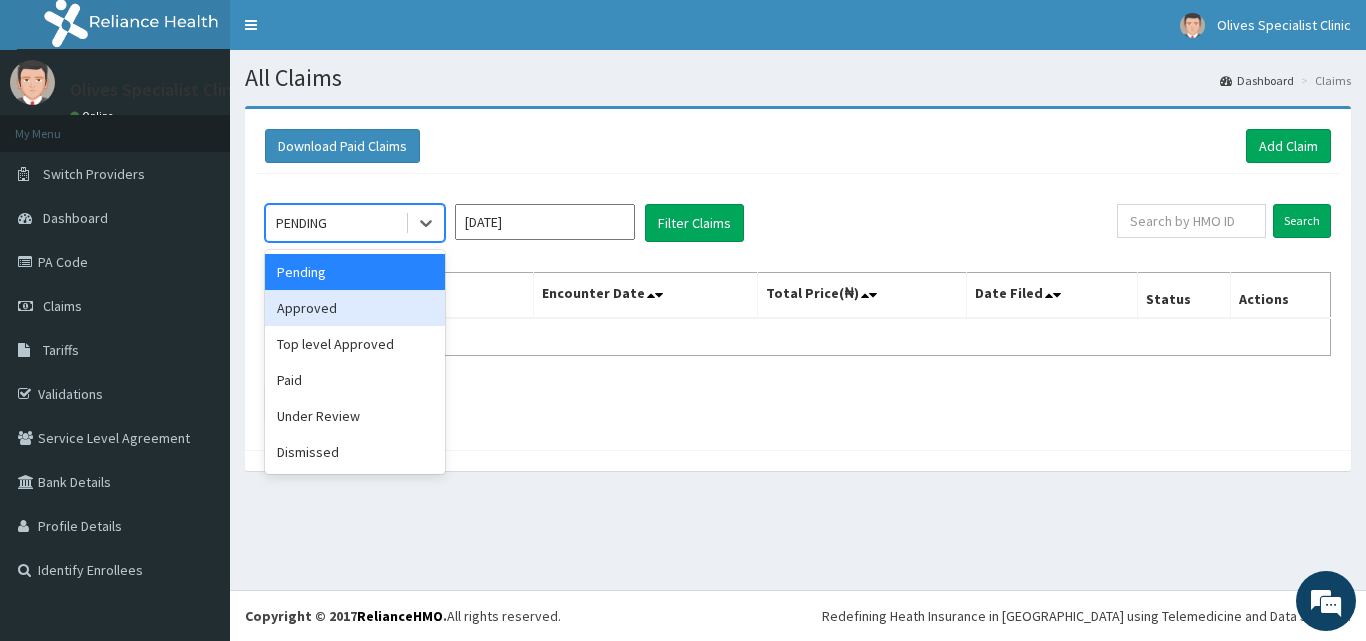 click on "Approved" at bounding box center (355, 308) 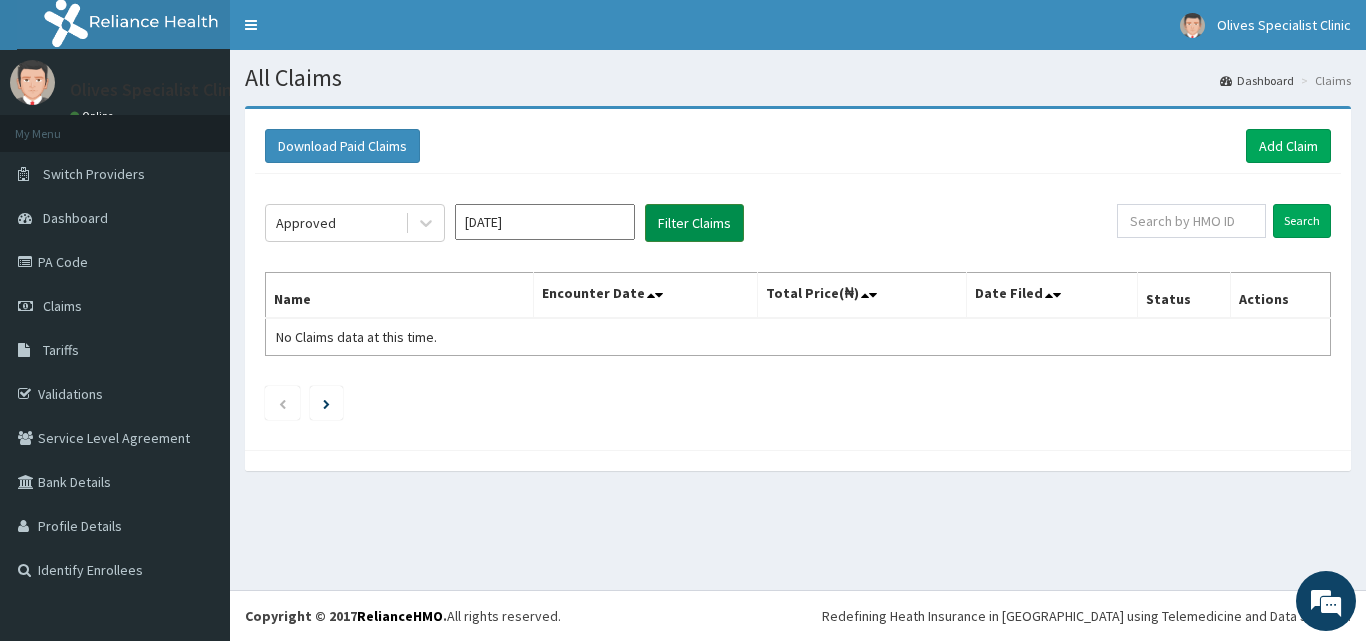 click on "Filter Claims" at bounding box center (694, 223) 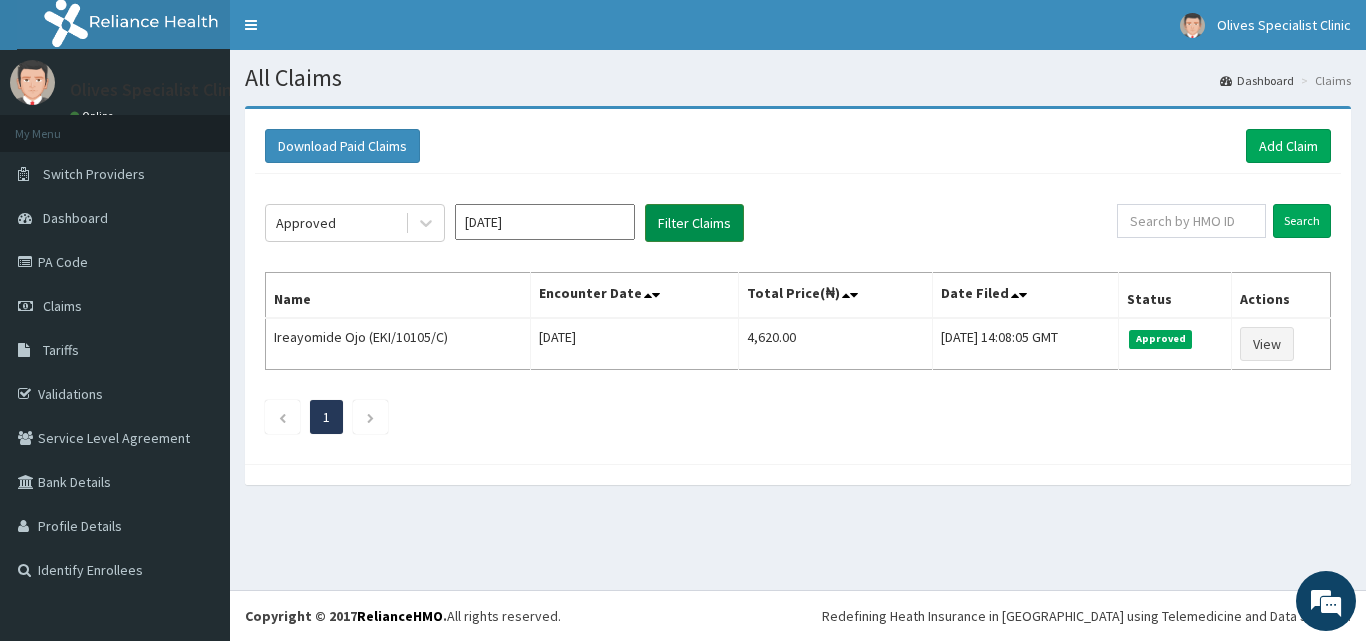 click on "Filter Claims" at bounding box center (694, 223) 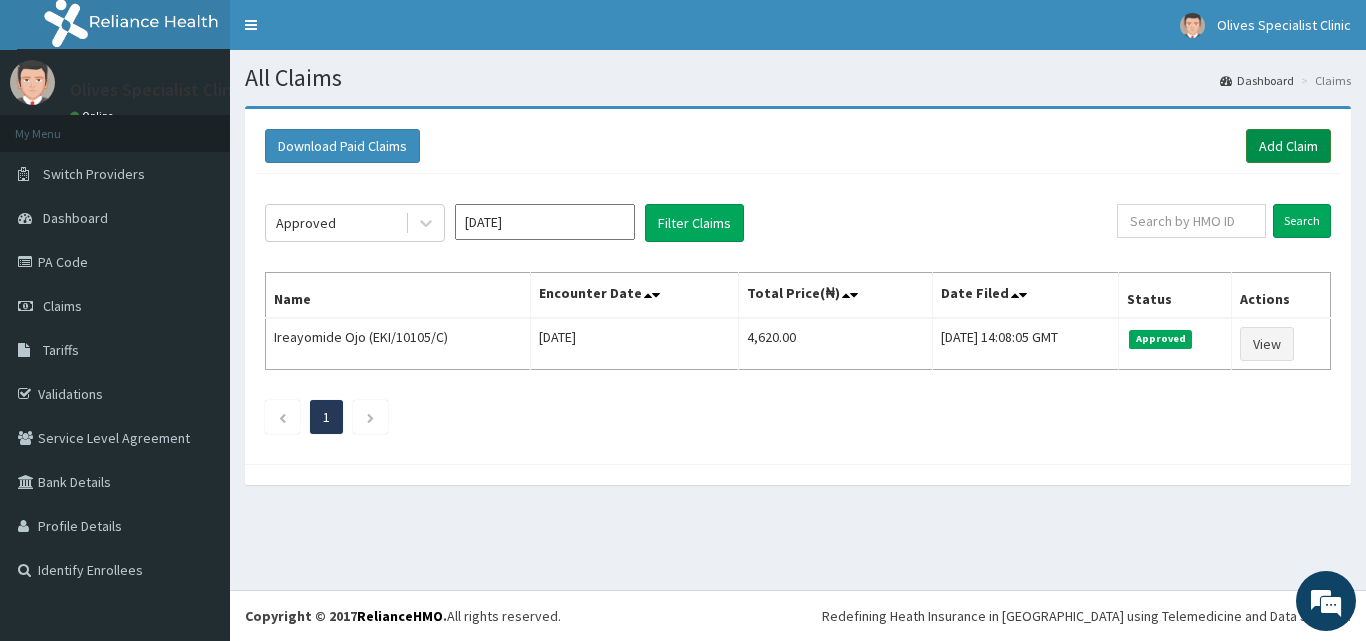 click on "Add Claim" at bounding box center (1288, 146) 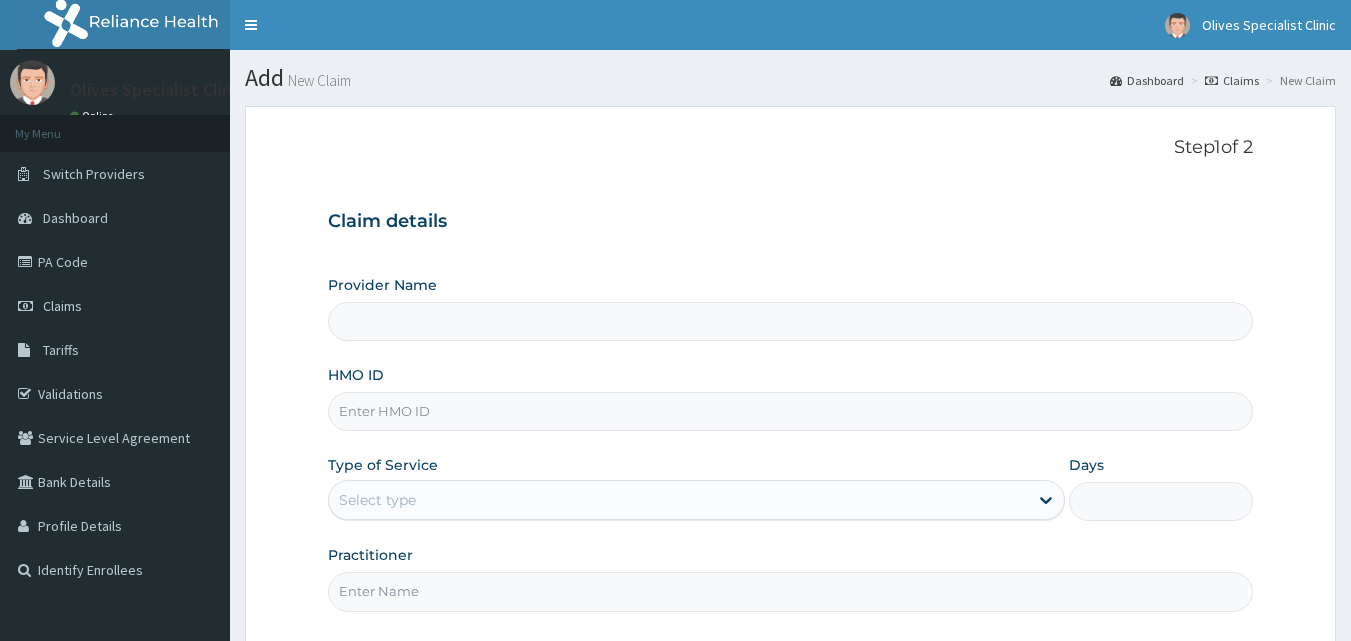 scroll, scrollTop: 0, scrollLeft: 0, axis: both 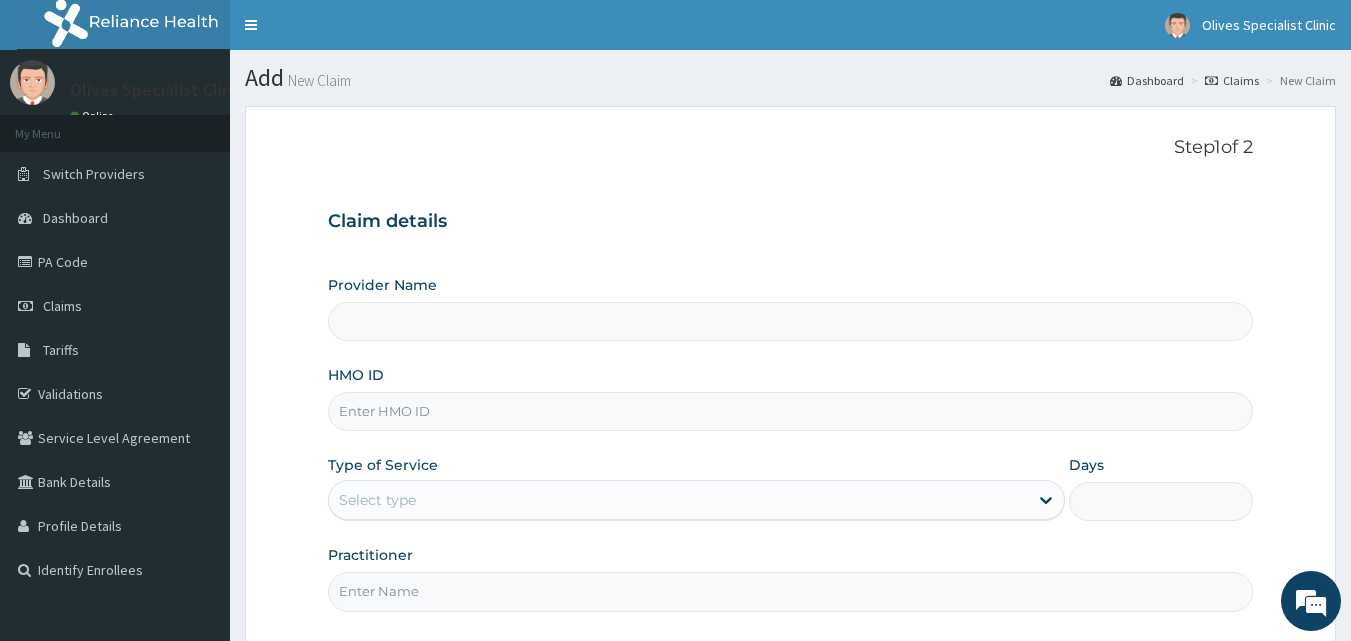 type on "Olives Specialist Hospital" 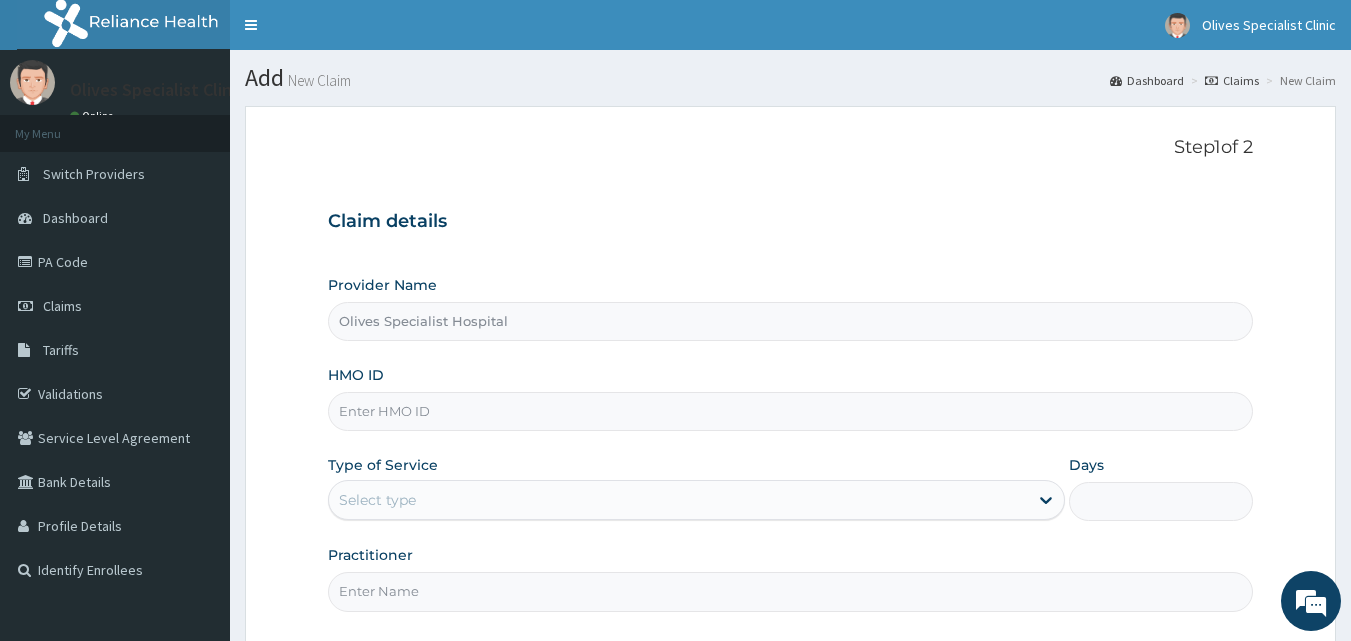 scroll, scrollTop: 0, scrollLeft: 0, axis: both 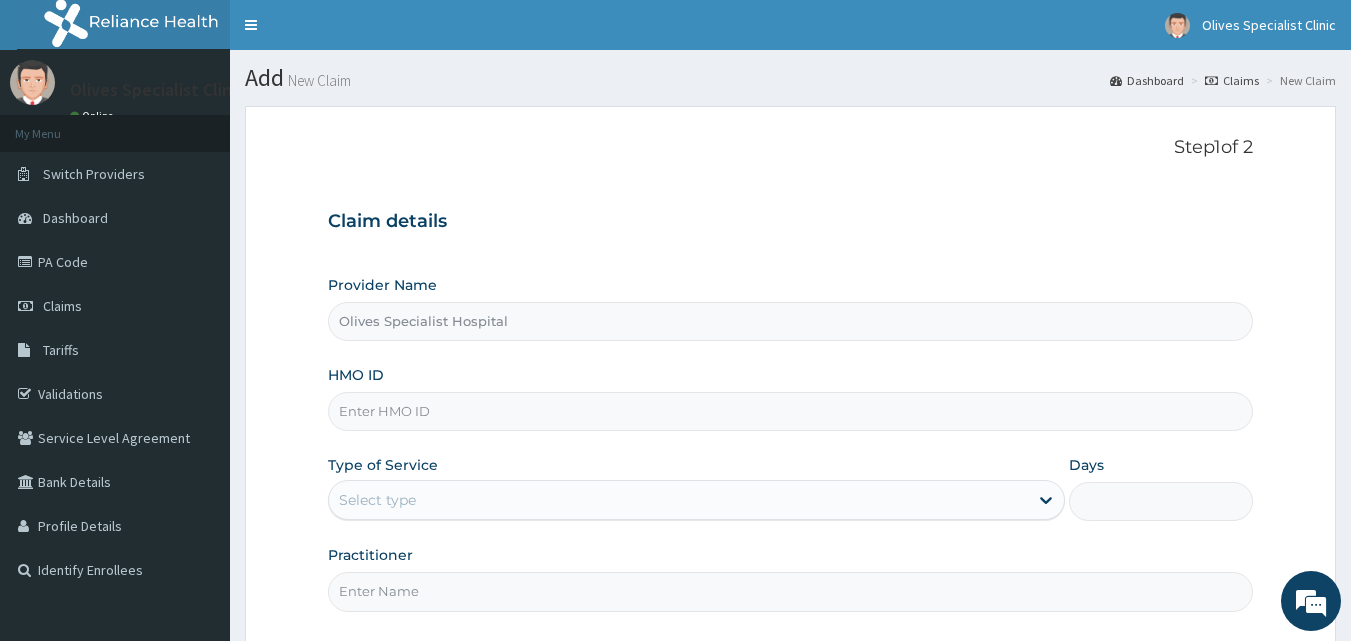 click on "HMO ID" at bounding box center [791, 411] 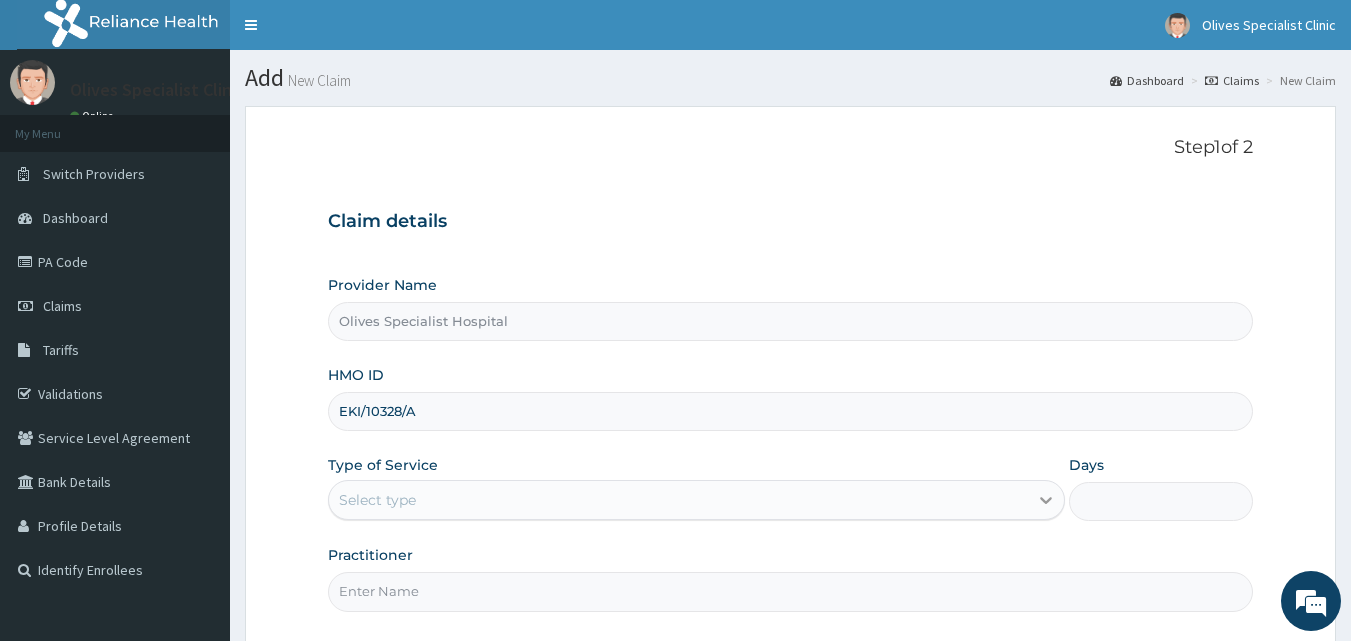 type on "EKI/10328/A" 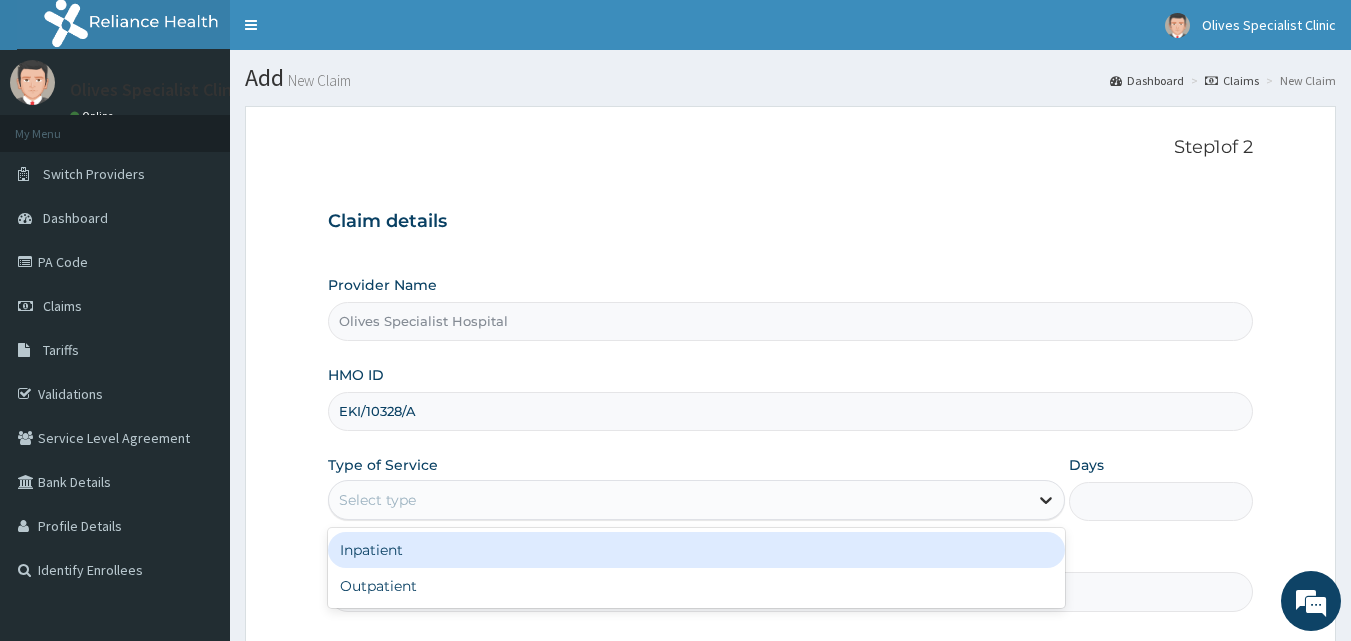 click 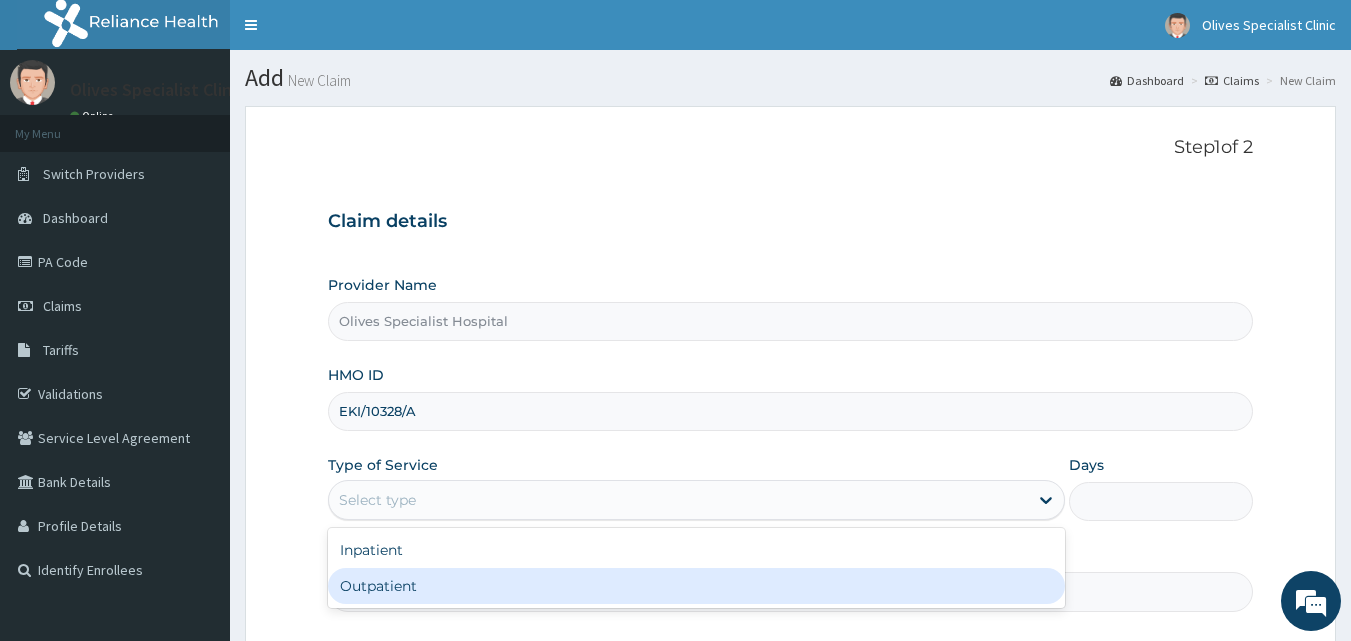 click on "Outpatient" at bounding box center (696, 586) 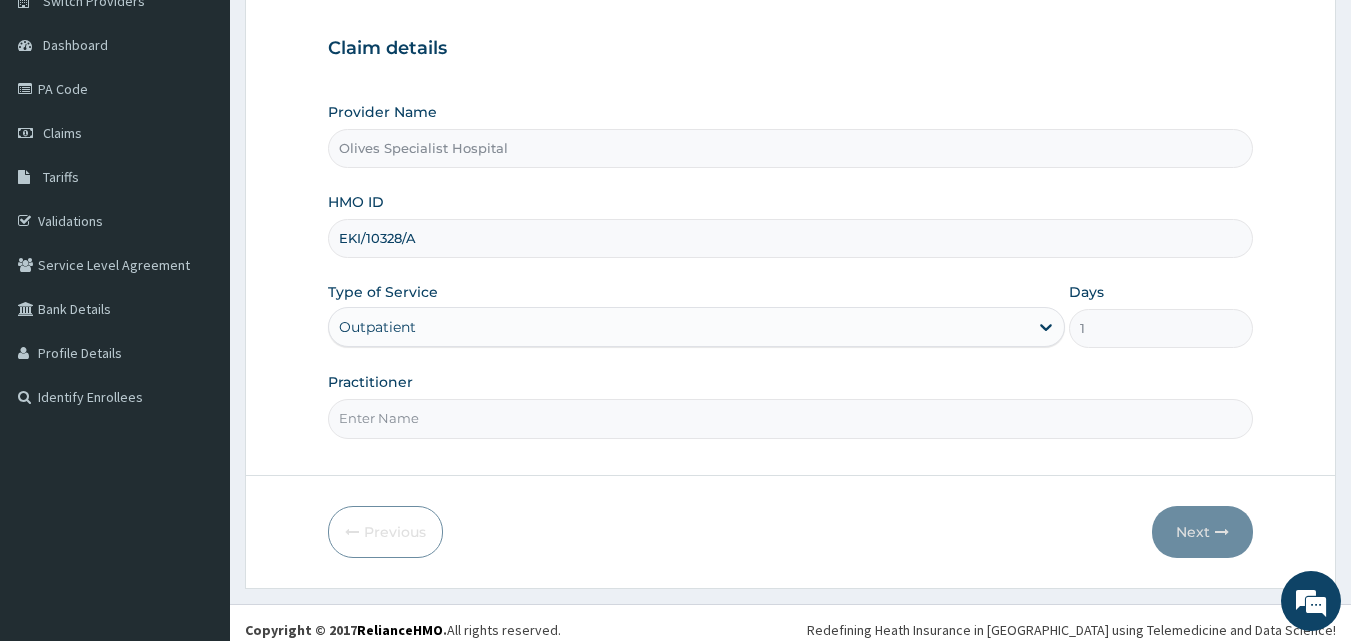 scroll, scrollTop: 187, scrollLeft: 0, axis: vertical 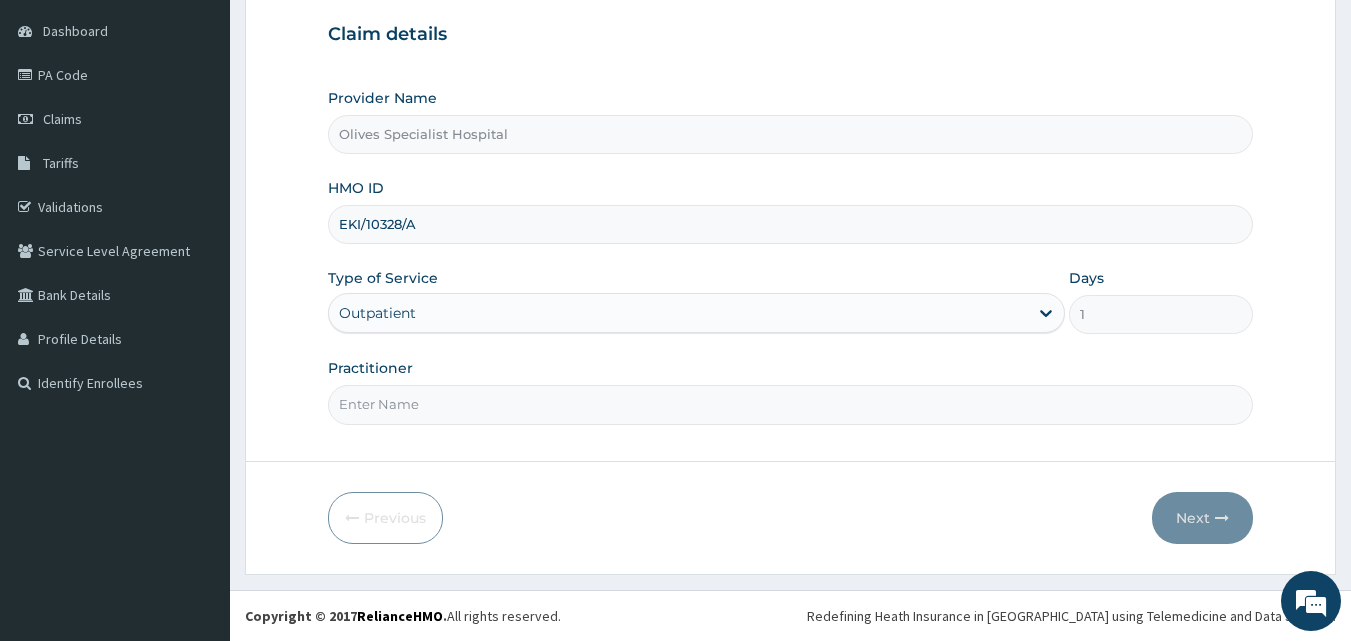 click on "Practitioner" at bounding box center (791, 404) 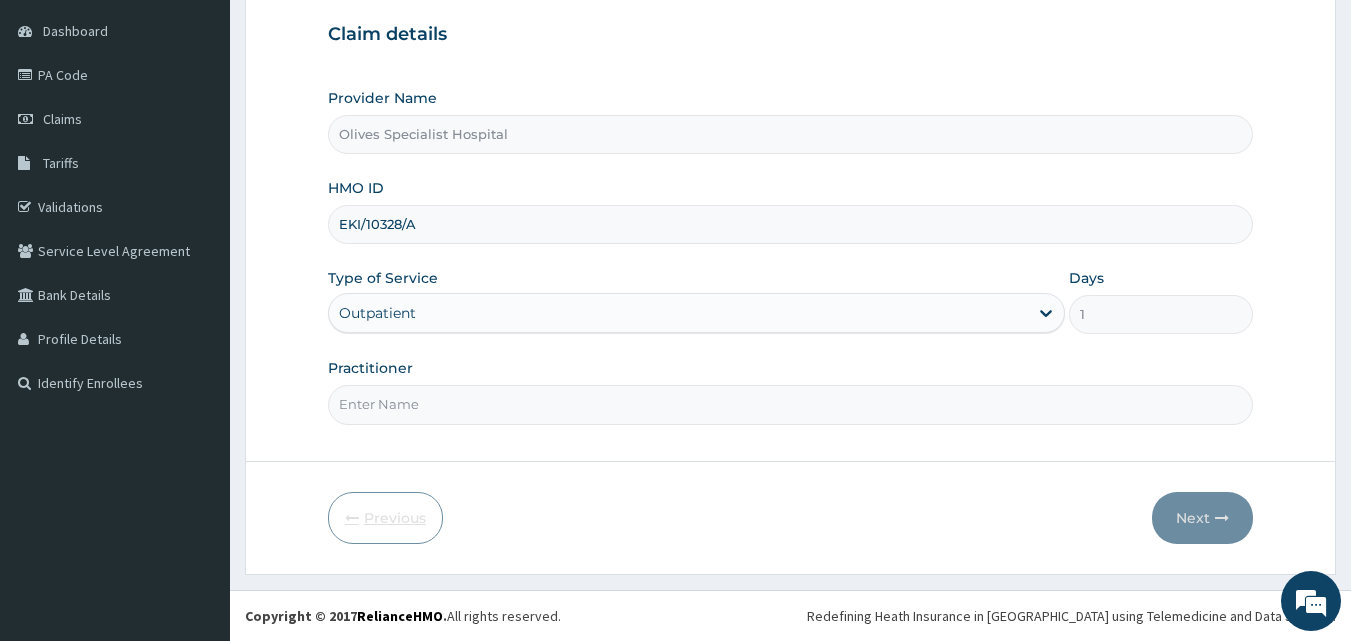 type on "[PERSON_NAME]" 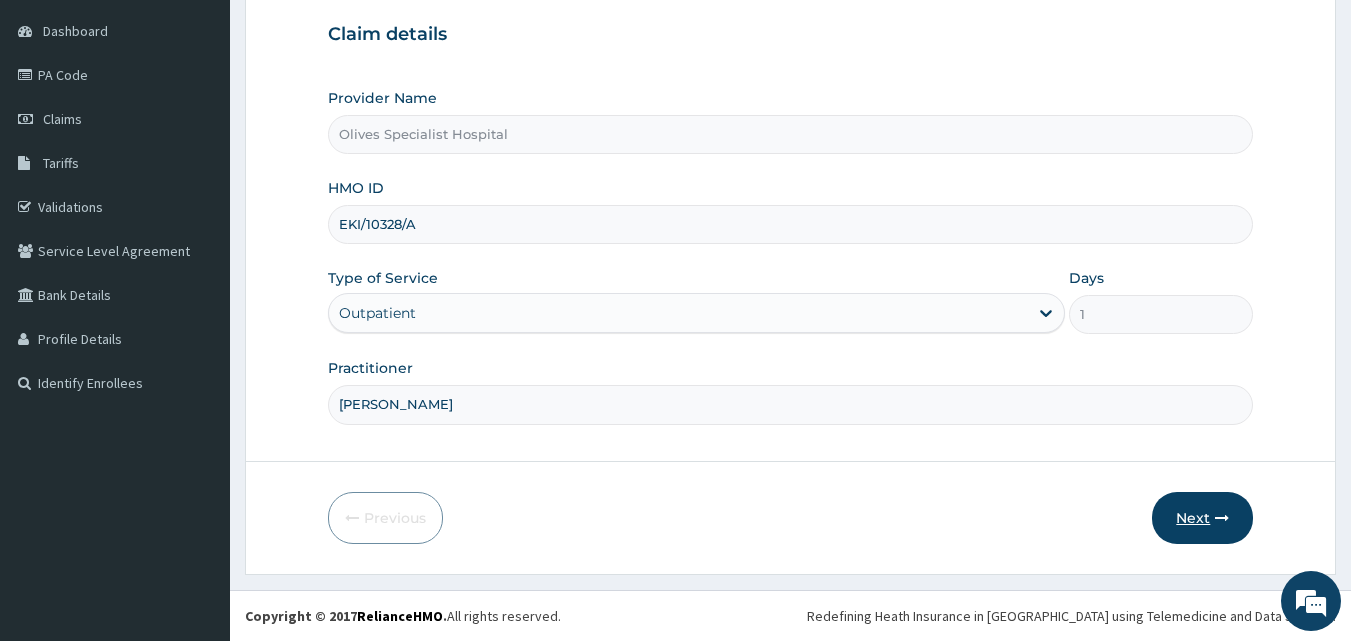 click on "Next" at bounding box center (1202, 518) 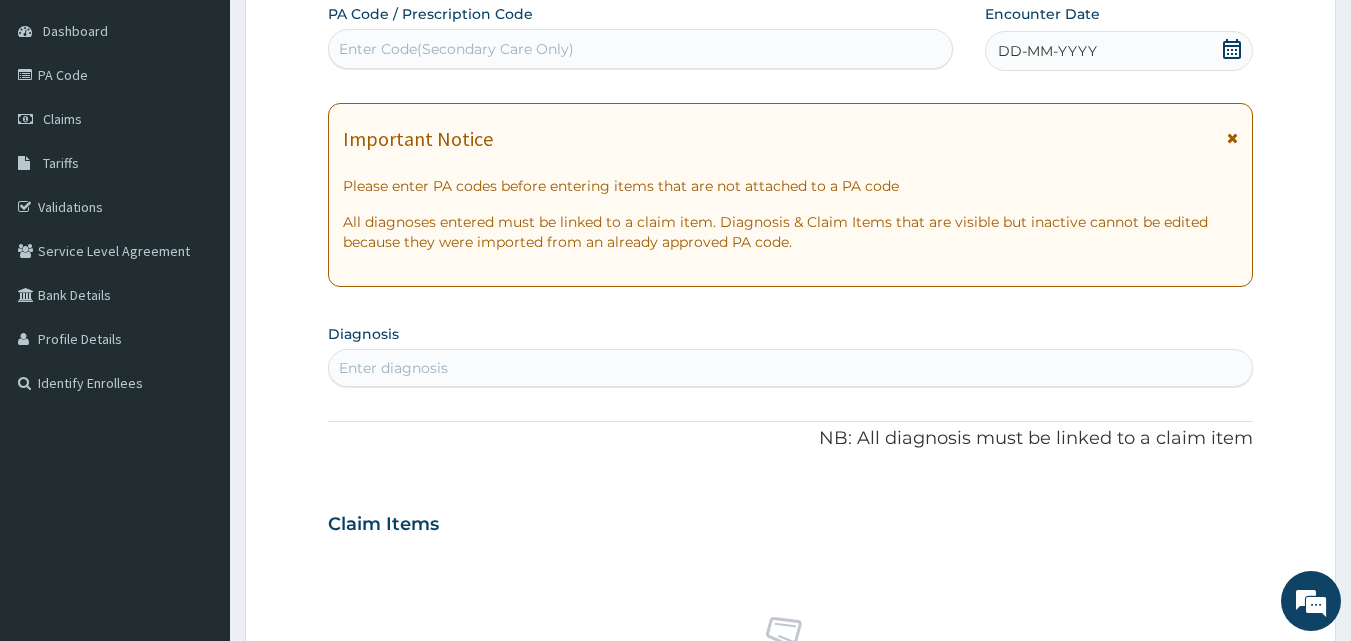 click at bounding box center [1232, 138] 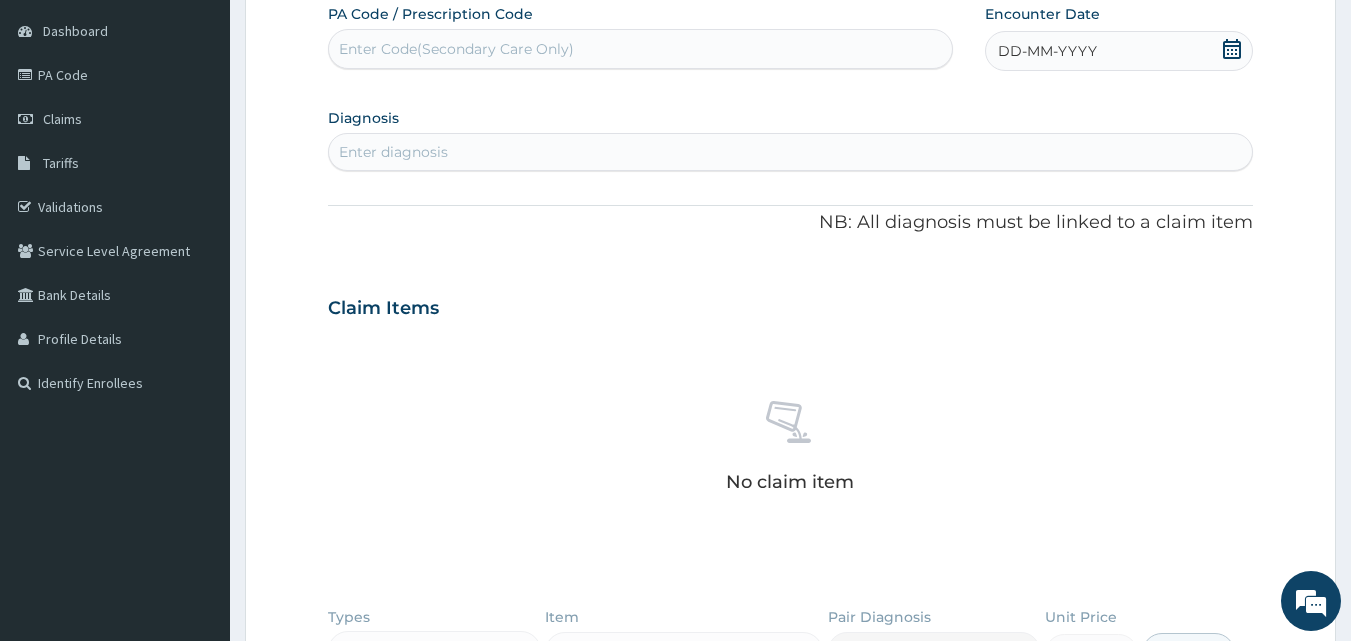 click 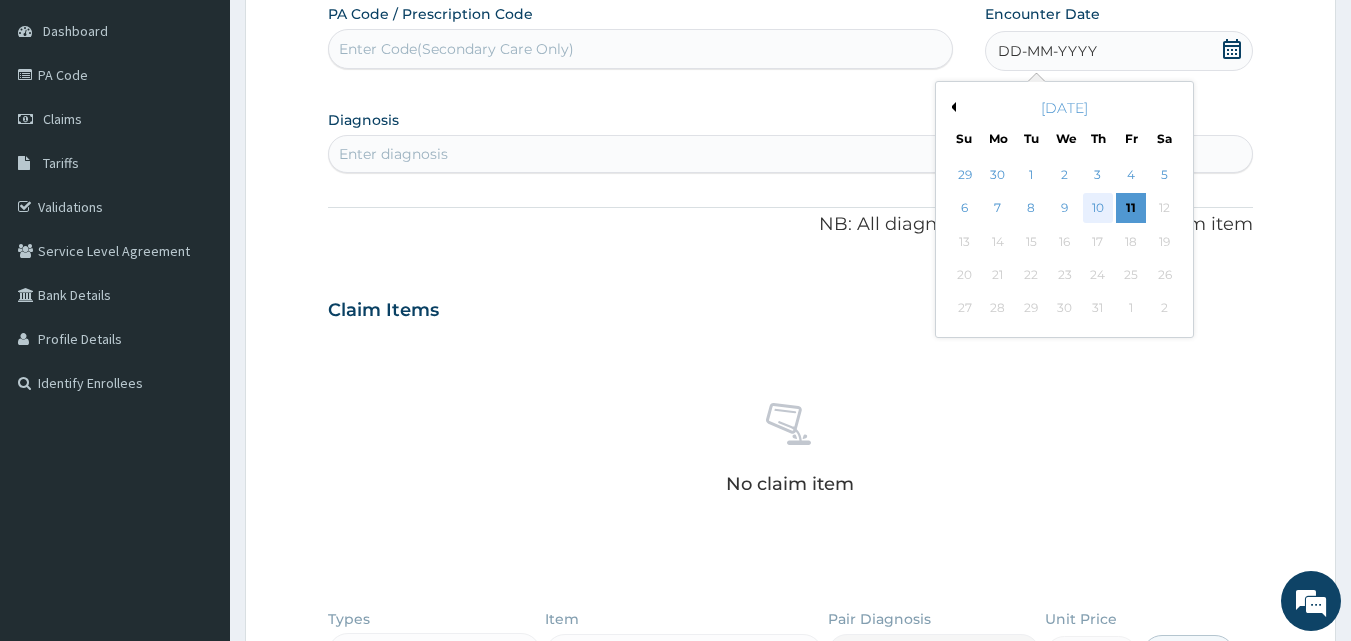 click on "10" at bounding box center [1098, 209] 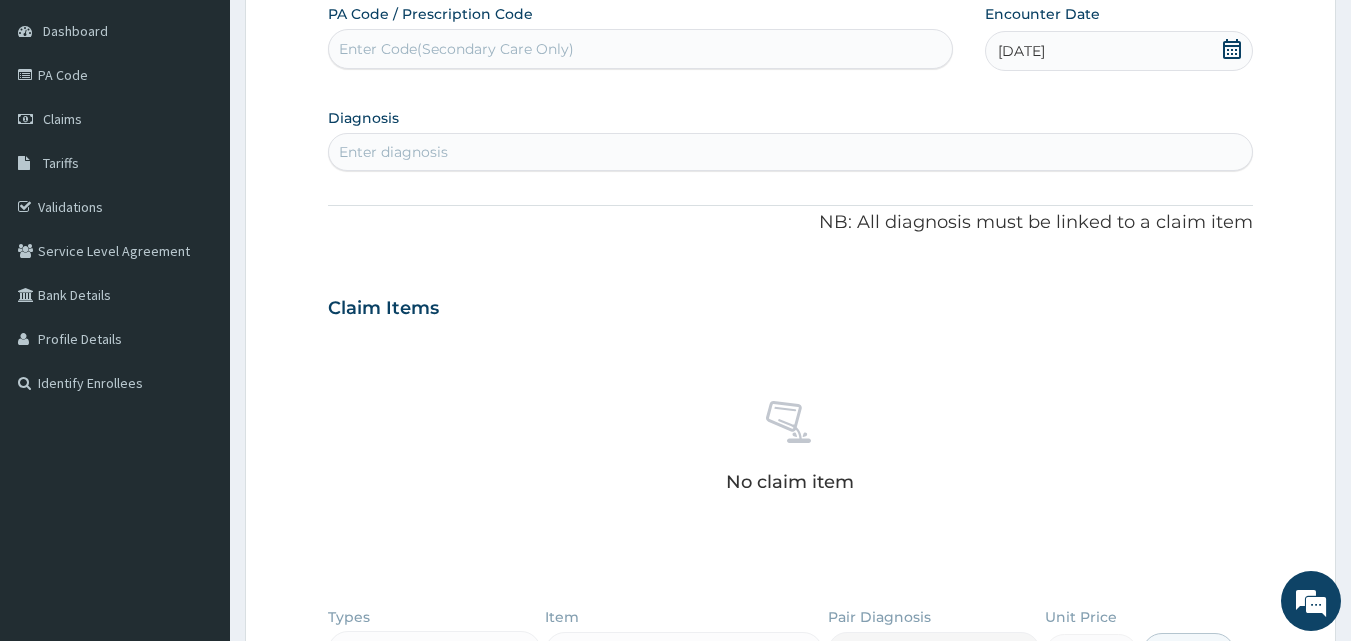 click on "Enter diagnosis" at bounding box center [791, 152] 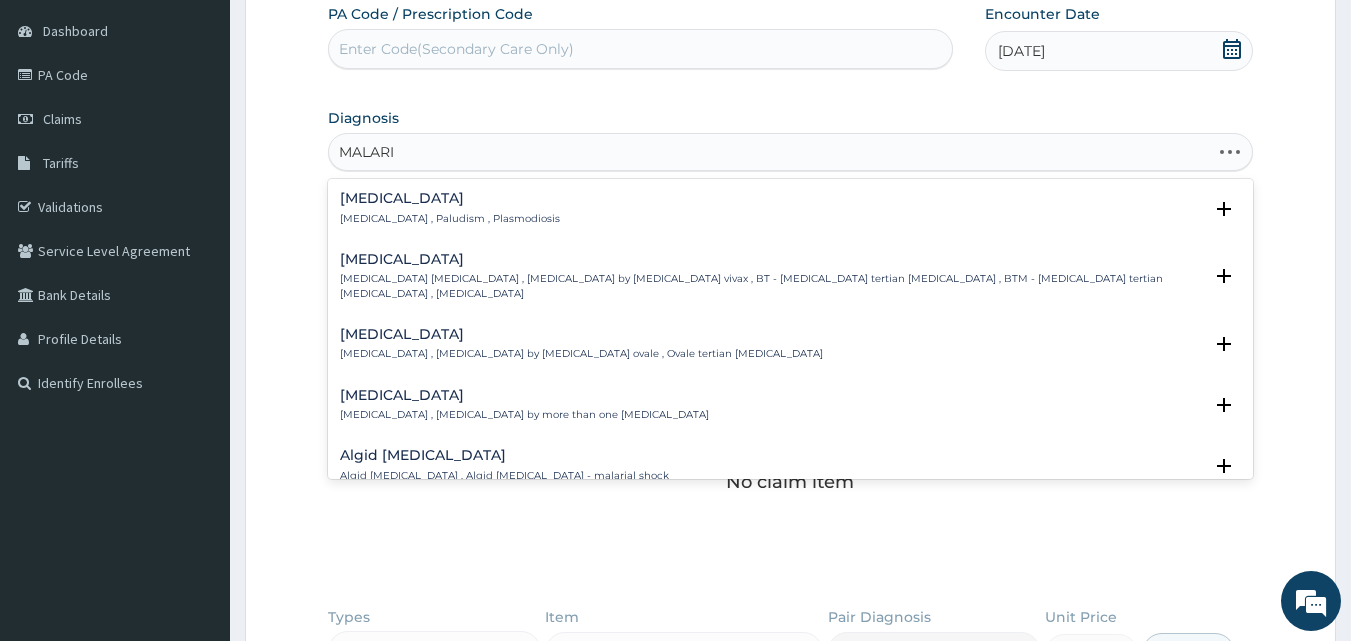 type on "MALARIA" 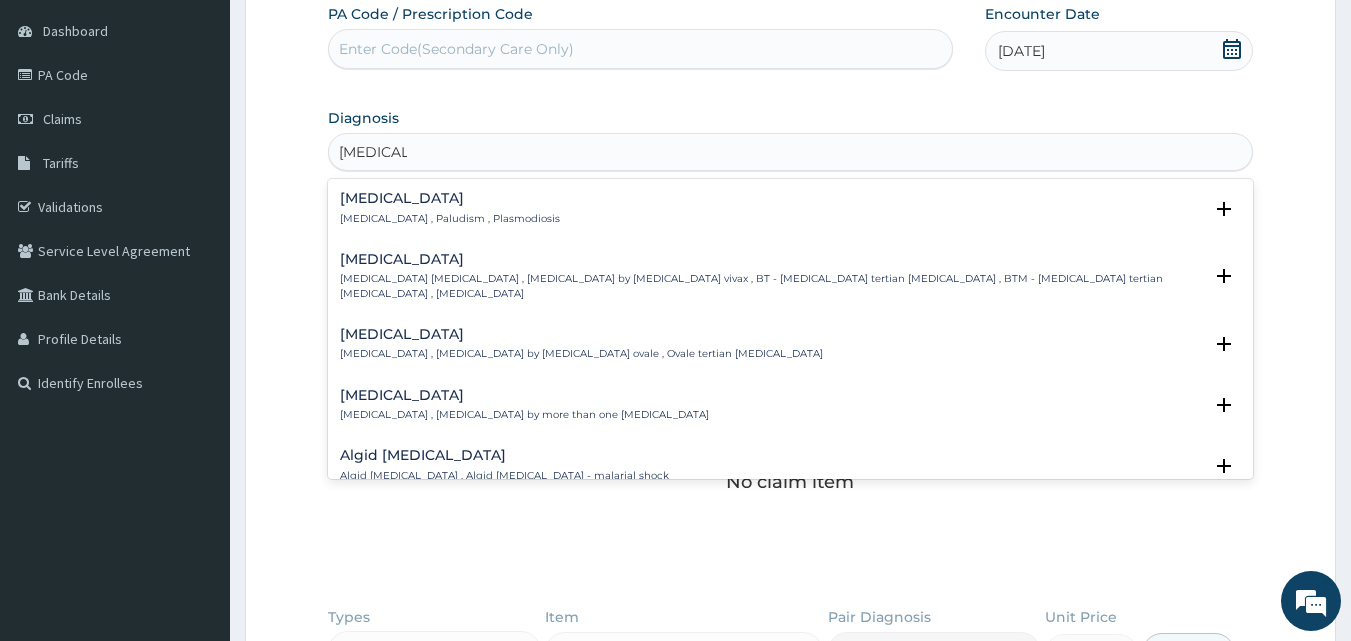 click on "Malaria , Paludism , Plasmodiosis" at bounding box center [450, 219] 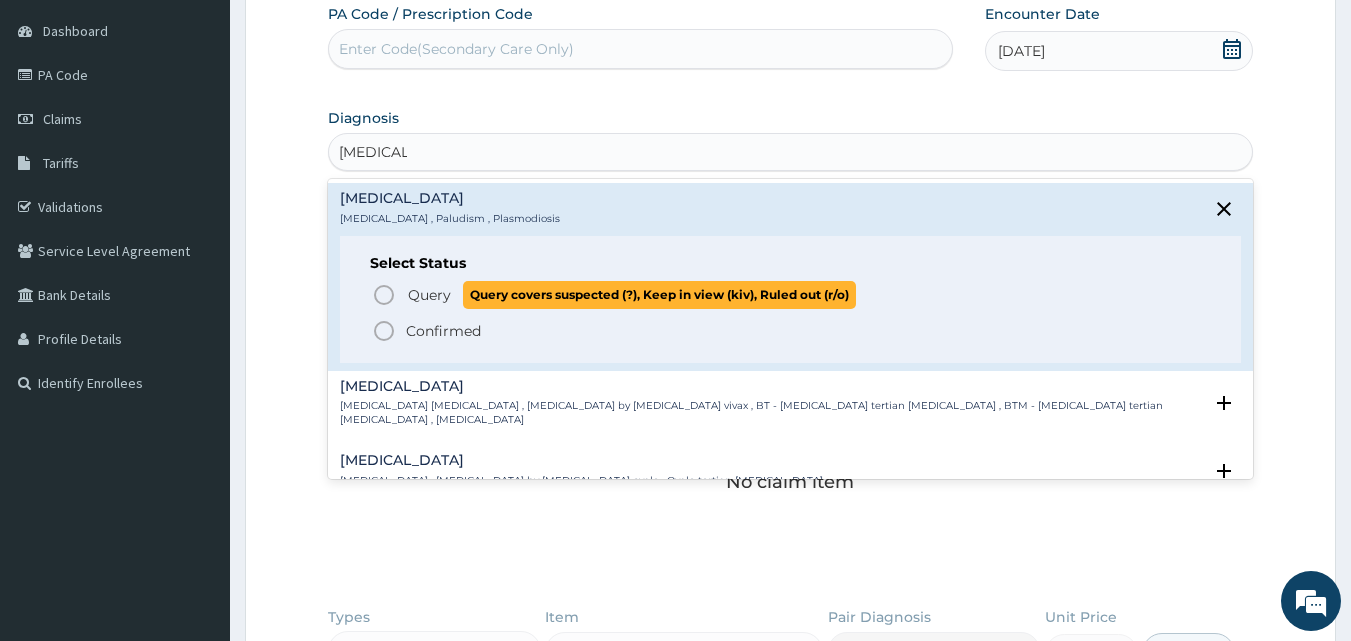 click 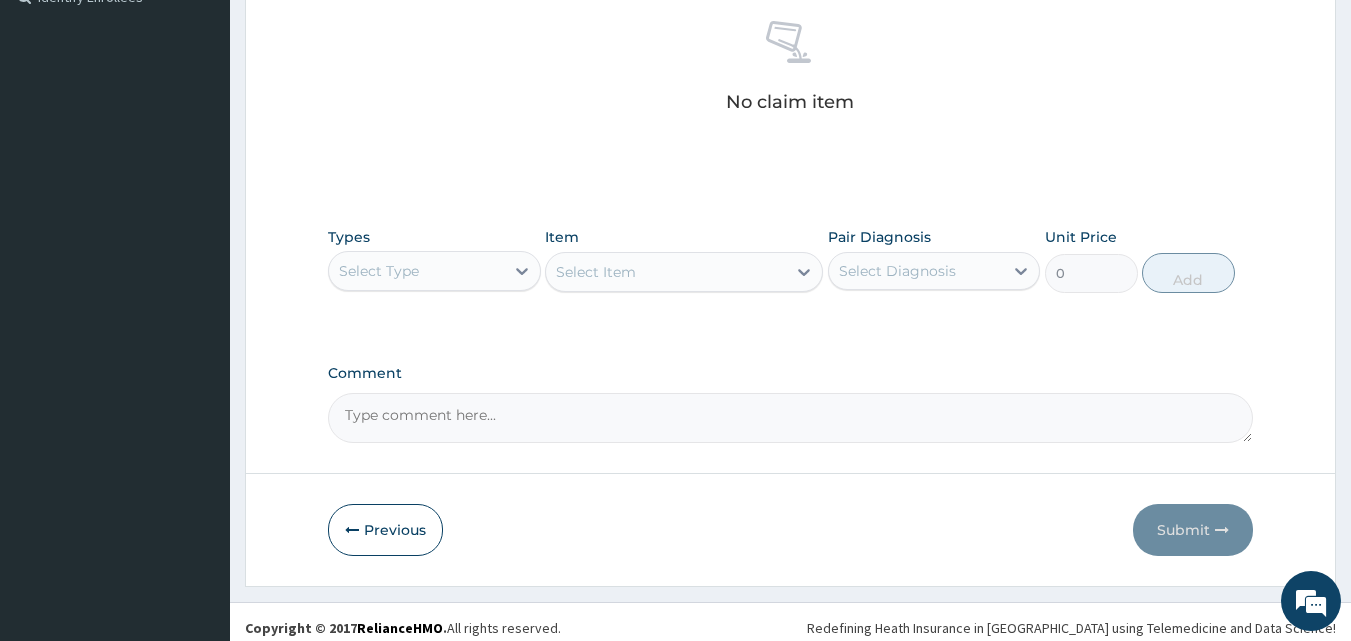 scroll, scrollTop: 585, scrollLeft: 0, axis: vertical 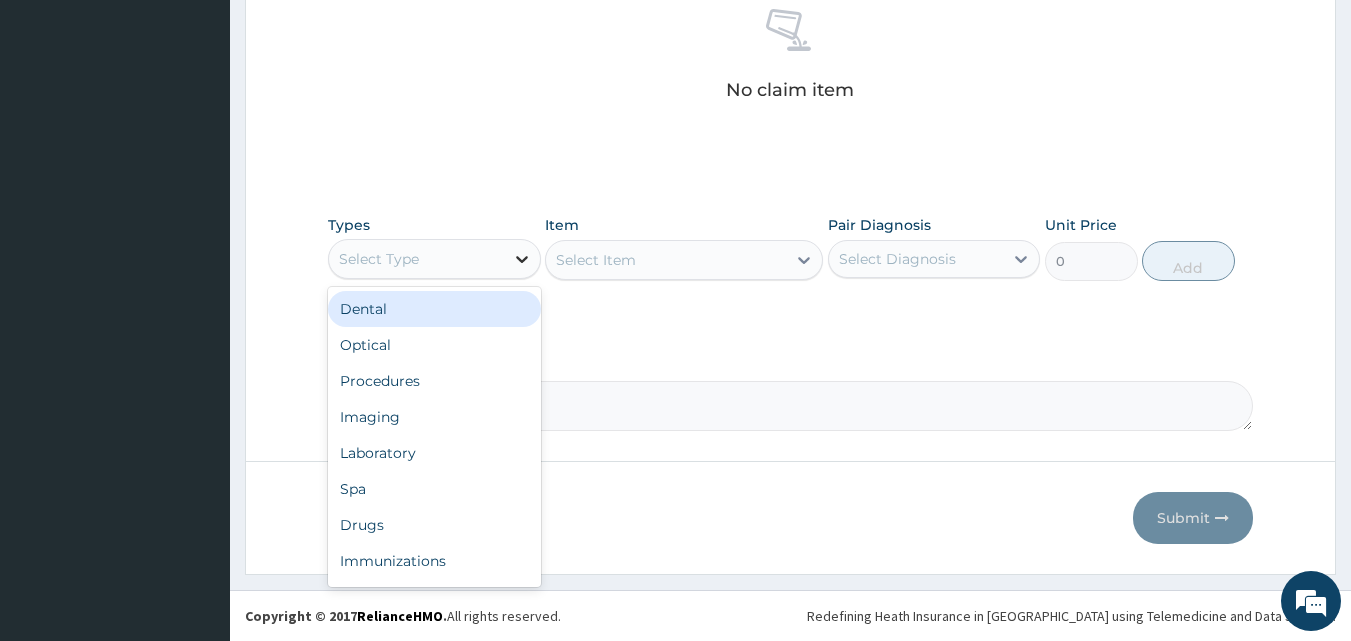 click 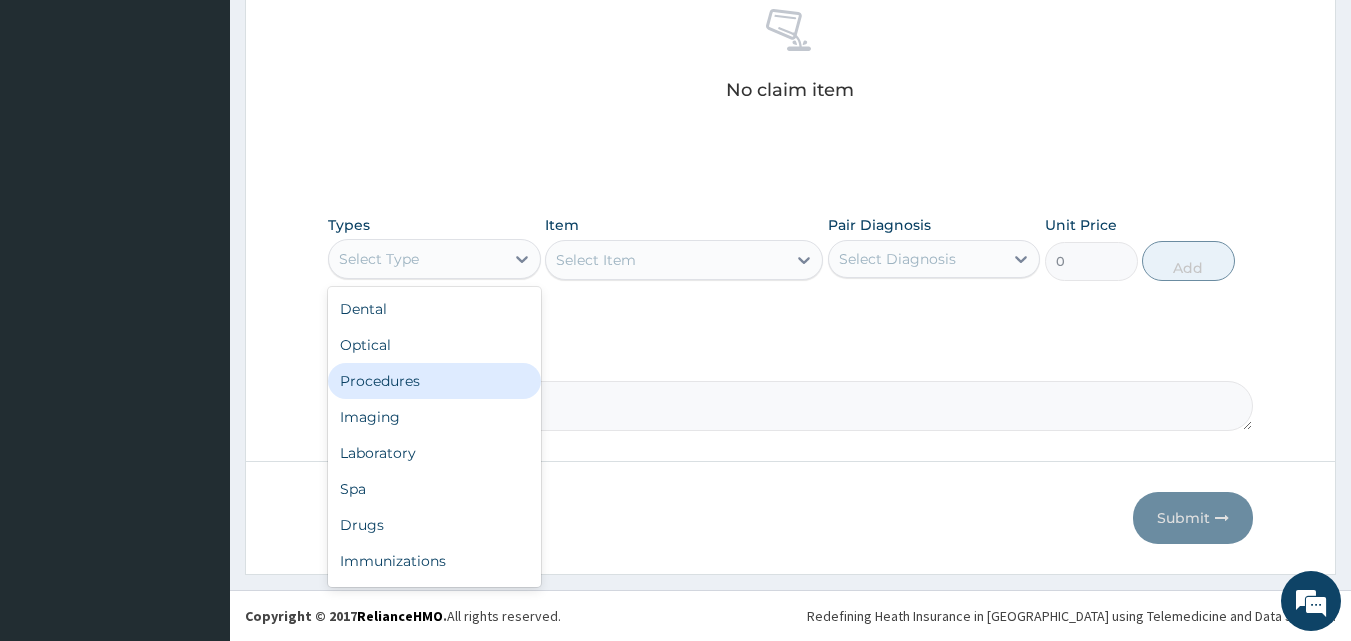 click on "Procedures" at bounding box center (434, 381) 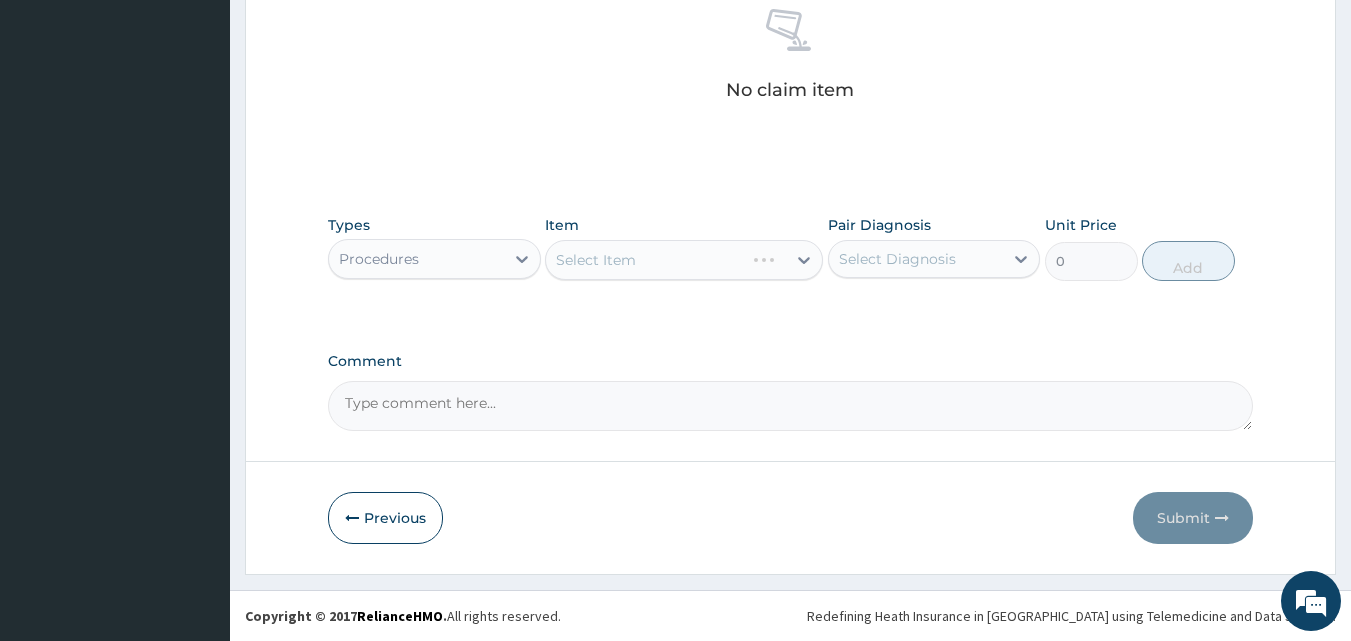 click on "Select Item" at bounding box center [684, 260] 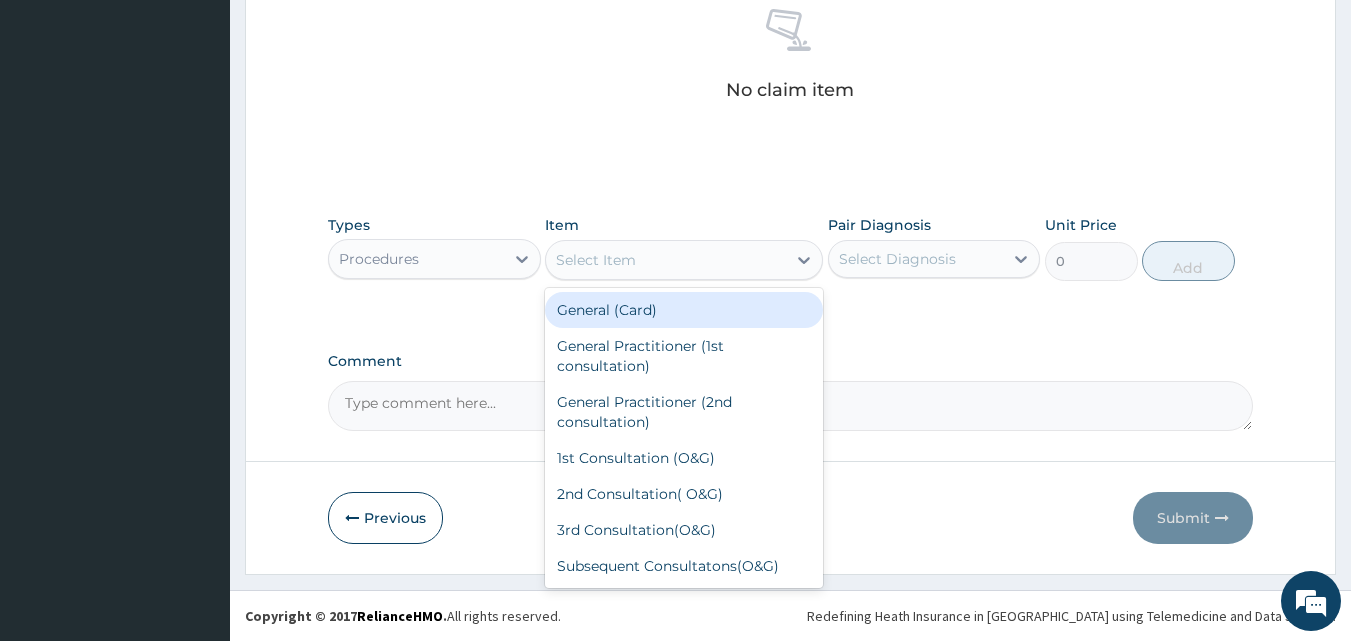 click 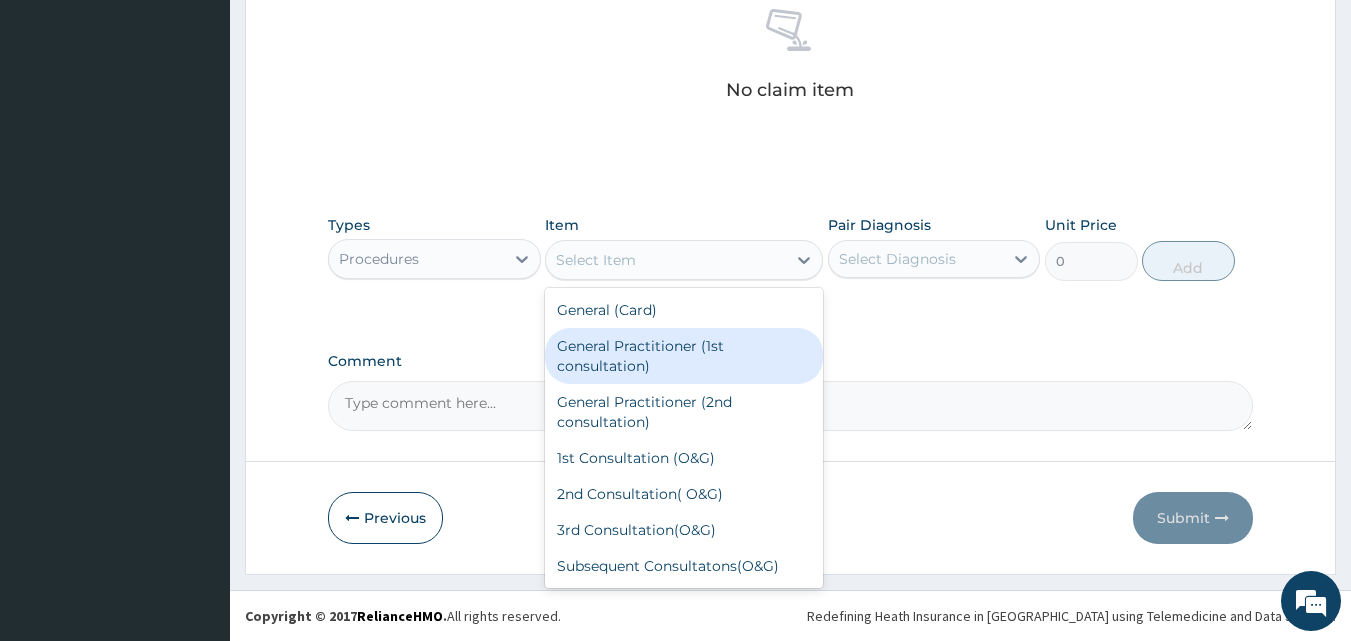 click on "General Practitioner (1st consultation)" at bounding box center [684, 356] 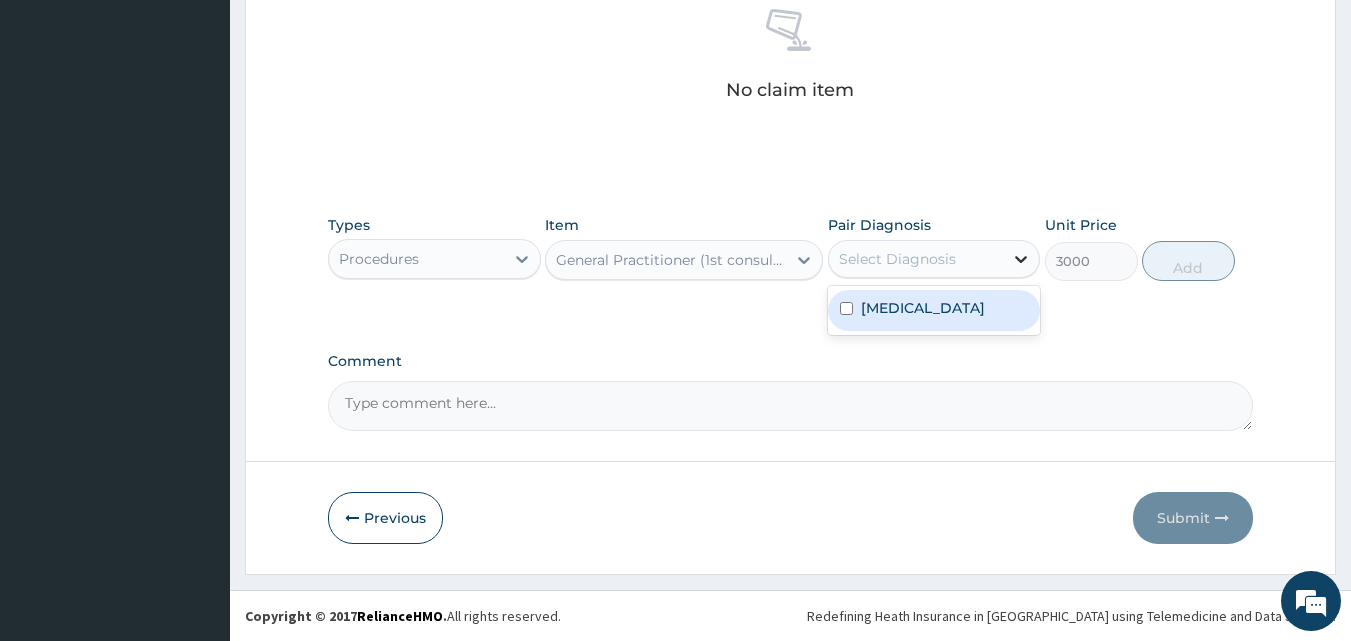 click 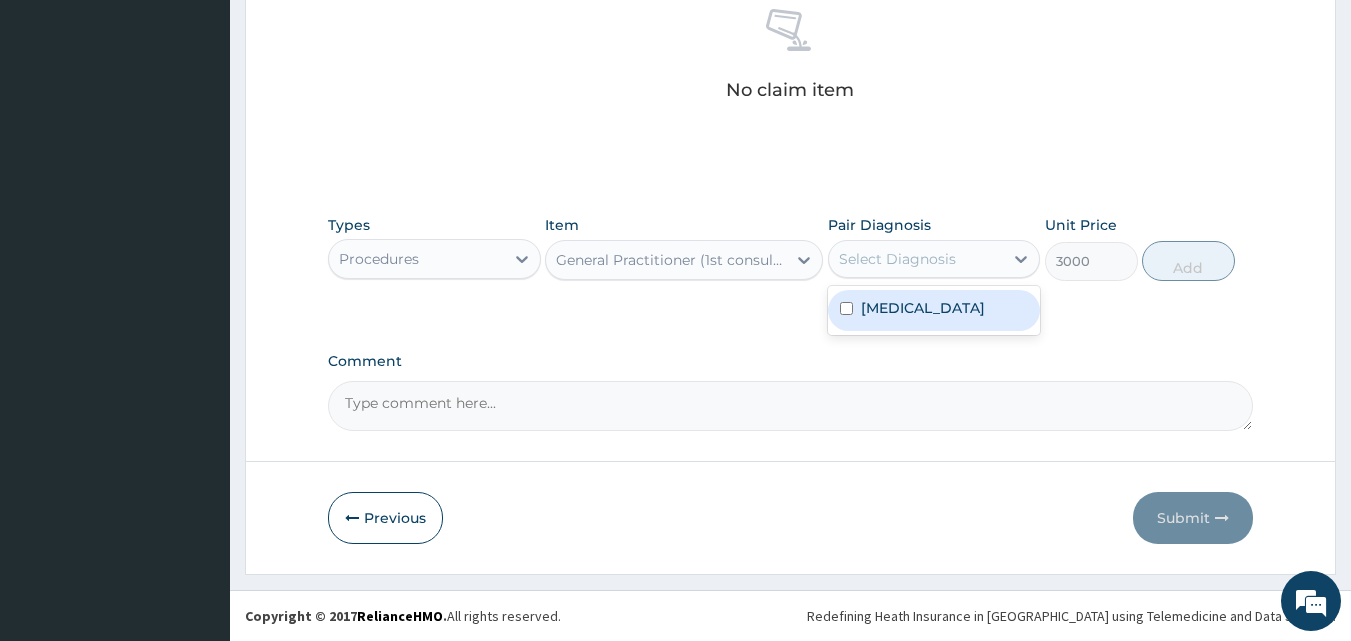 click at bounding box center [846, 308] 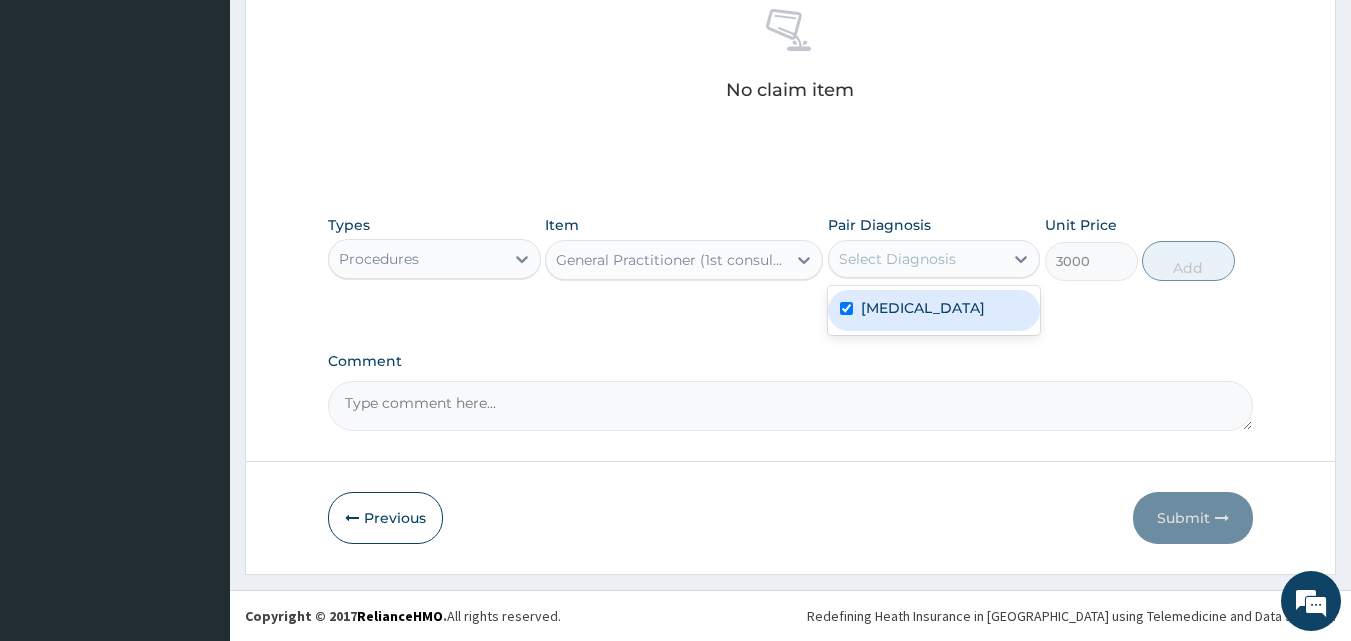 checkbox on "true" 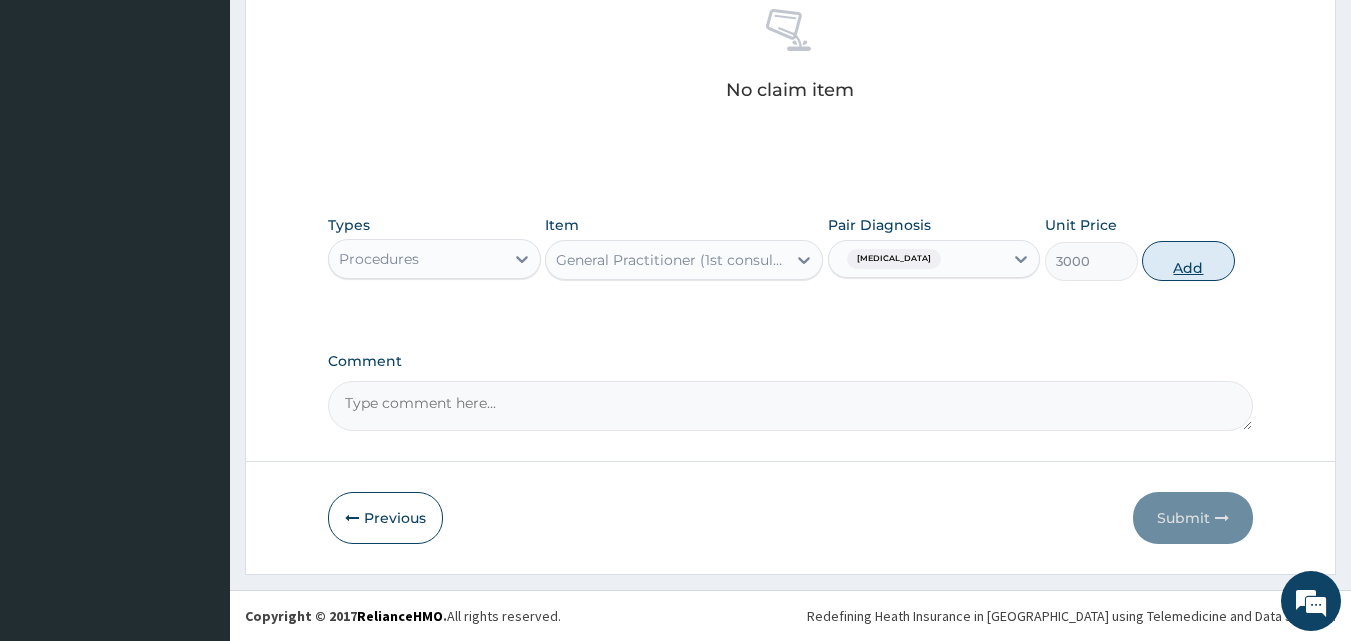 click on "Add" at bounding box center [1188, 261] 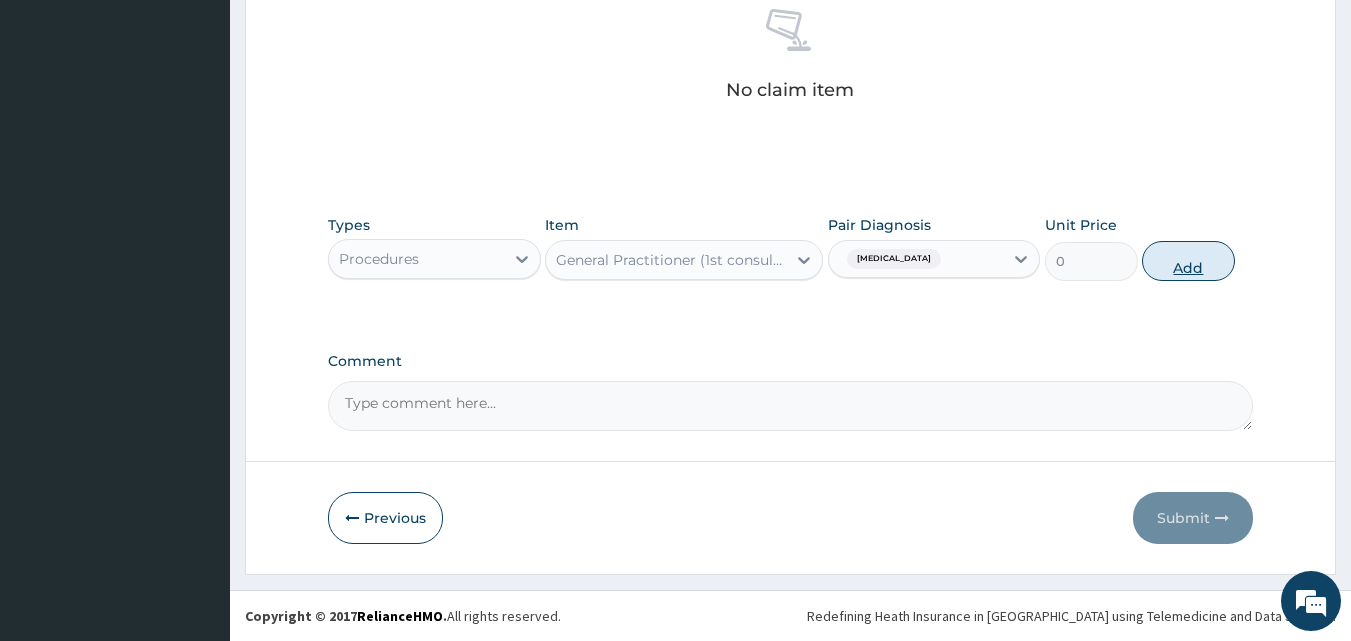 scroll, scrollTop: 505, scrollLeft: 0, axis: vertical 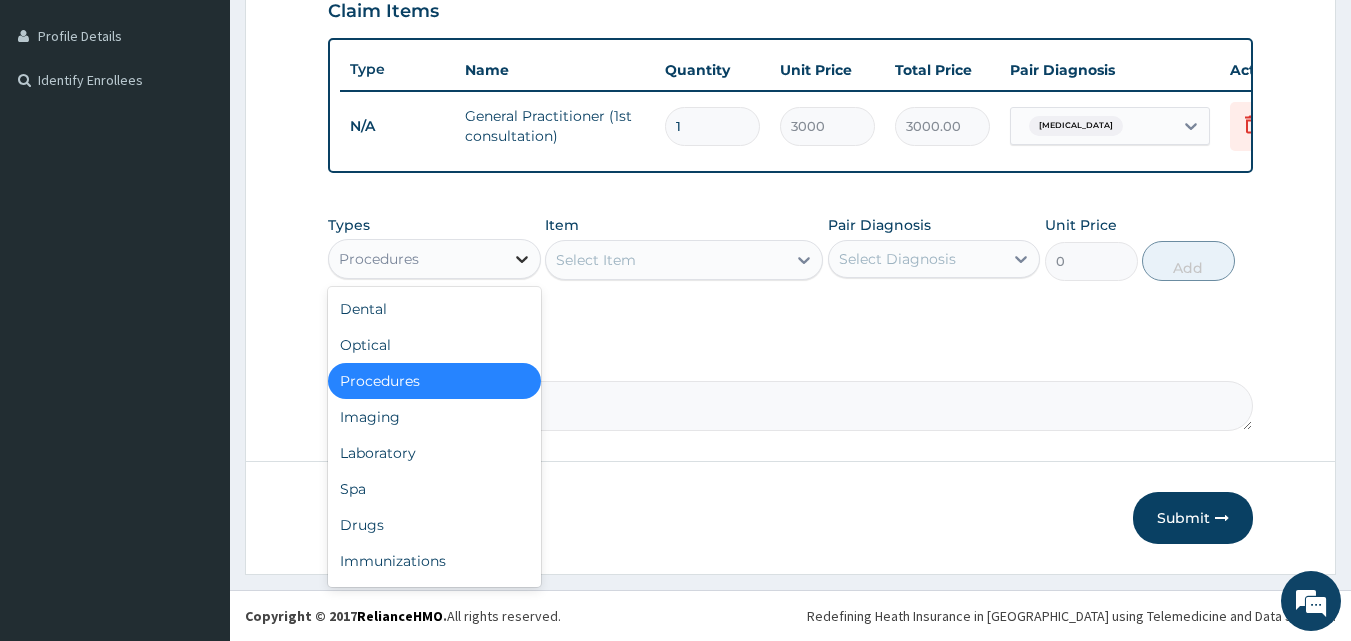 click 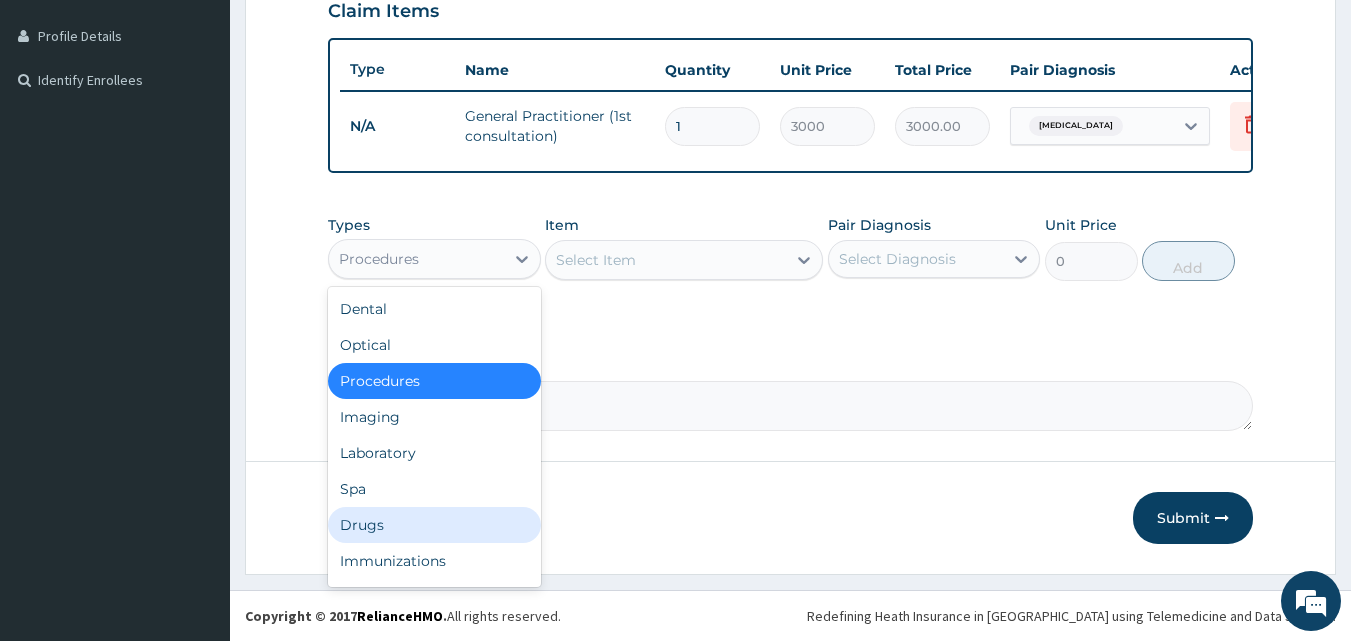 click on "Drugs" at bounding box center (434, 525) 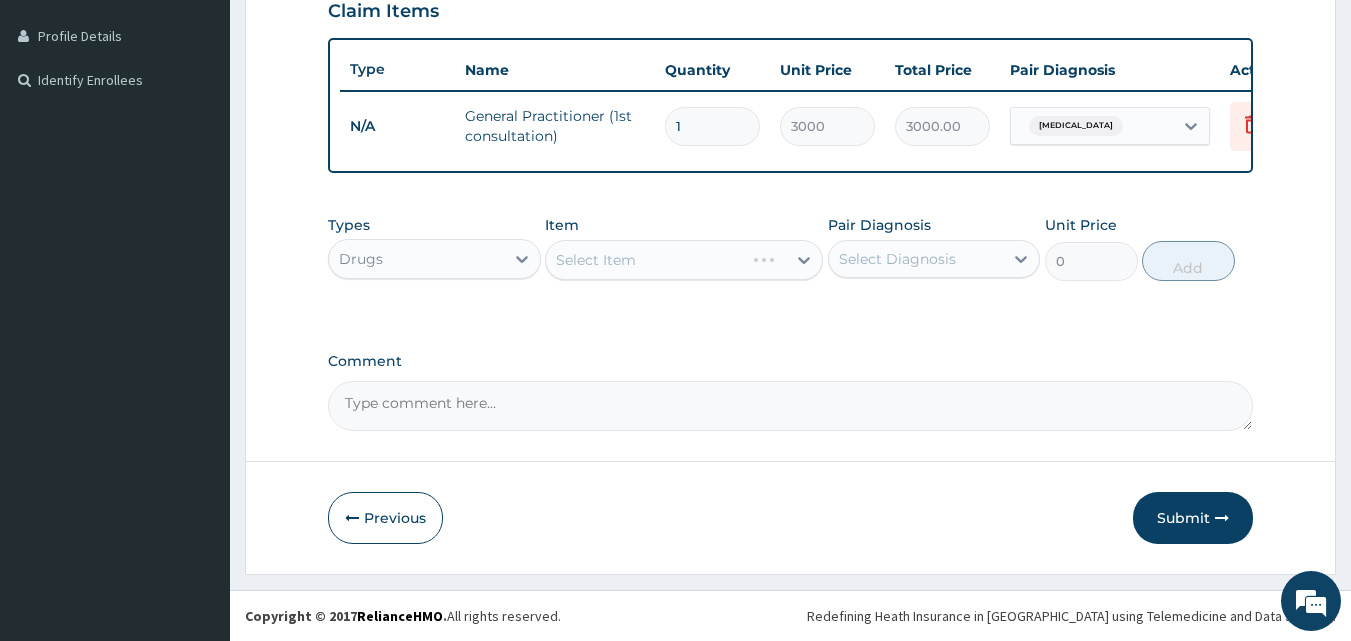 click on "Select Item" at bounding box center [684, 260] 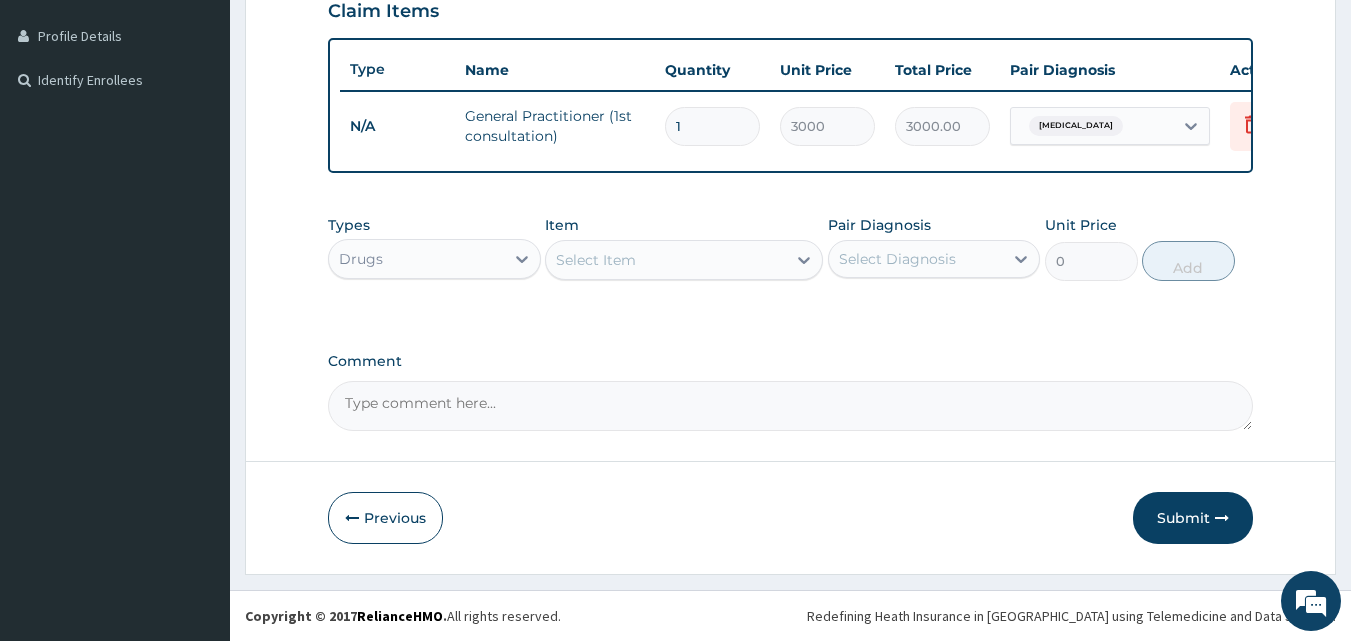 click 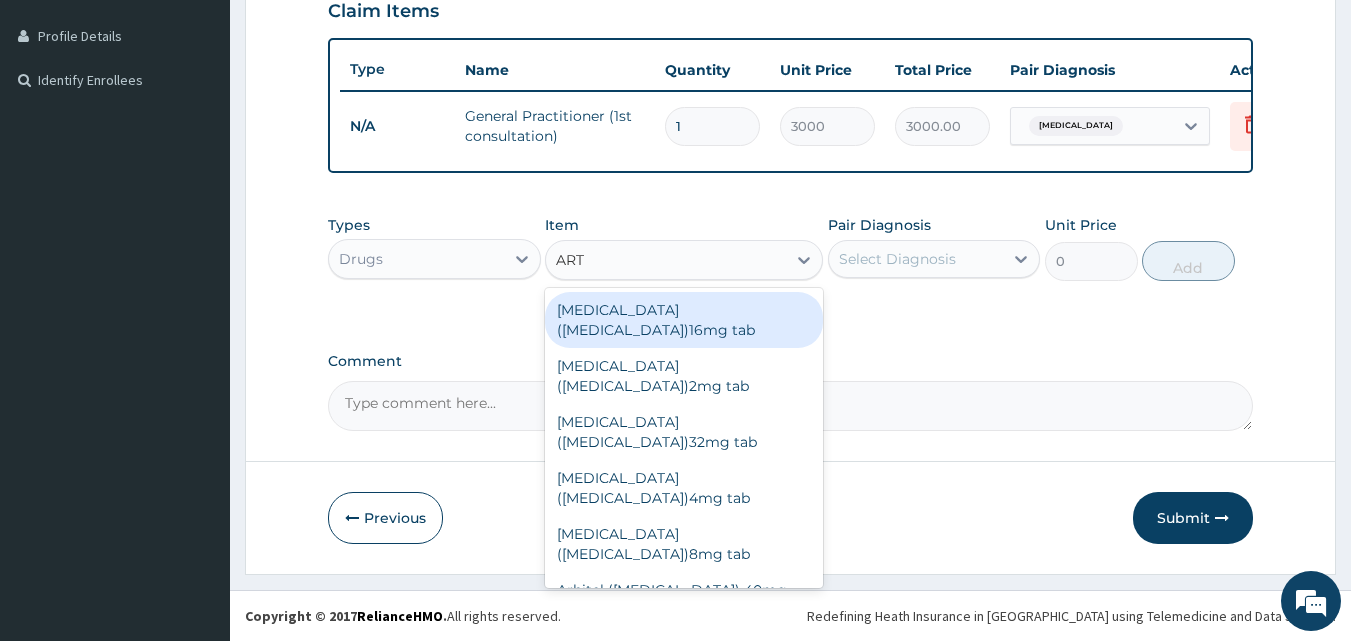 type on "ARTE" 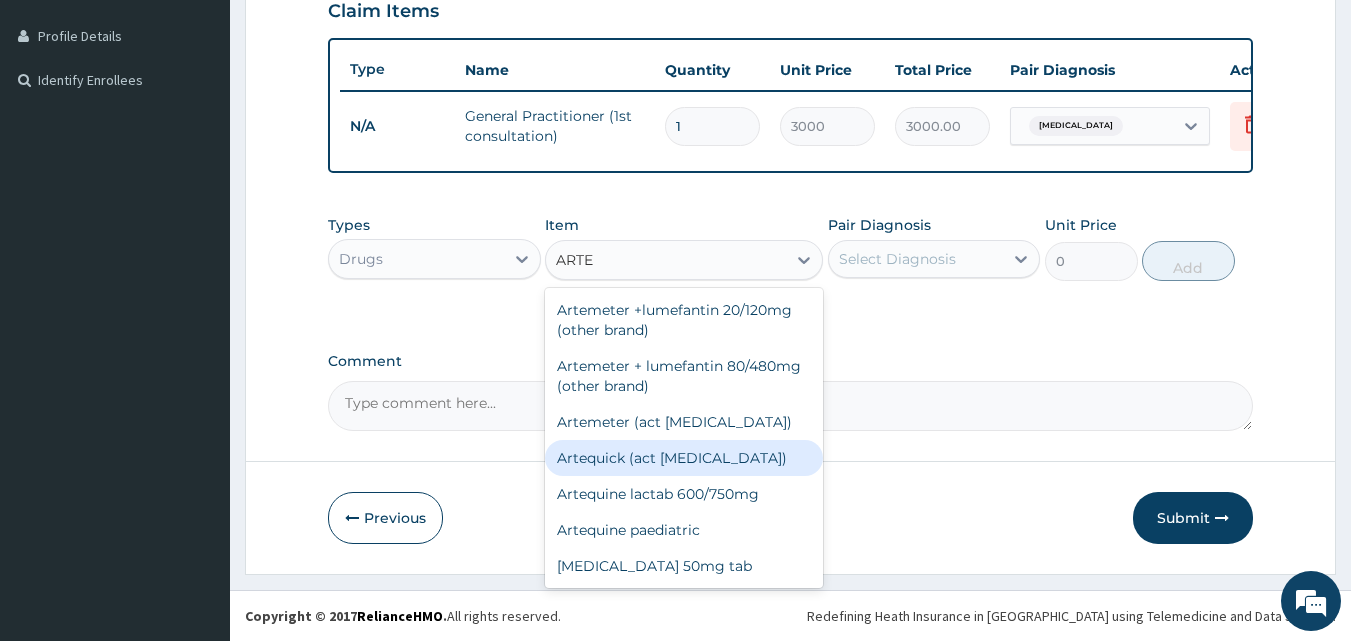 click on "Artequick (act antimalarial)" at bounding box center [684, 458] 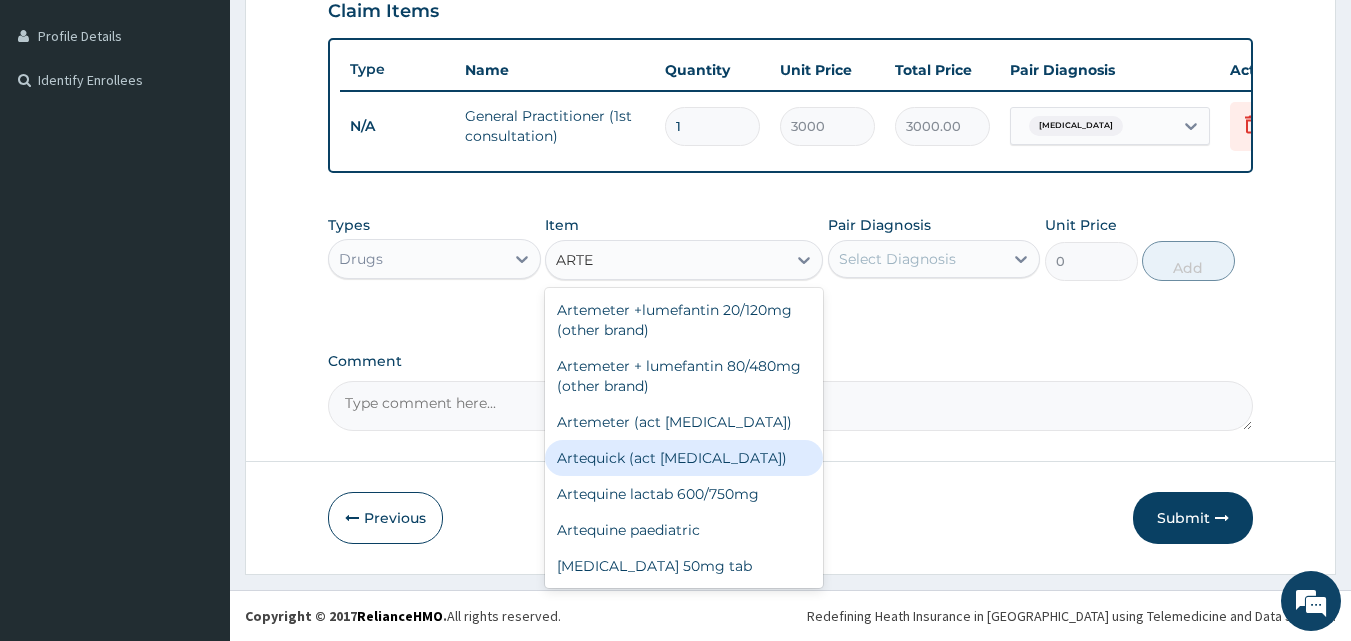 type 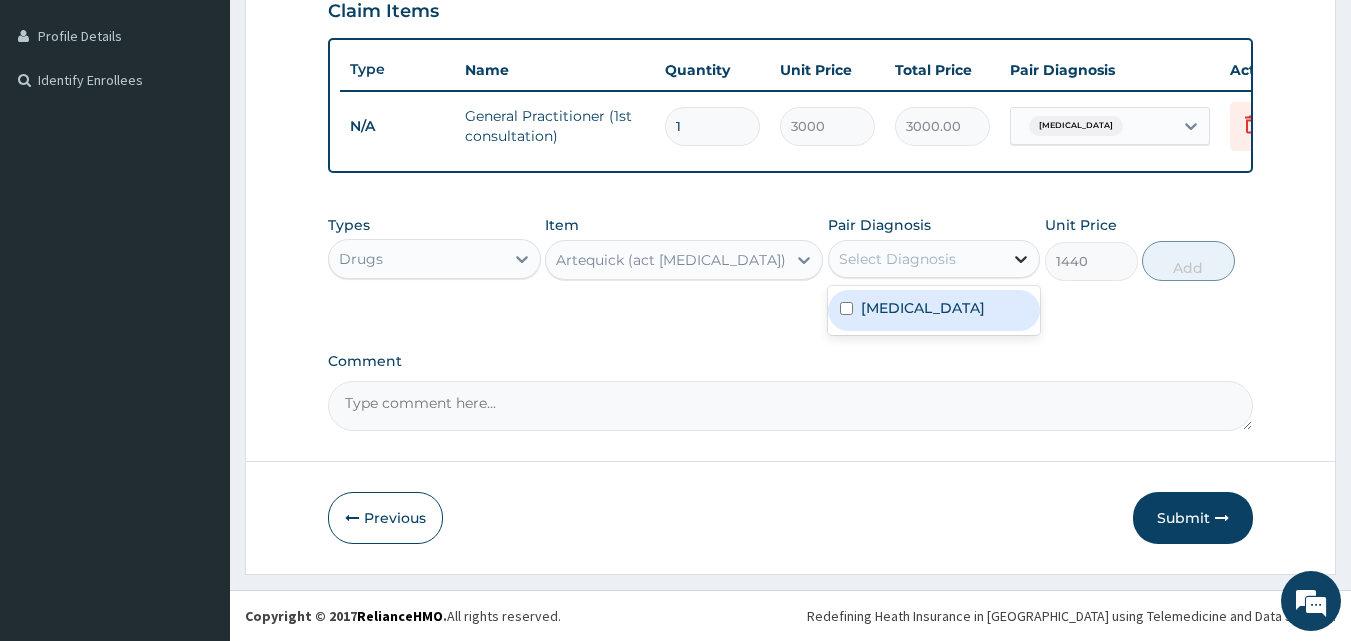 click 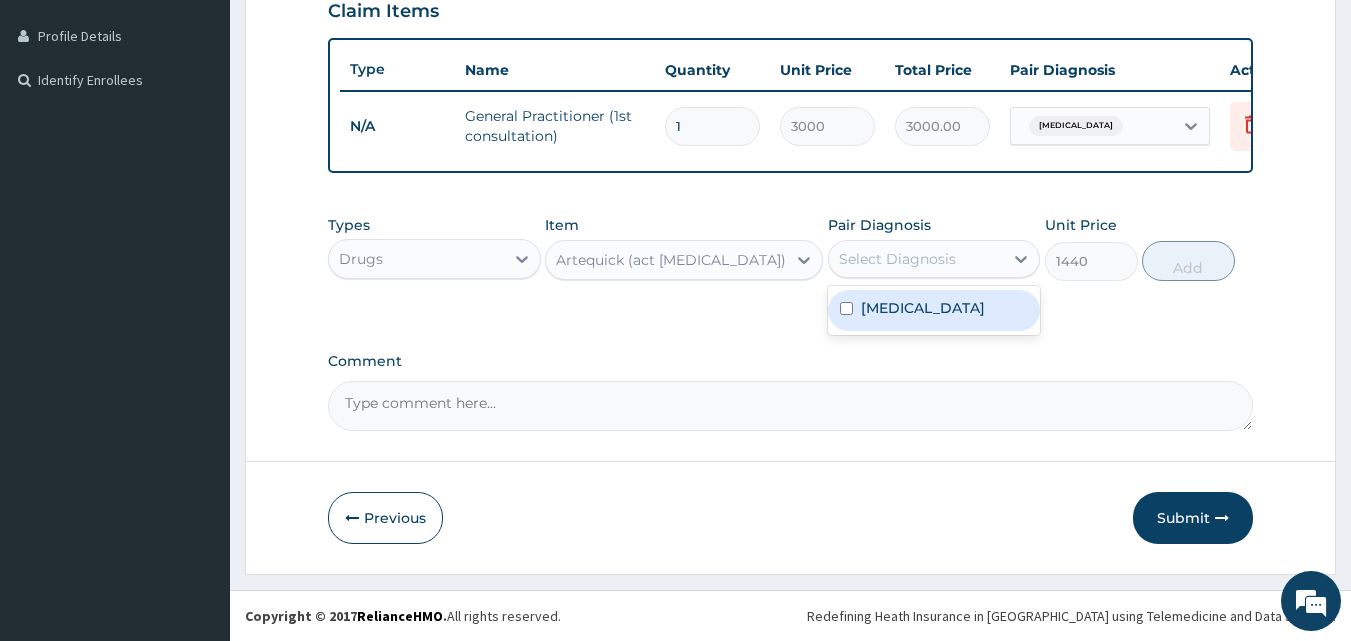 click at bounding box center (846, 308) 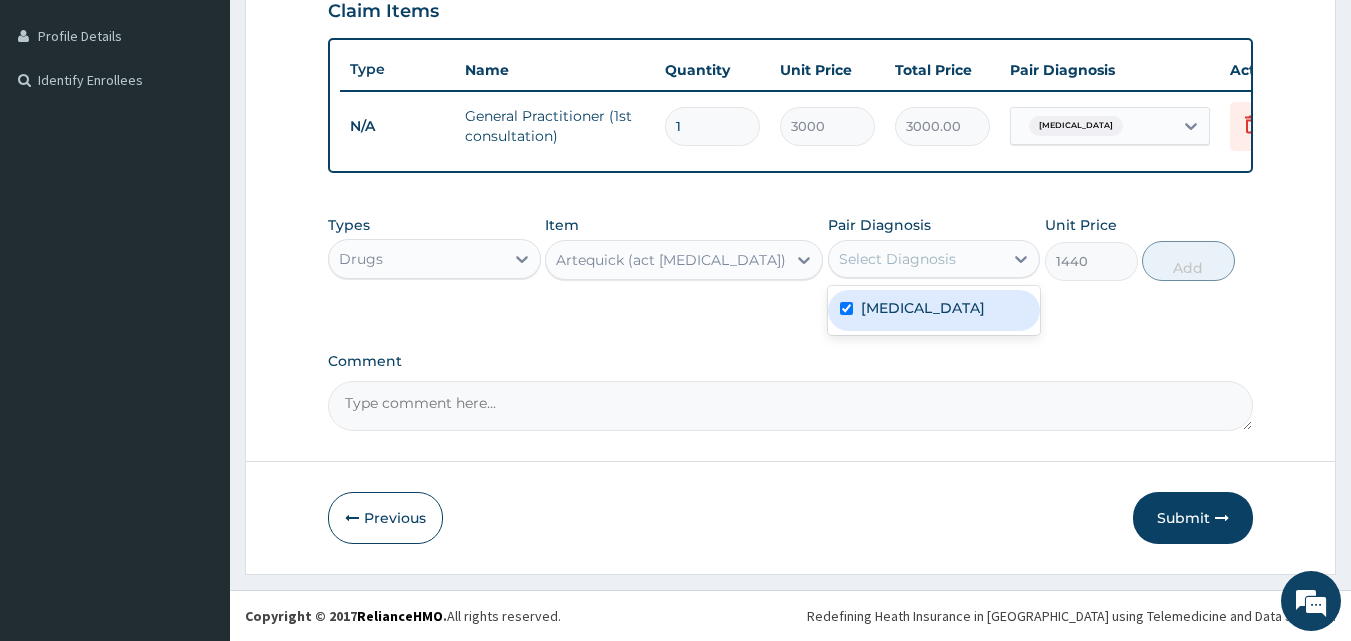 checkbox on "true" 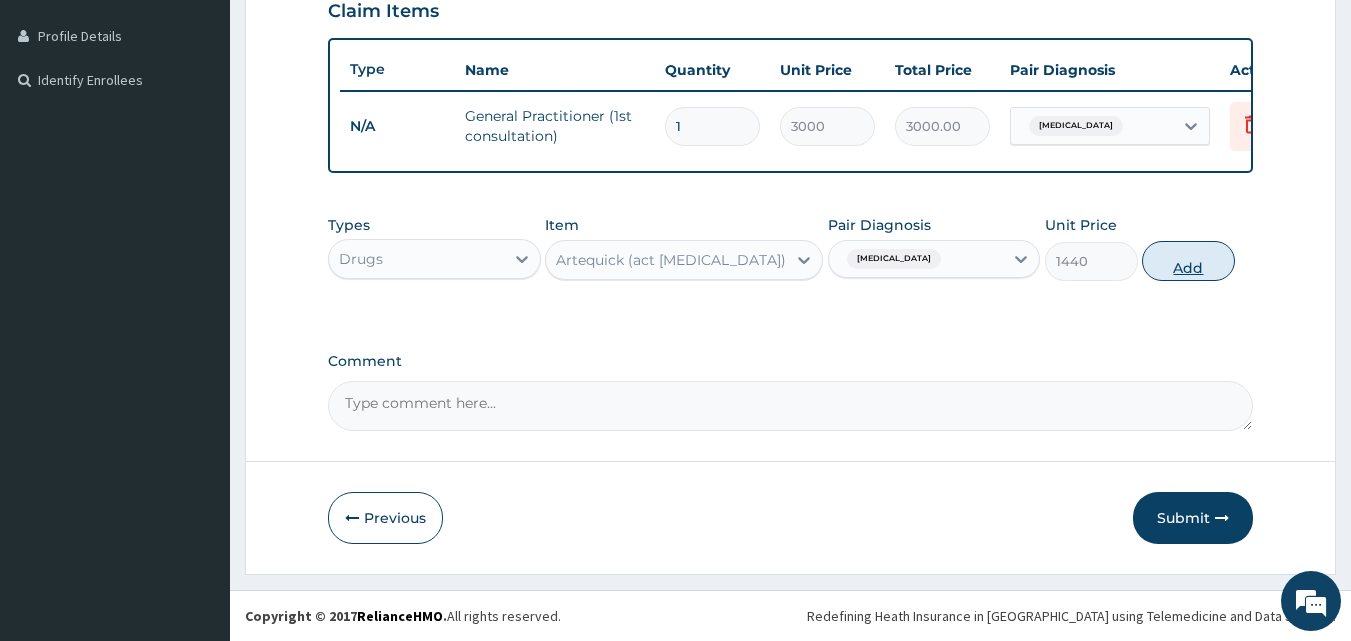 click on "Add" at bounding box center (1188, 261) 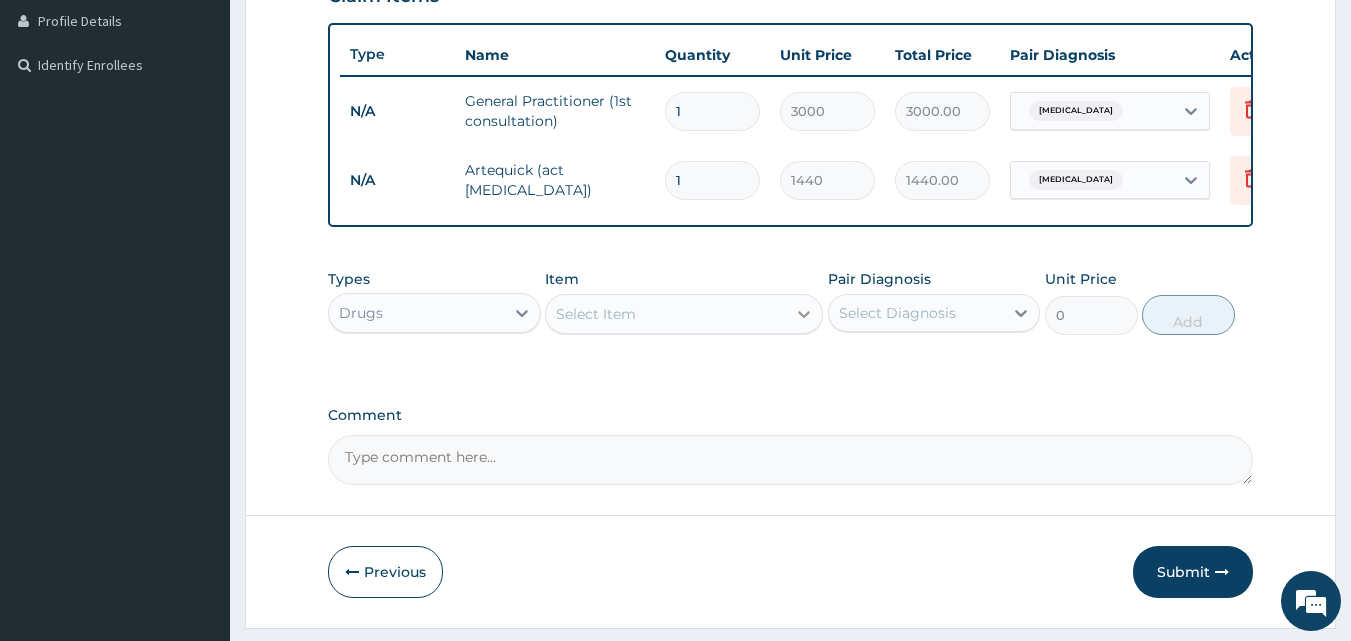 click 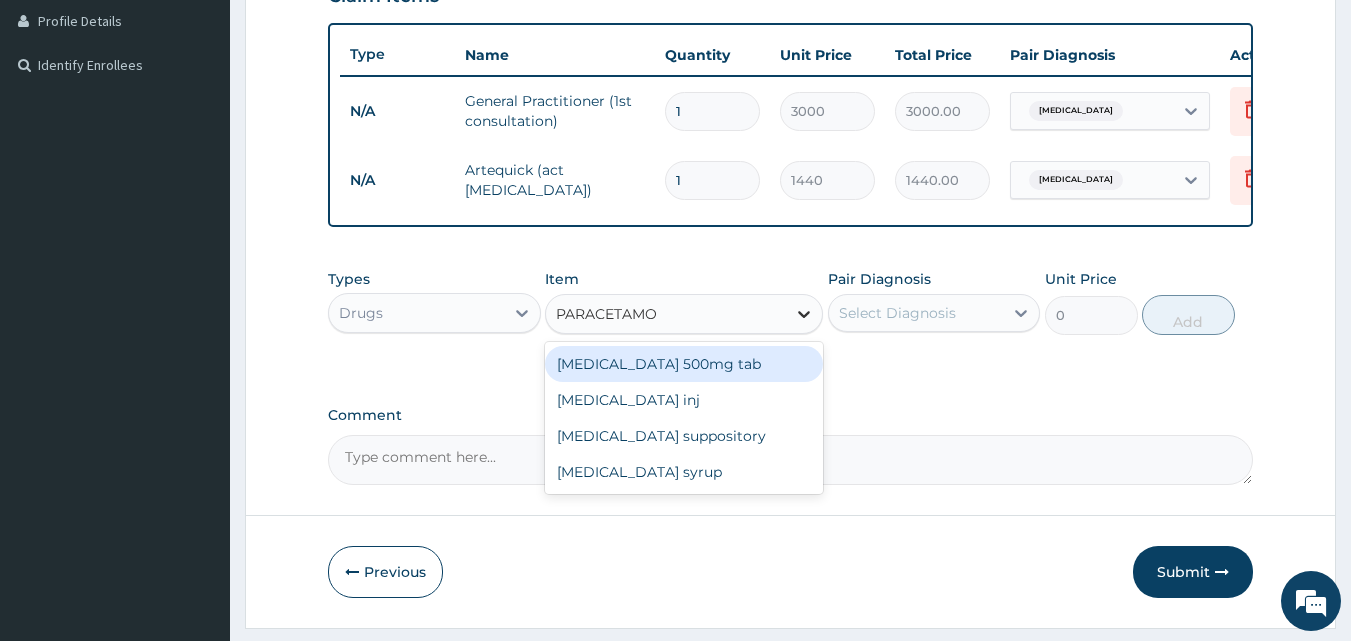 type on "PARACETAMOL" 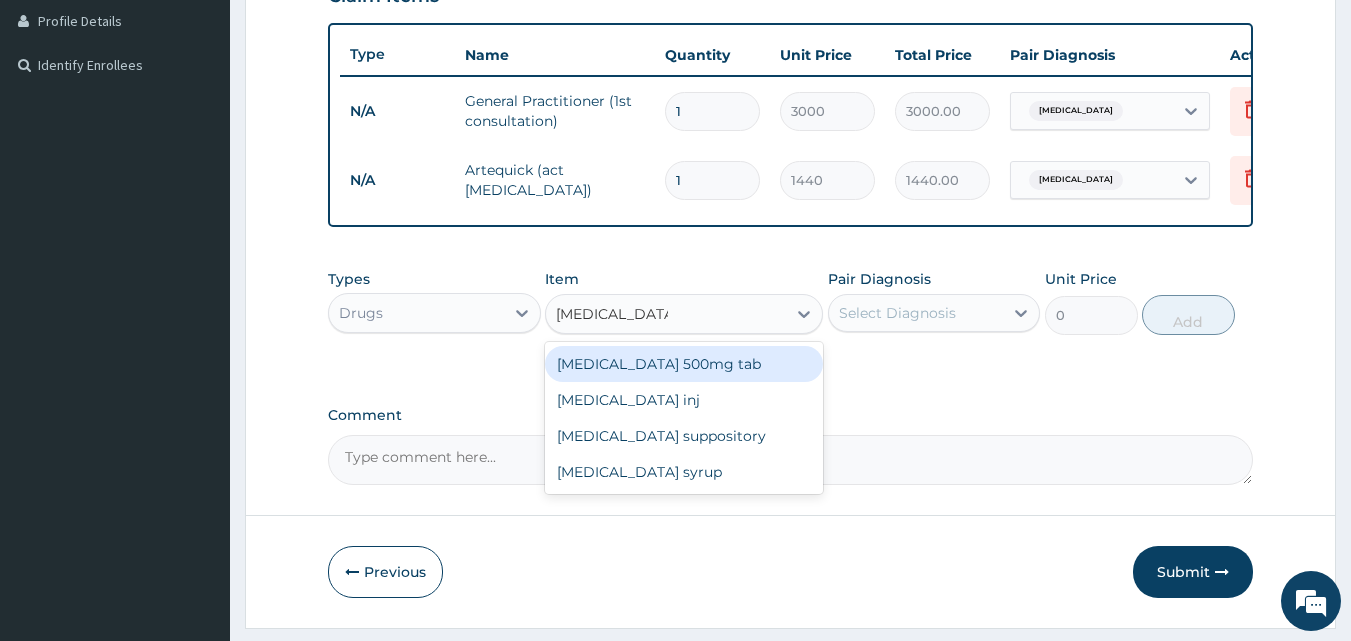 click on "Paracetamol 500mg tab" at bounding box center (684, 364) 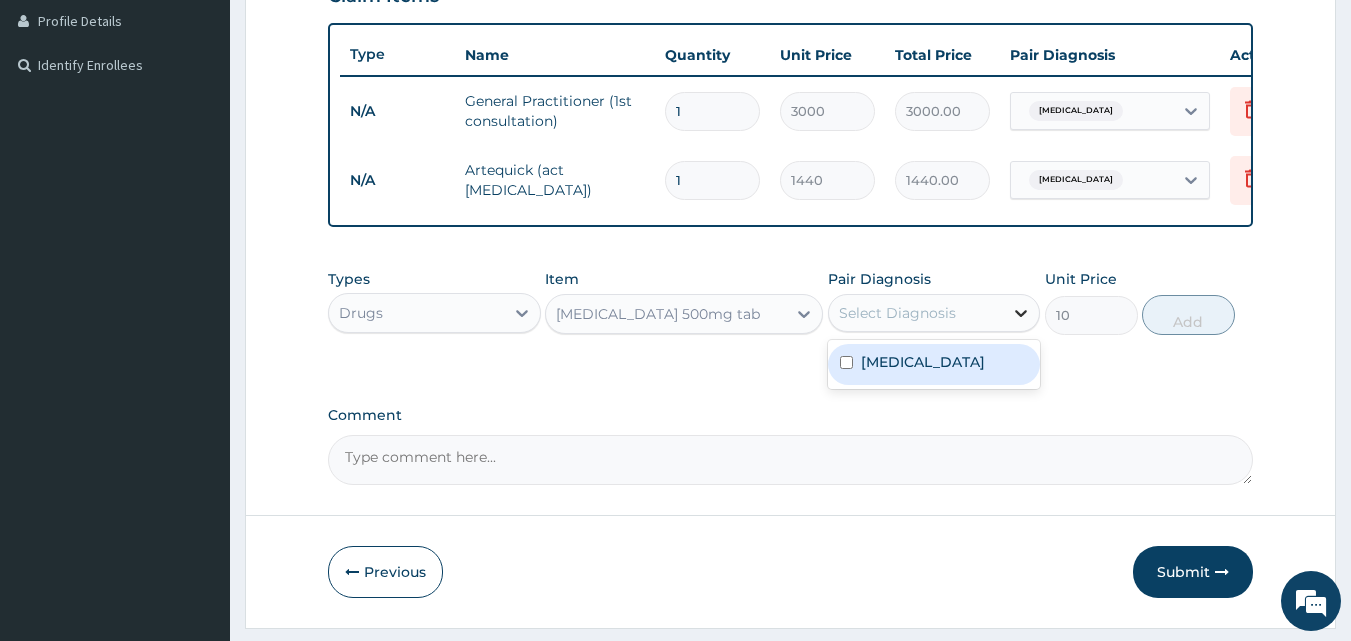 click 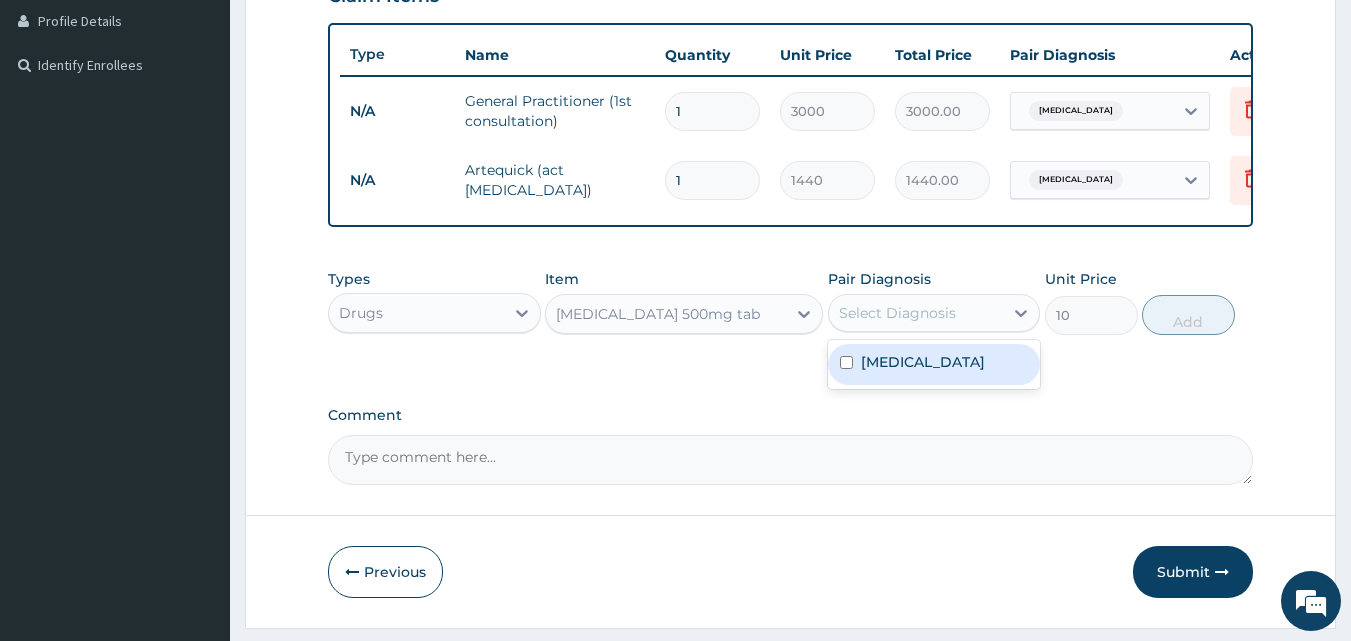 click at bounding box center (846, 362) 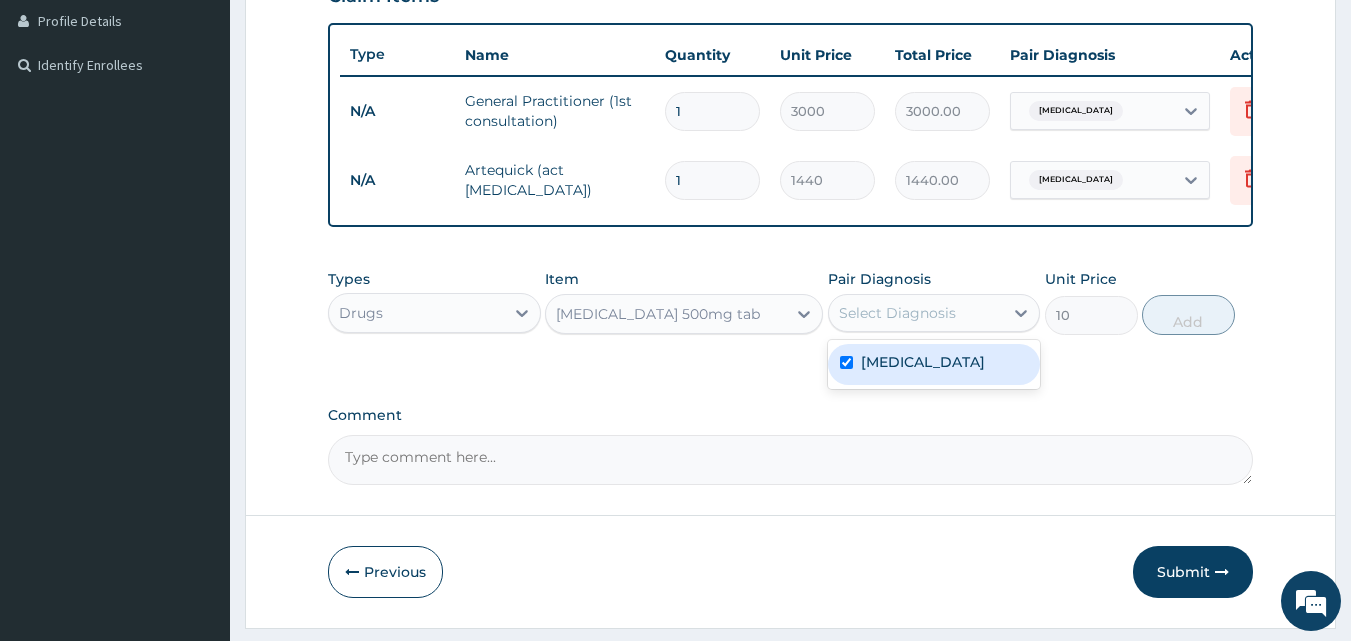 checkbox on "true" 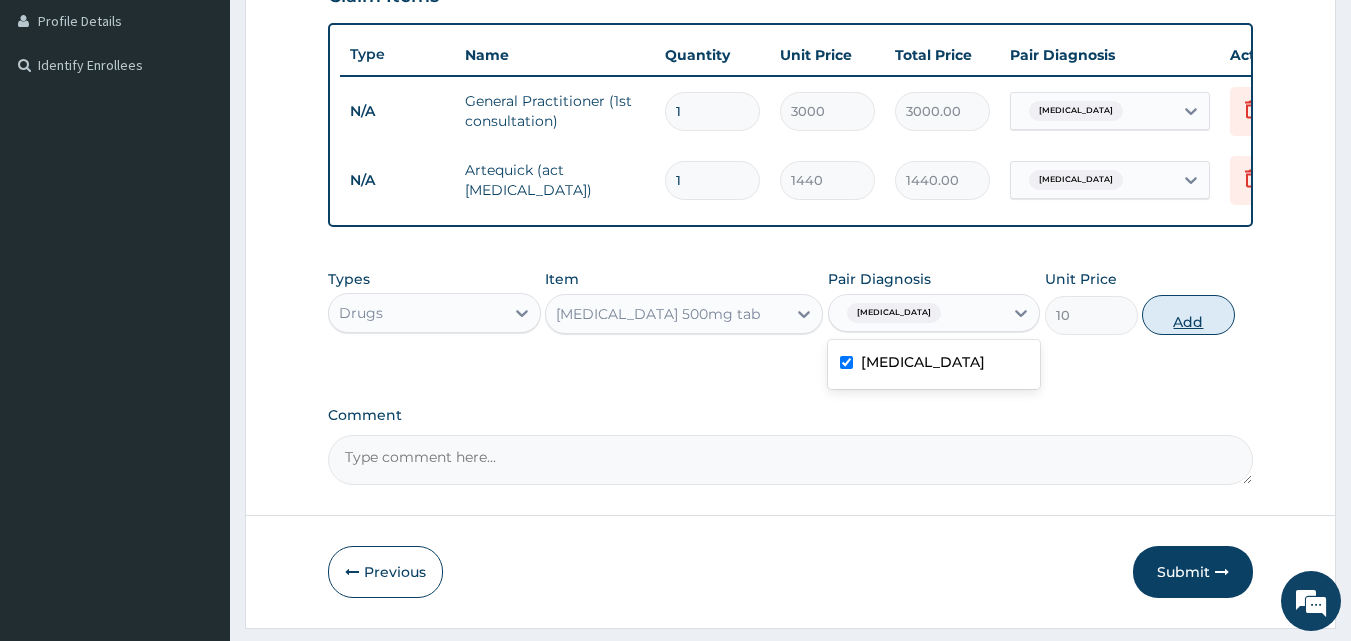 click on "Add" at bounding box center [1188, 315] 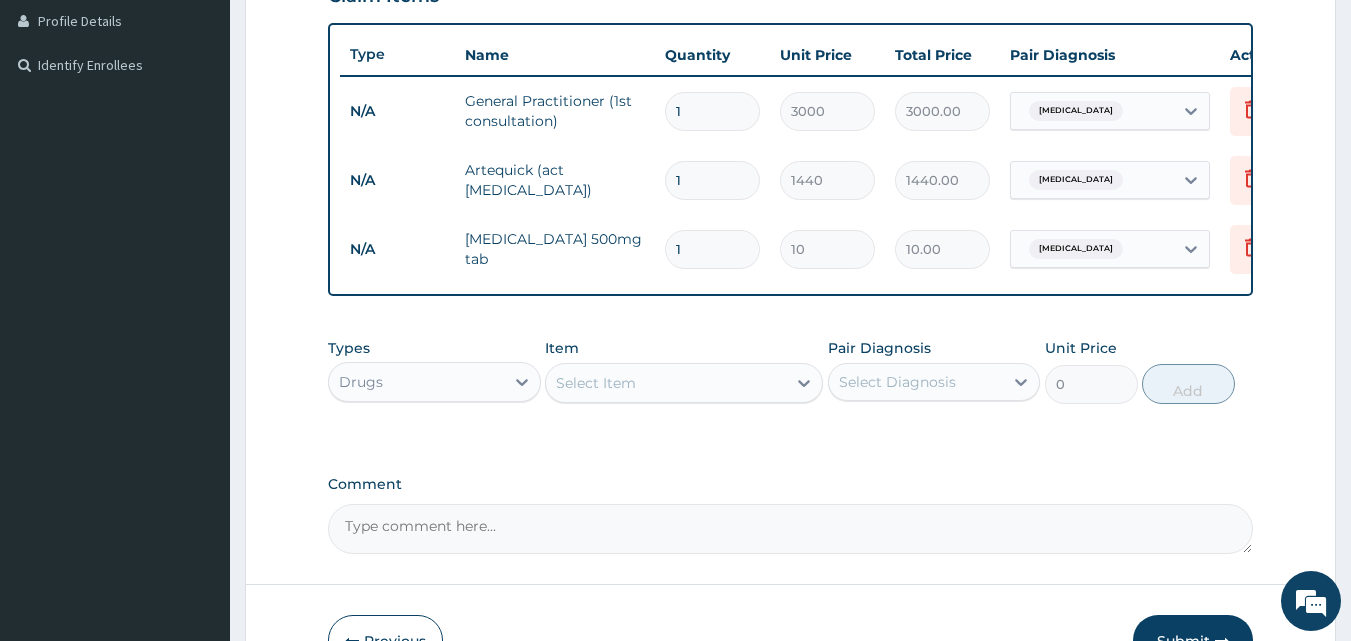 type on "18" 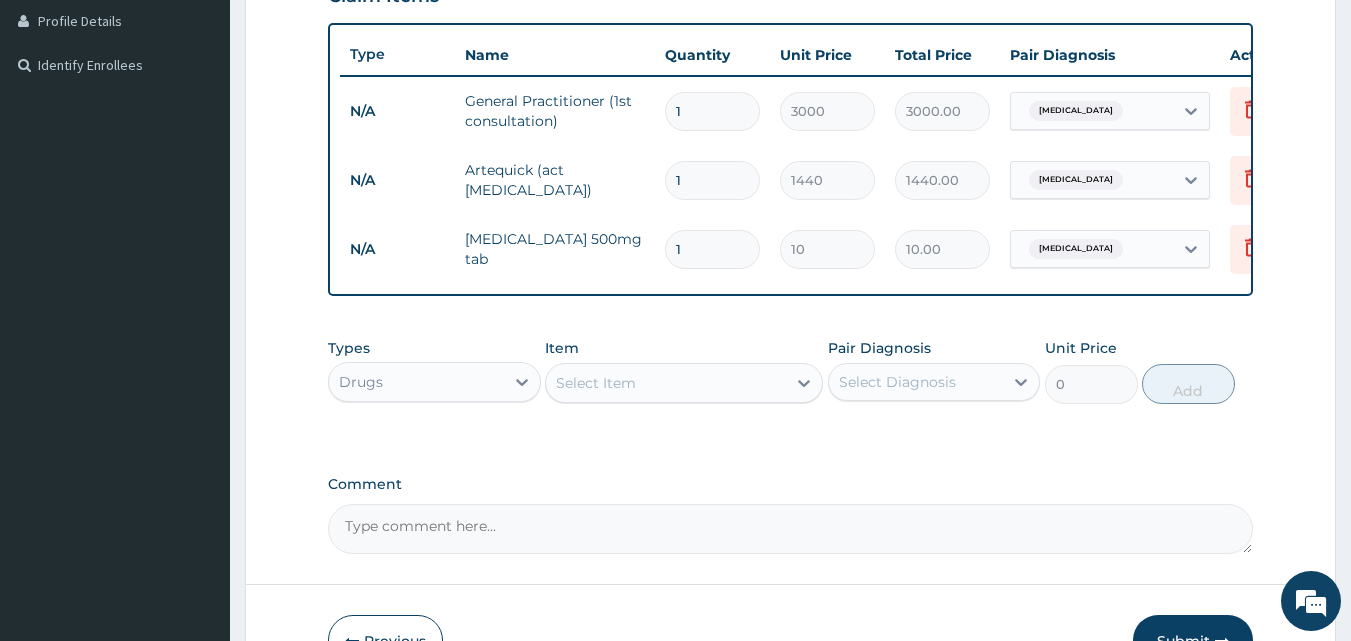type on "180.00" 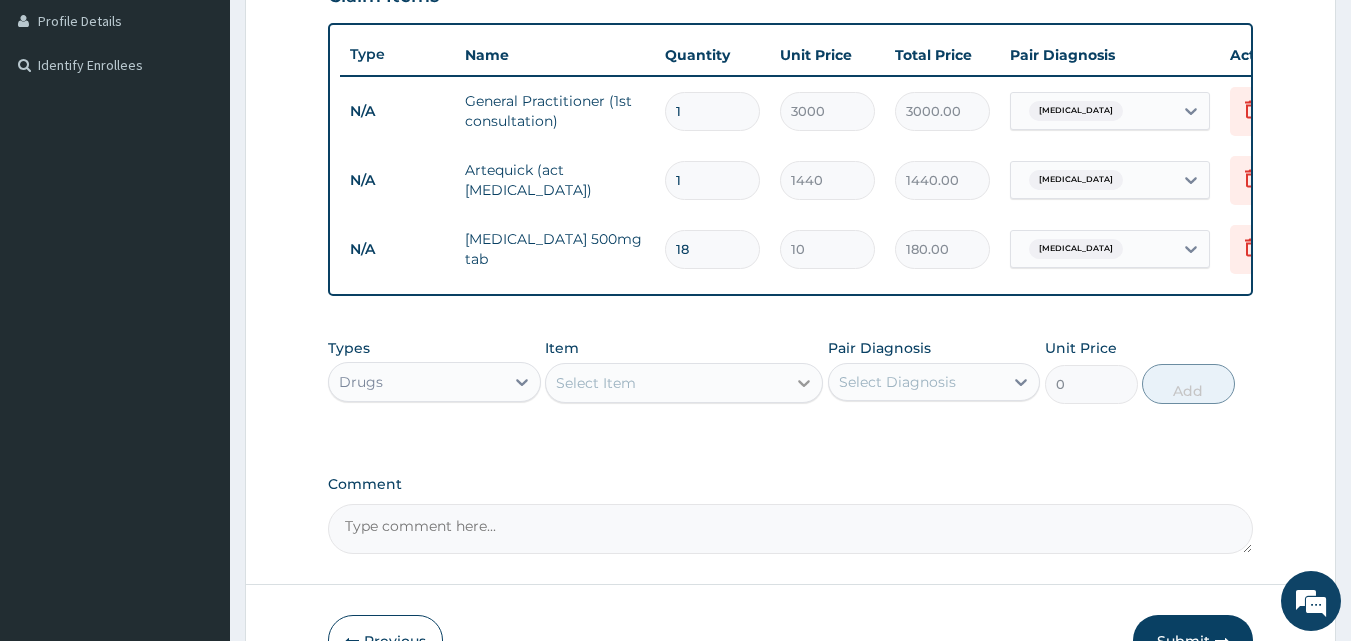 type on "18" 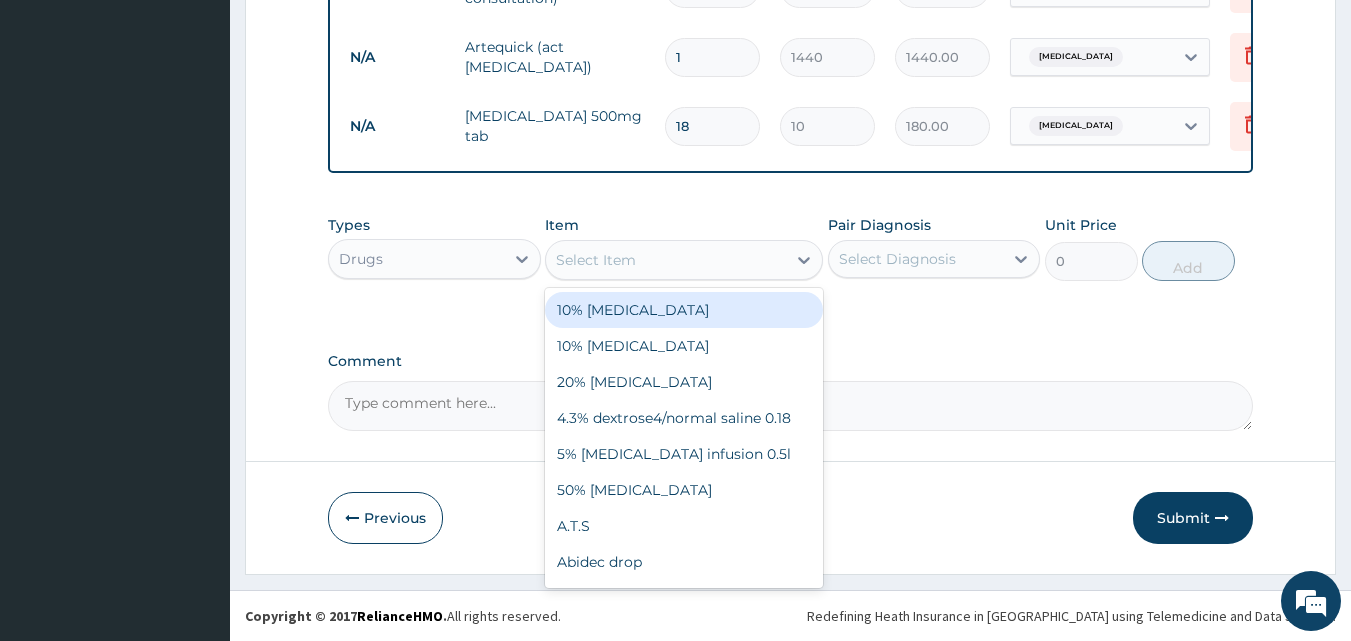 scroll, scrollTop: 643, scrollLeft: 0, axis: vertical 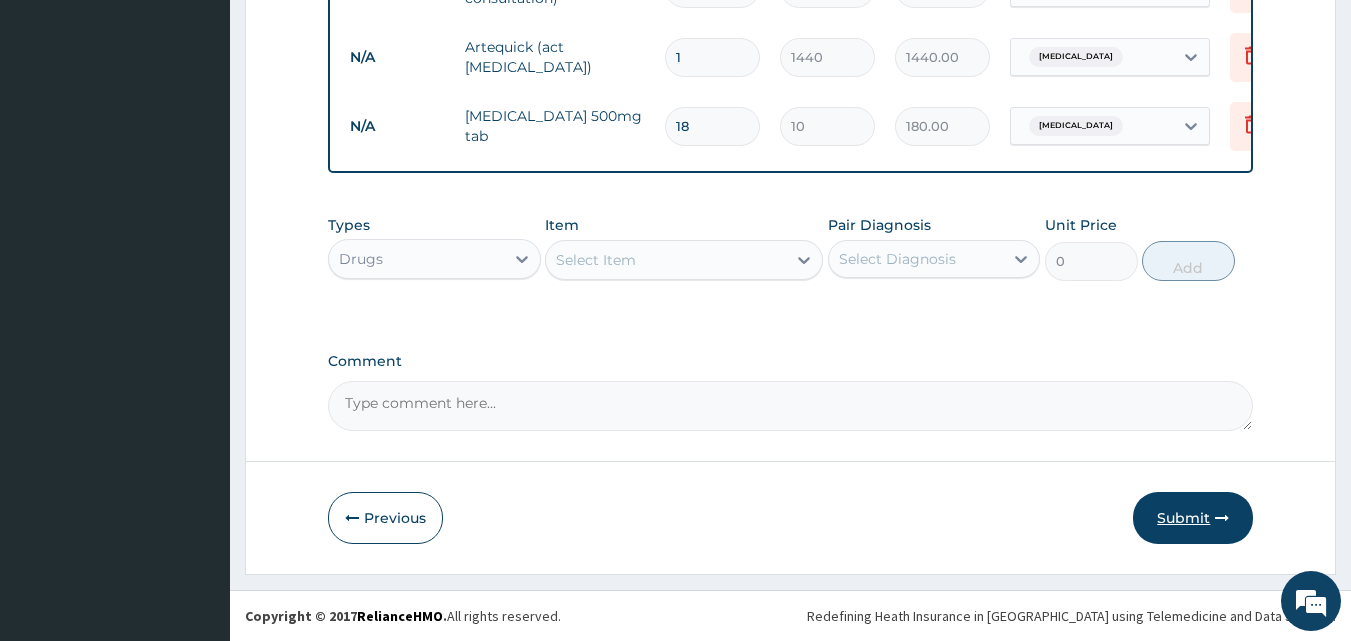 click on "Submit" at bounding box center [1193, 518] 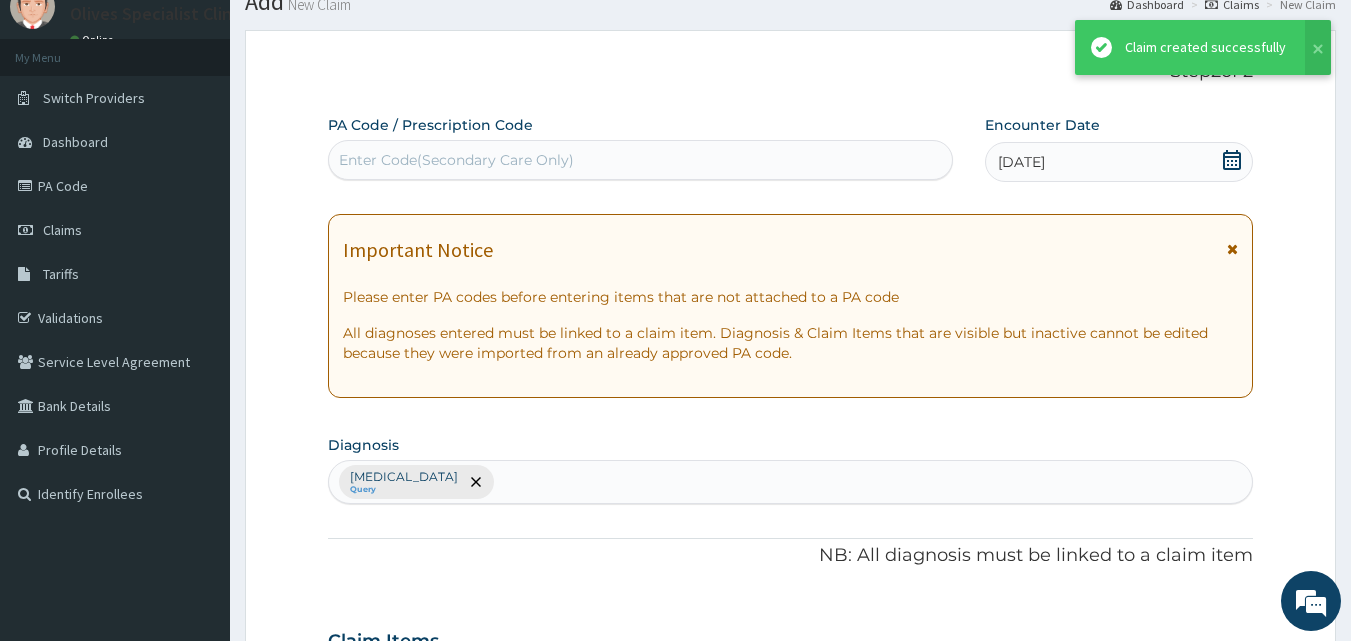 scroll, scrollTop: 643, scrollLeft: 0, axis: vertical 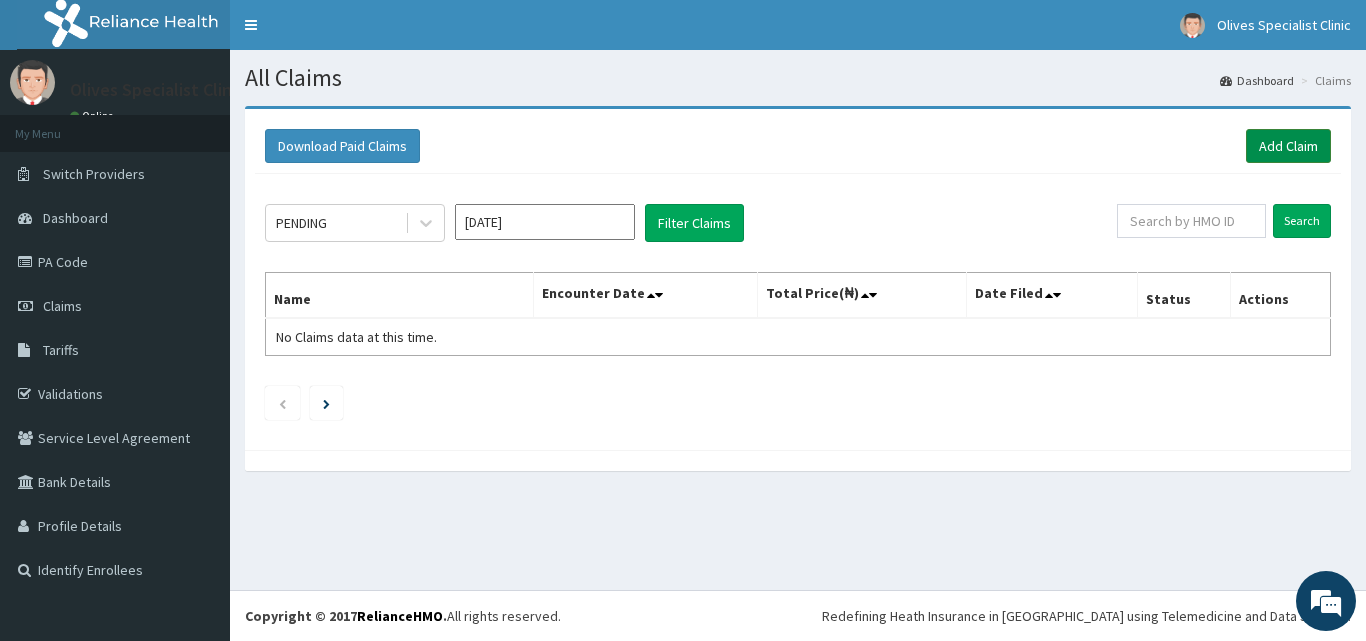 click on "Add Claim" at bounding box center [1288, 146] 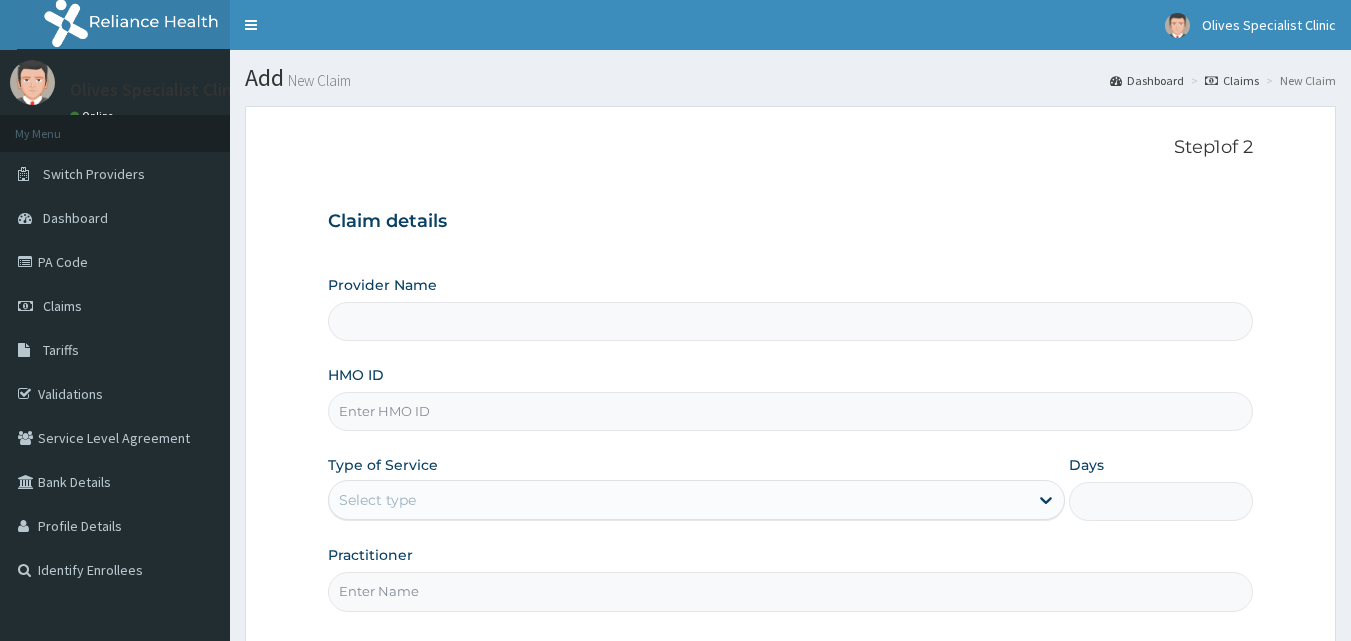 scroll, scrollTop: 0, scrollLeft: 0, axis: both 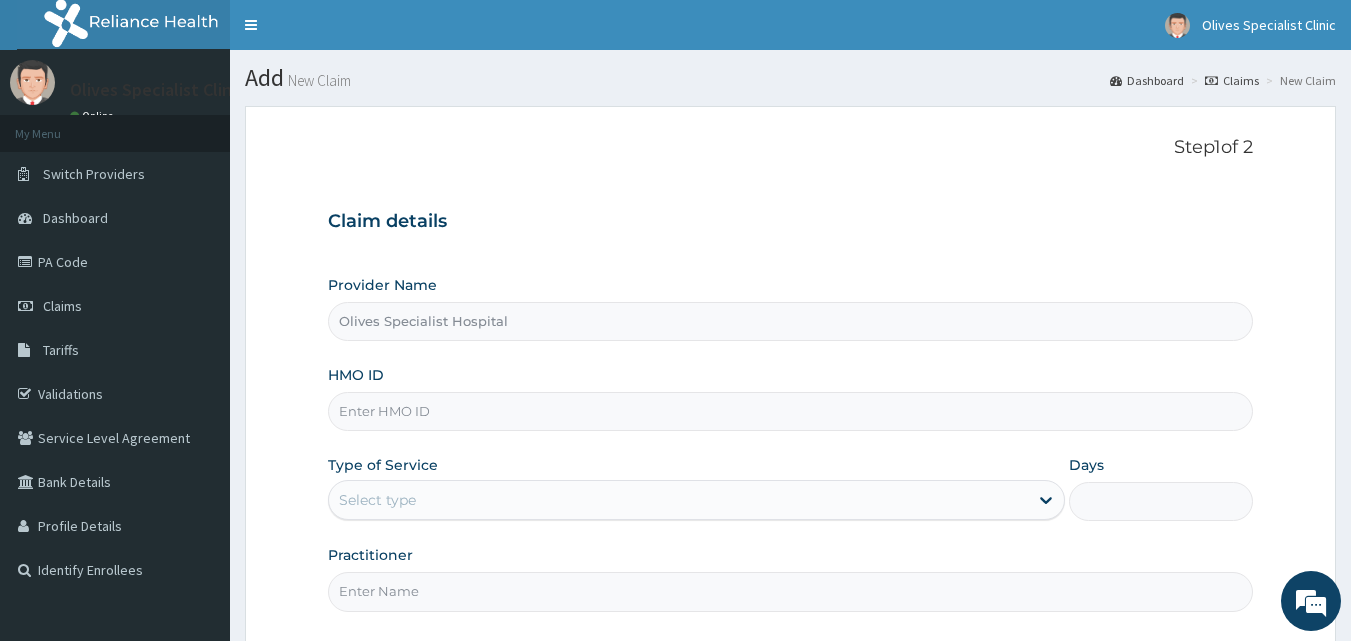 click on "HMO ID" at bounding box center [791, 411] 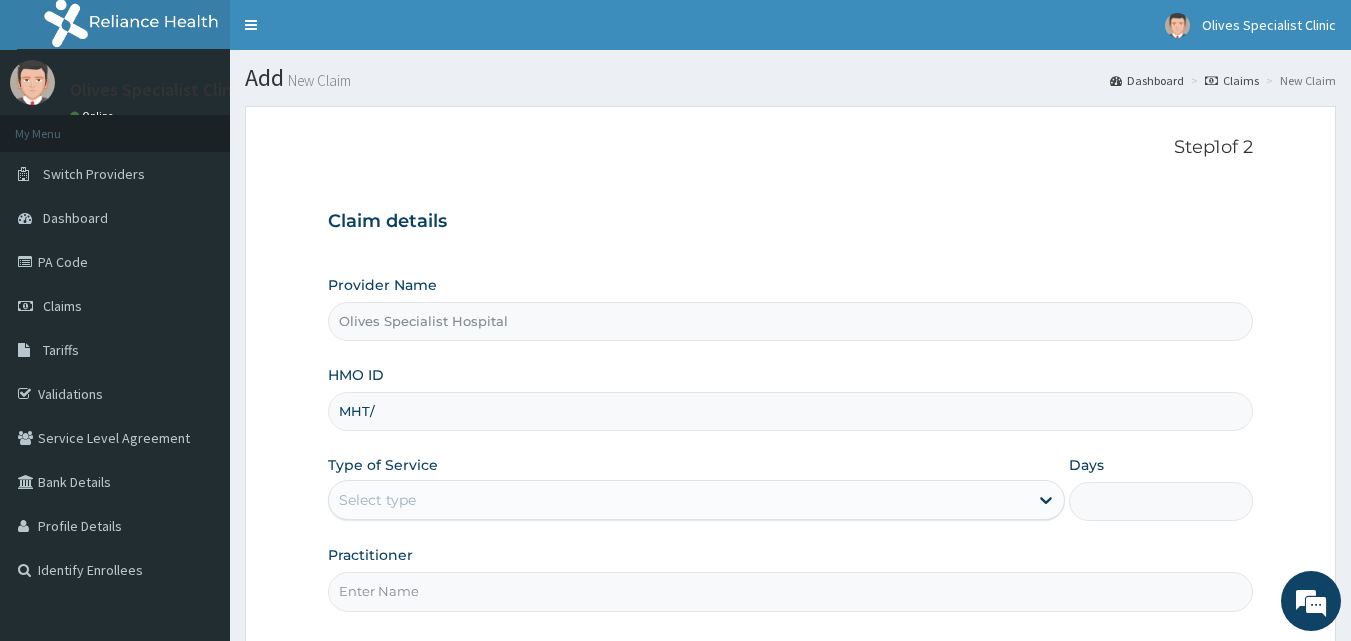 scroll, scrollTop: 0, scrollLeft: 0, axis: both 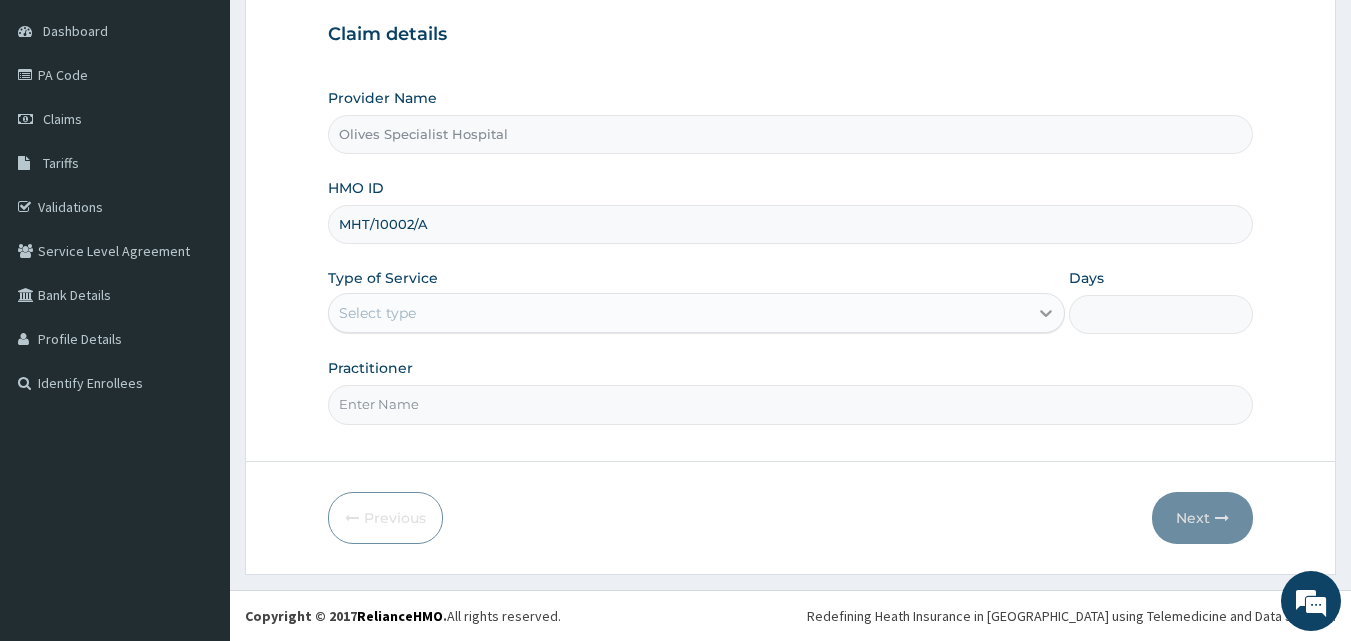 type on "MHT/10002/A" 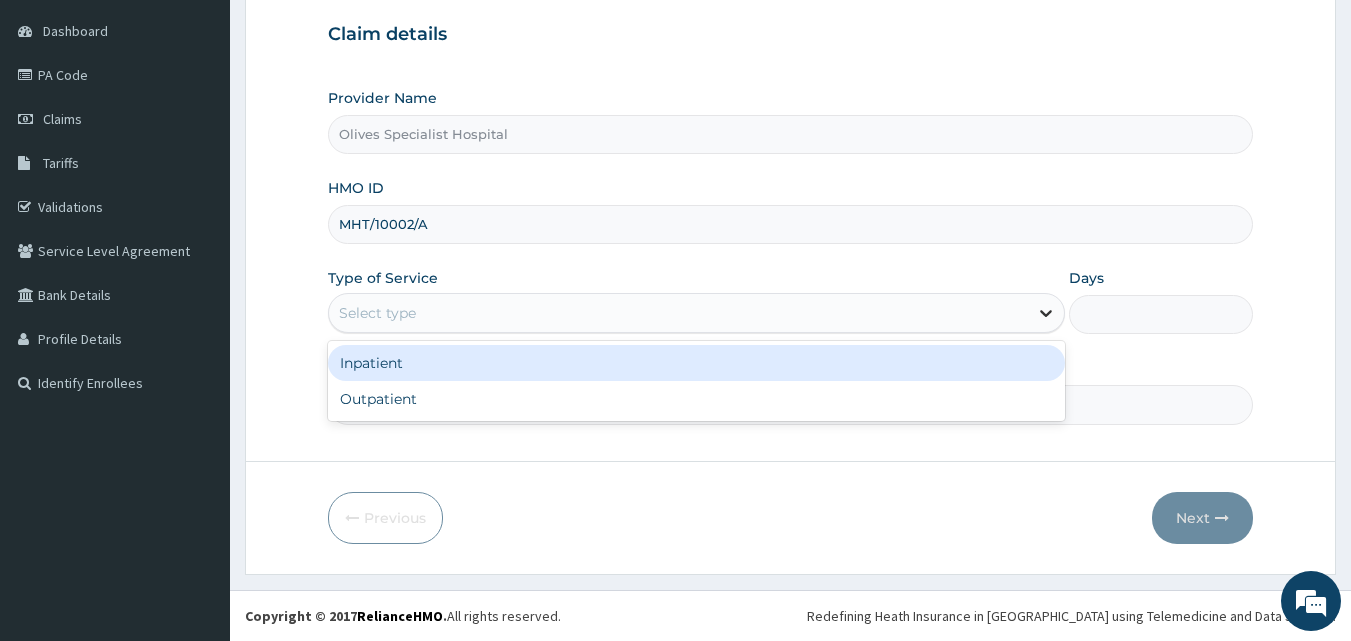 click 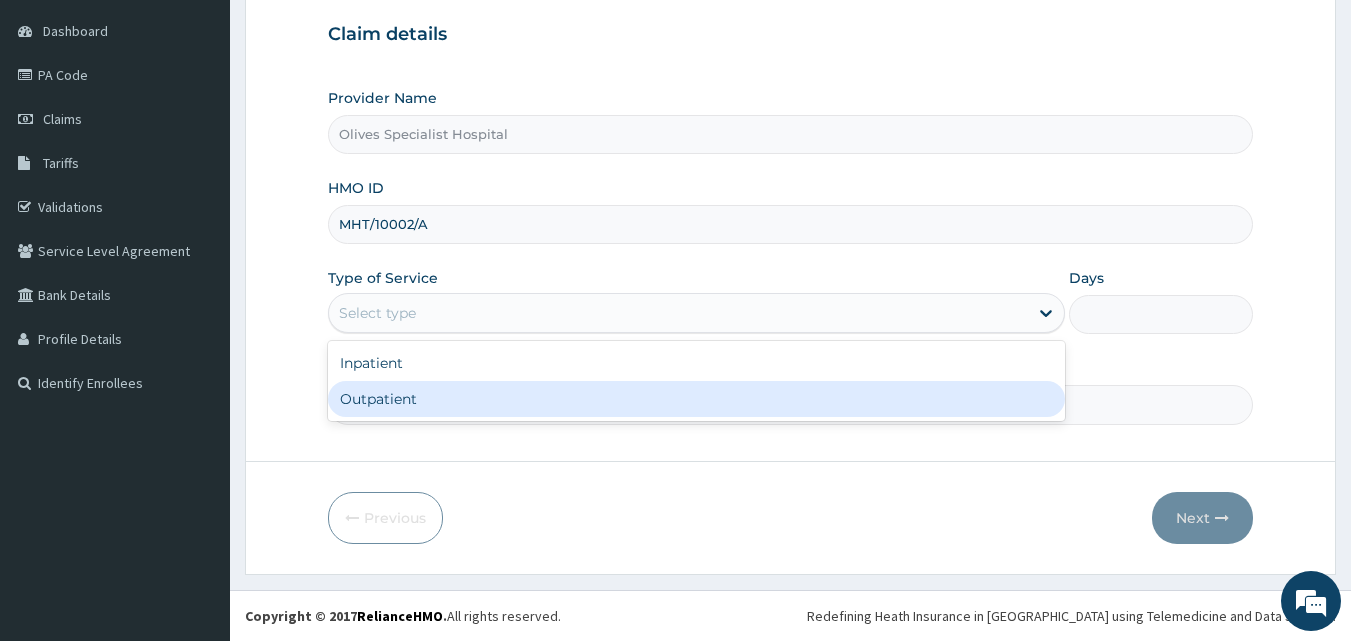 click on "Outpatient" at bounding box center (696, 399) 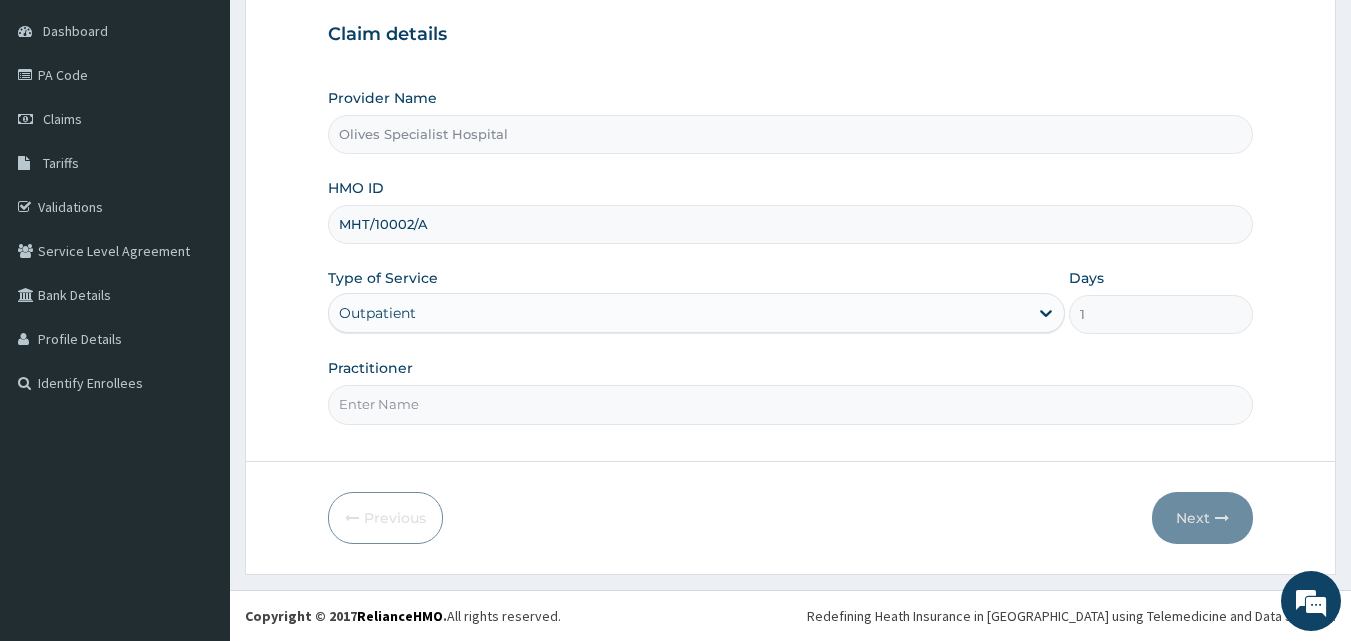 click on "Practitioner" at bounding box center [791, 404] 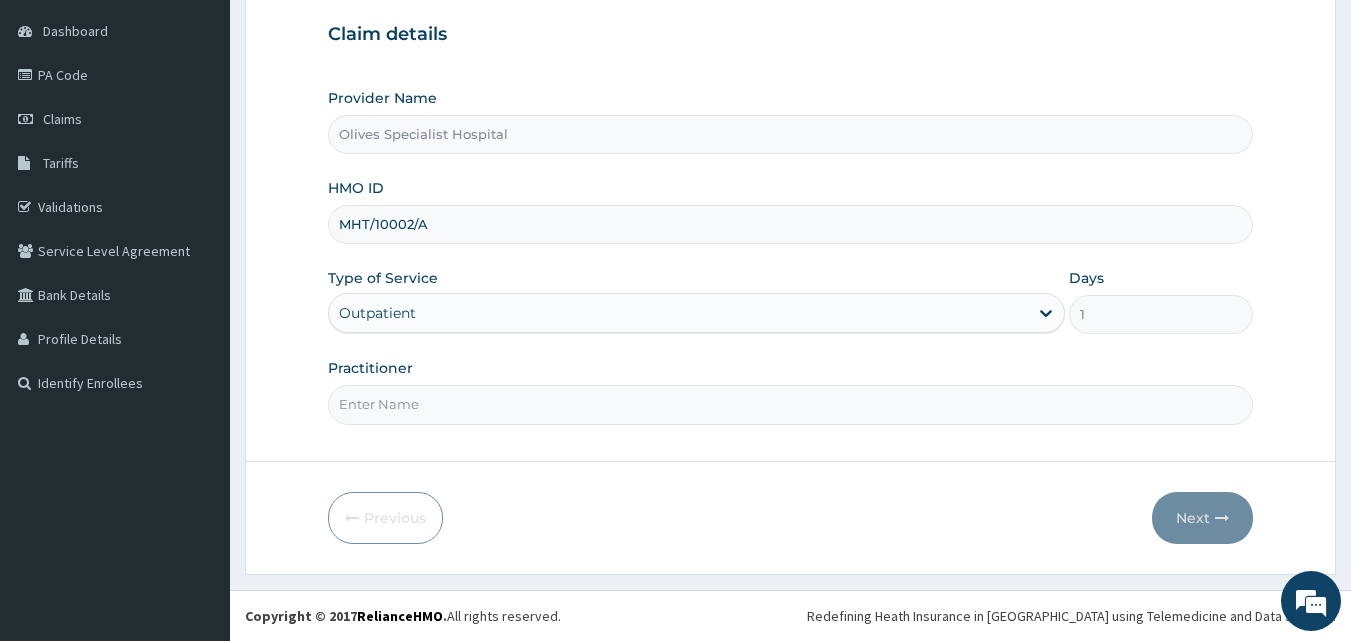 type on "[PERSON_NAME]" 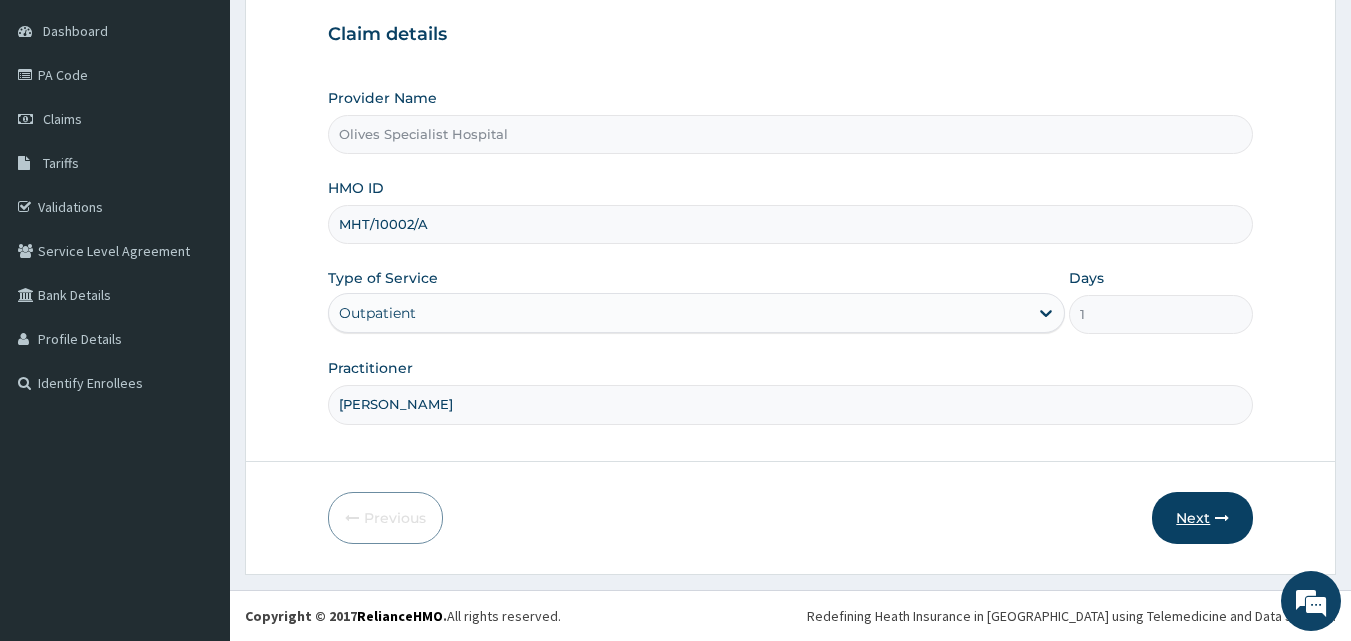 click on "Next" at bounding box center (1202, 518) 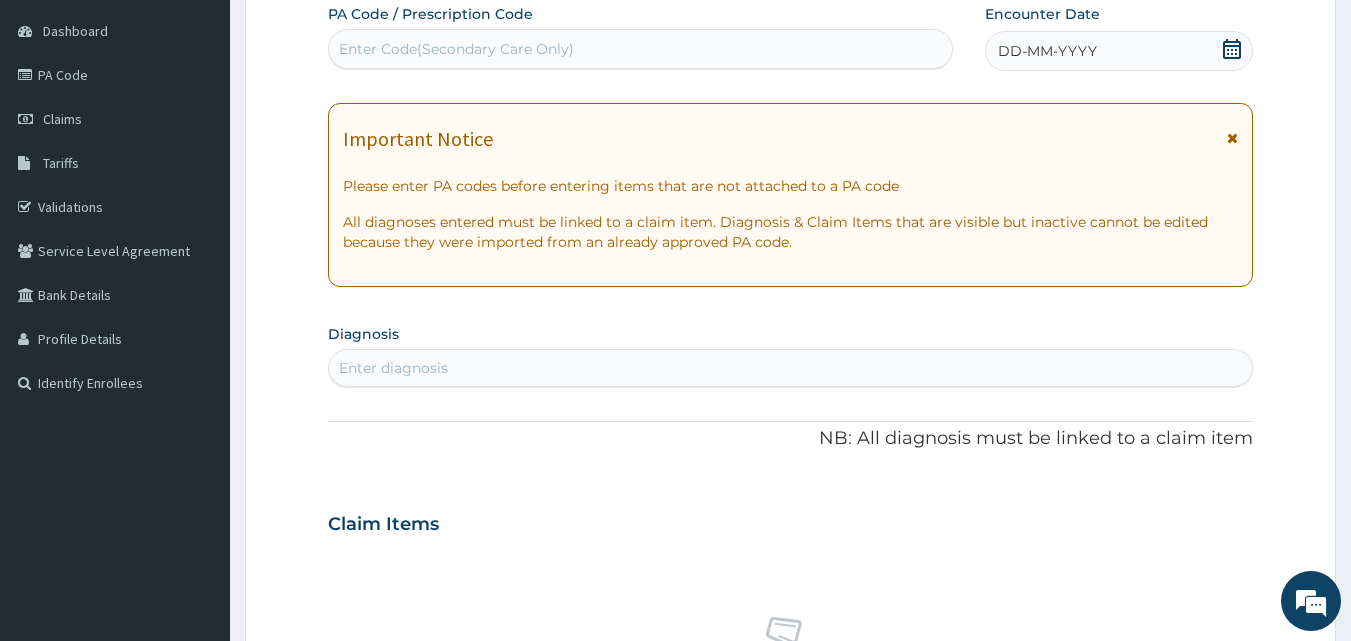click 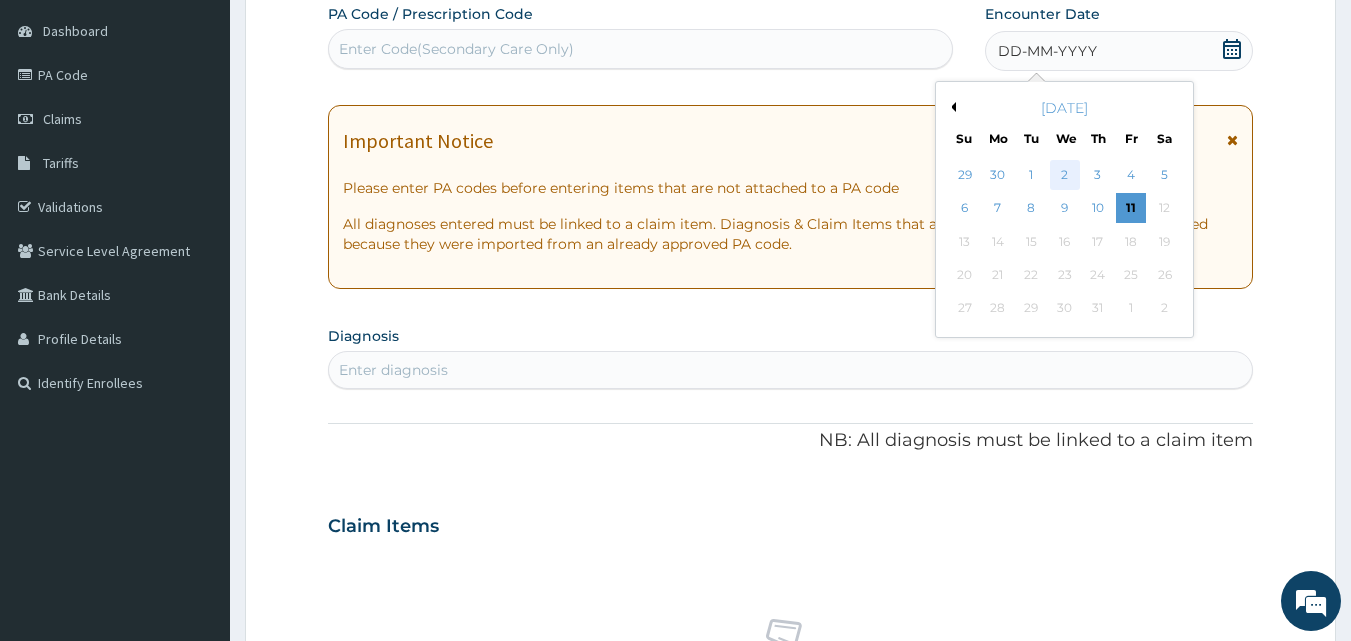 click on "2" at bounding box center (1065, 175) 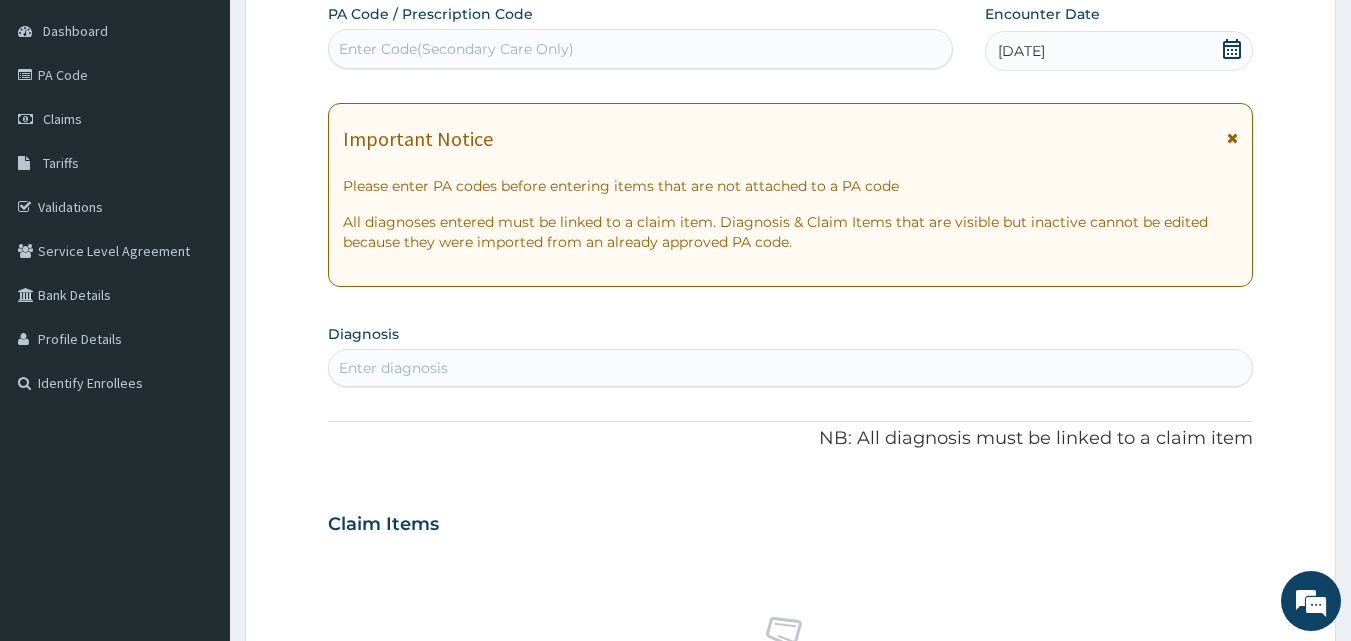 click at bounding box center (1232, 138) 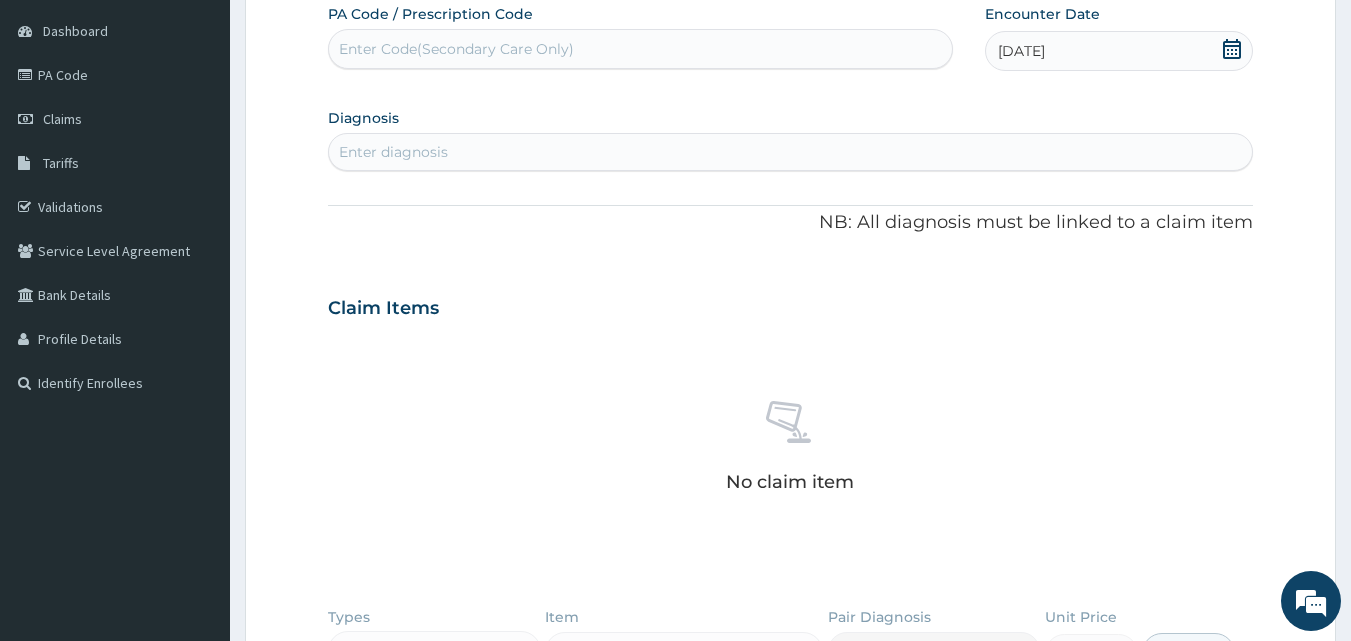 click on "Enter diagnosis" at bounding box center [791, 152] 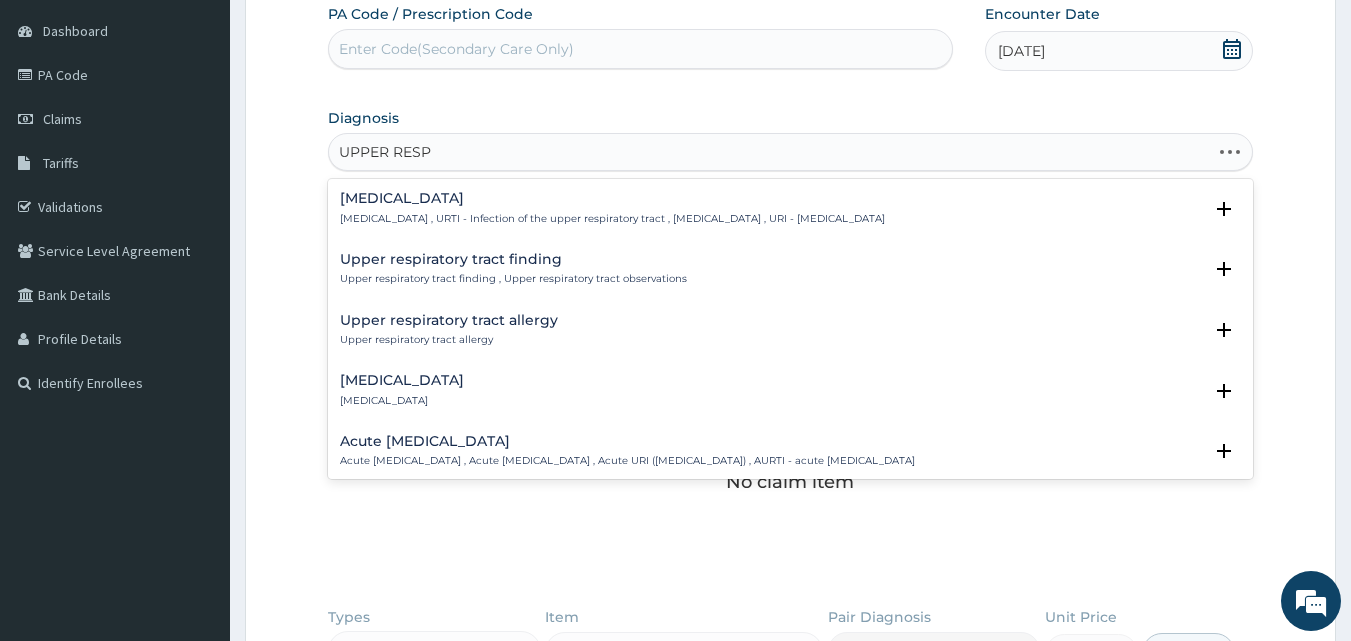 type on "UPPER RESPI" 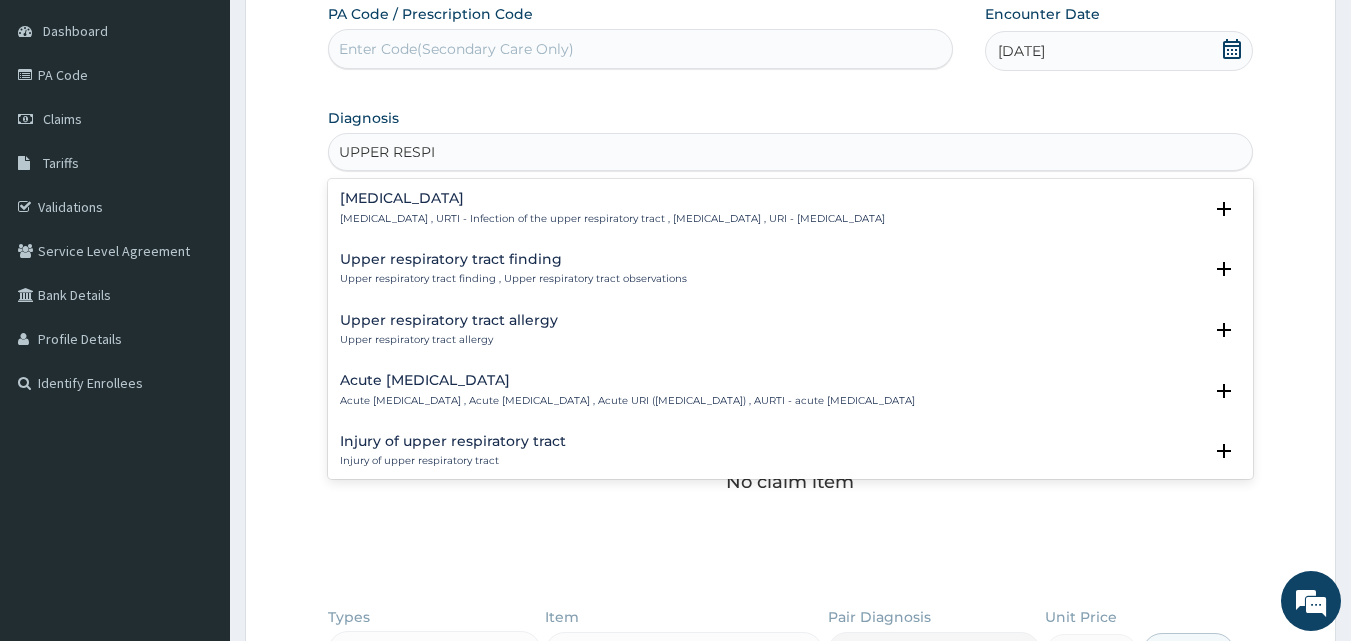 click on "[MEDICAL_DATA] , URTI - Infection of the upper respiratory tract , [MEDICAL_DATA] , URI - [MEDICAL_DATA]" at bounding box center [612, 219] 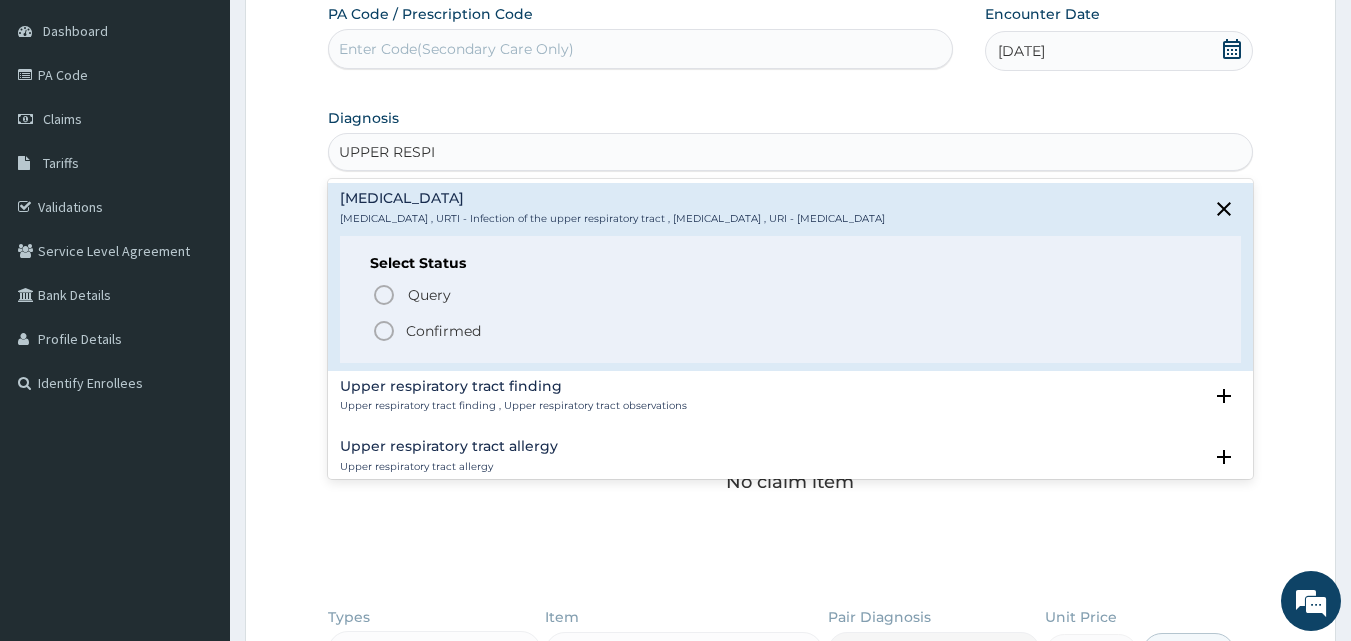 click 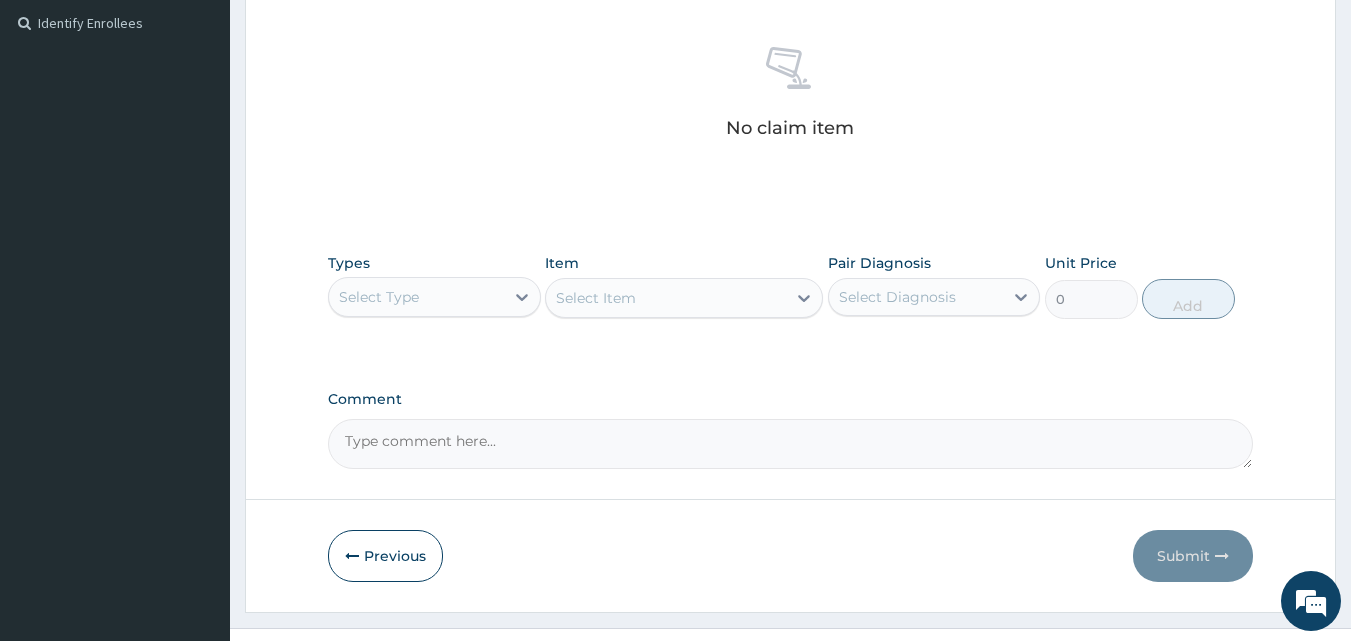 scroll, scrollTop: 585, scrollLeft: 0, axis: vertical 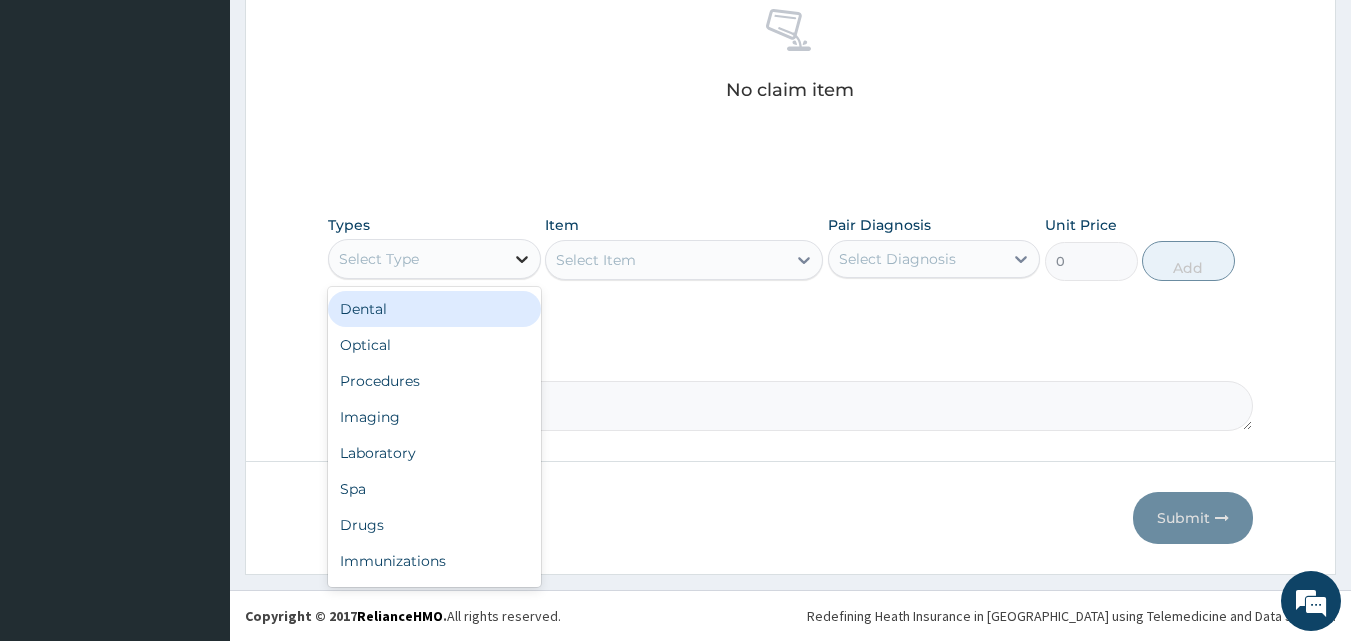 click 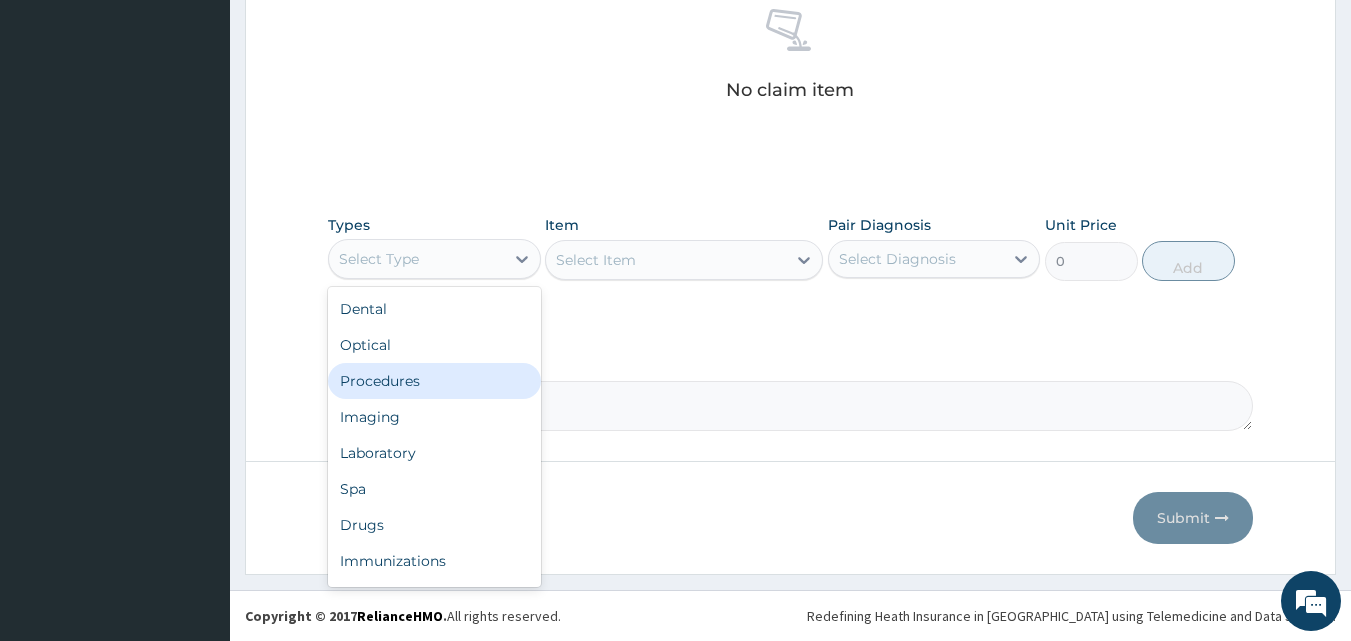 click on "Procedures" at bounding box center (434, 381) 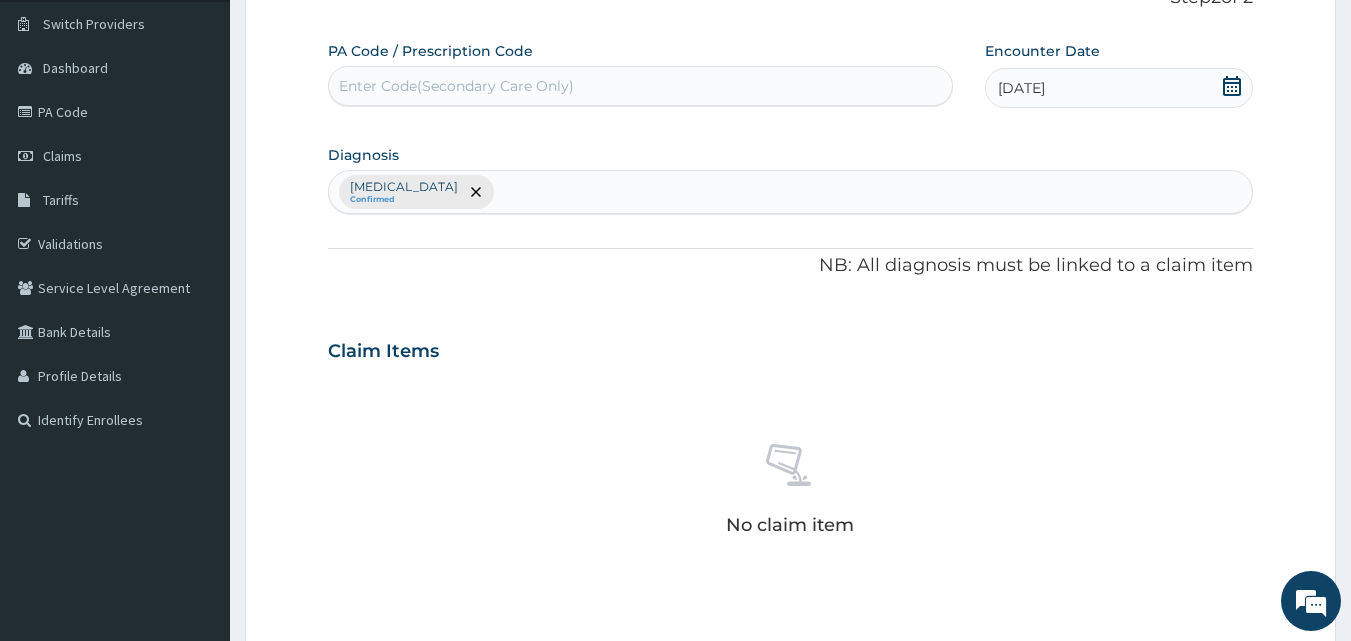 scroll, scrollTop: 146, scrollLeft: 0, axis: vertical 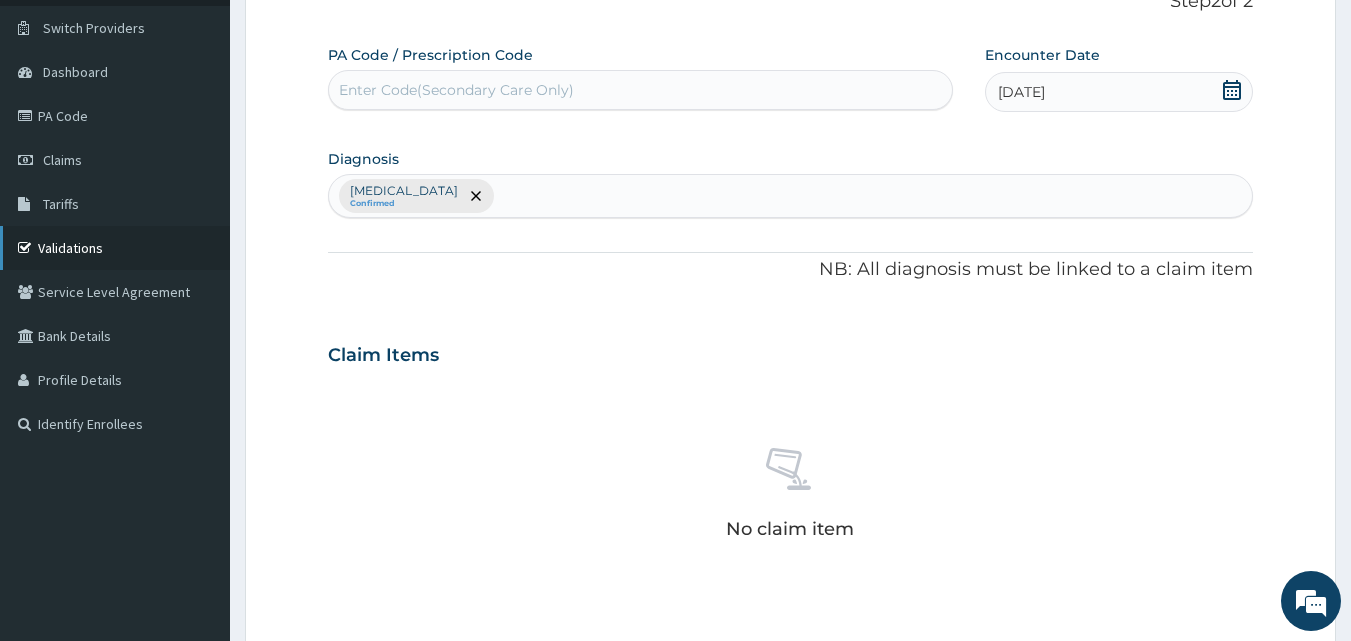 click on "Validations" at bounding box center [115, 248] 